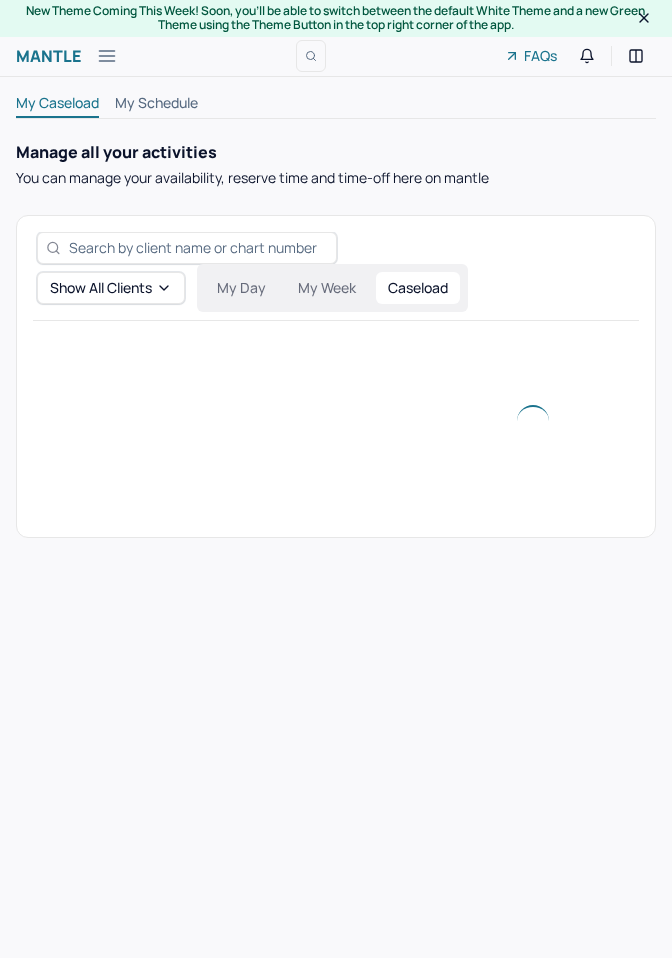 scroll, scrollTop: 0, scrollLeft: 0, axis: both 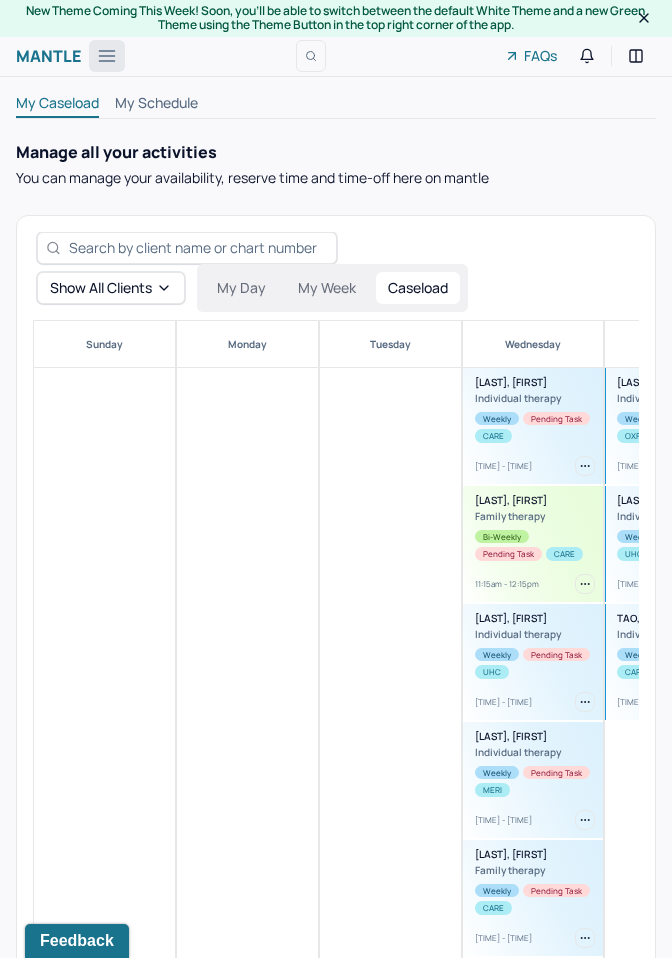 click 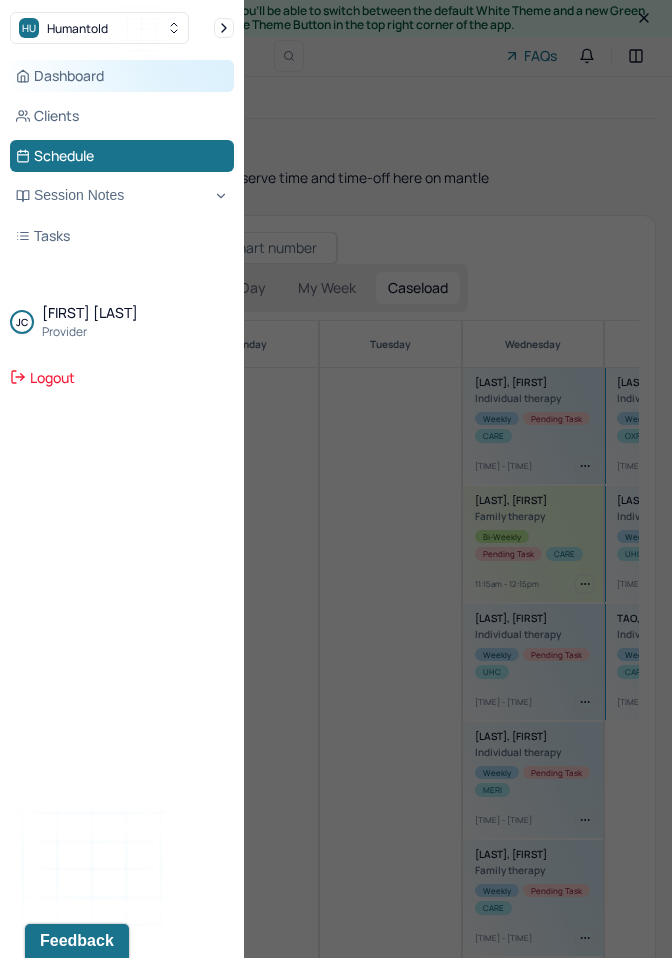 click on "Dashboard" at bounding box center (122, 76) 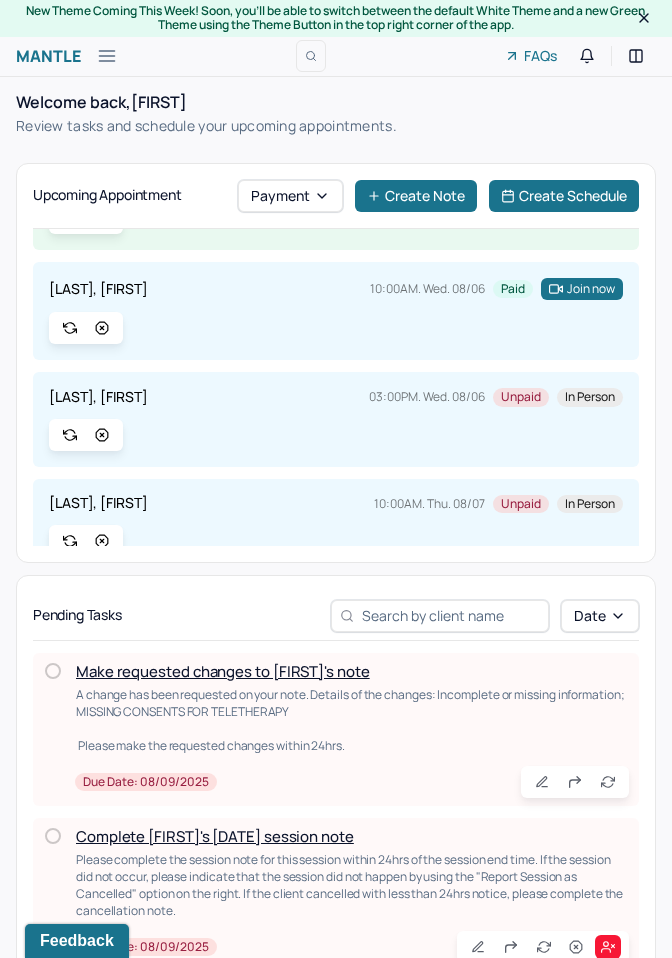 scroll, scrollTop: 197, scrollLeft: 0, axis: vertical 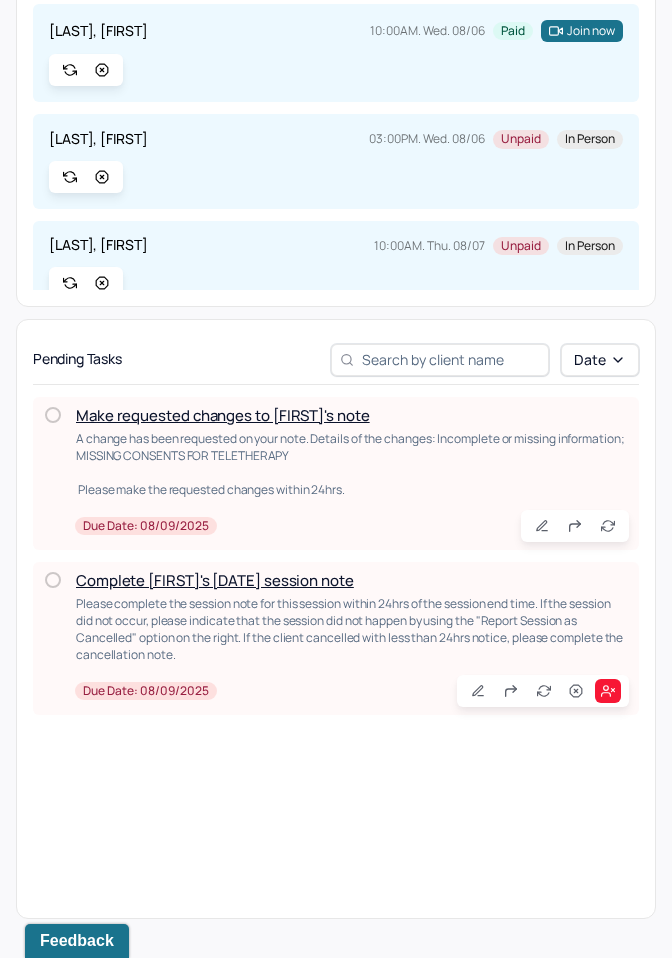 click on "Make requested changes to [FIRST]'s note" at bounding box center [223, 415] 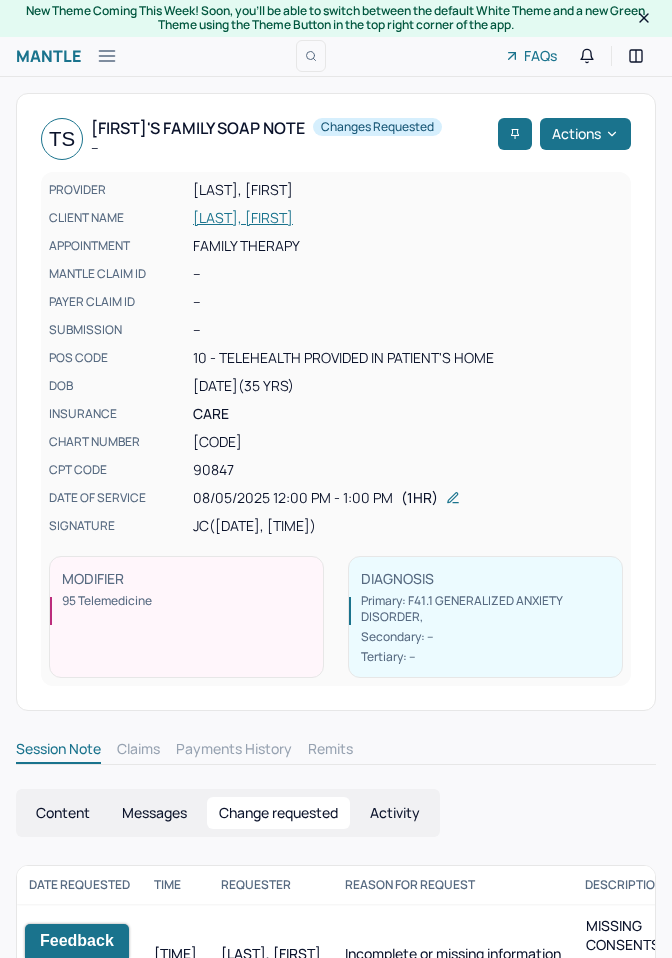 scroll, scrollTop: 61, scrollLeft: 0, axis: vertical 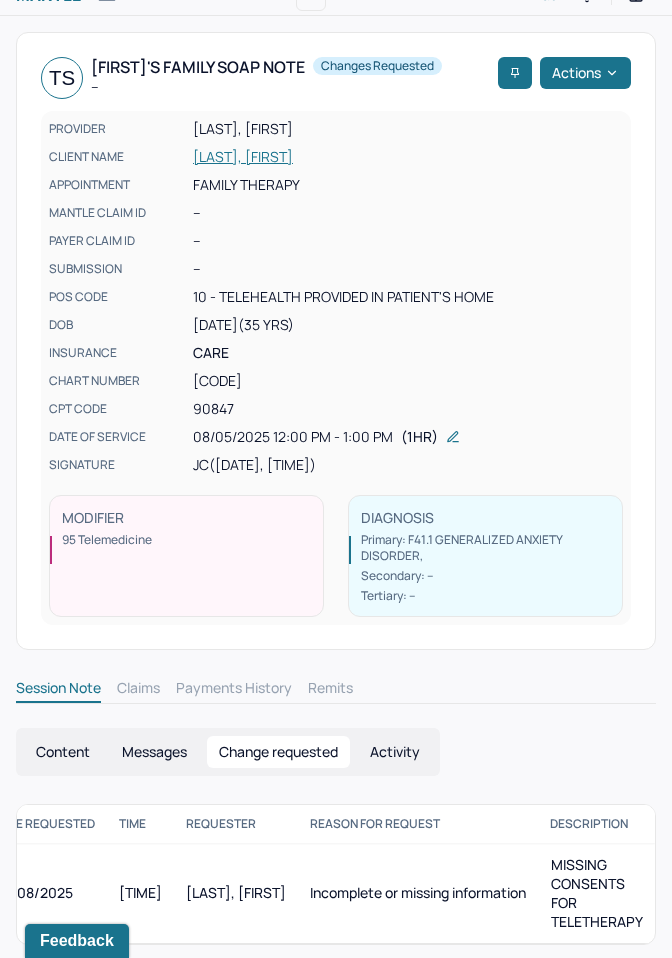 click on "Content" at bounding box center (63, 752) 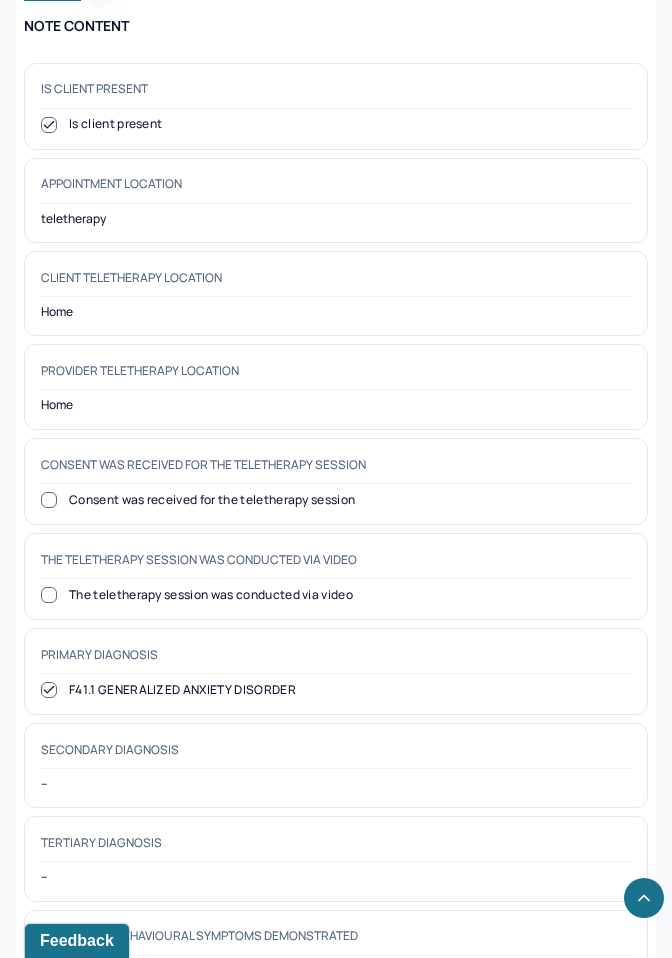 scroll, scrollTop: 893, scrollLeft: 0, axis: vertical 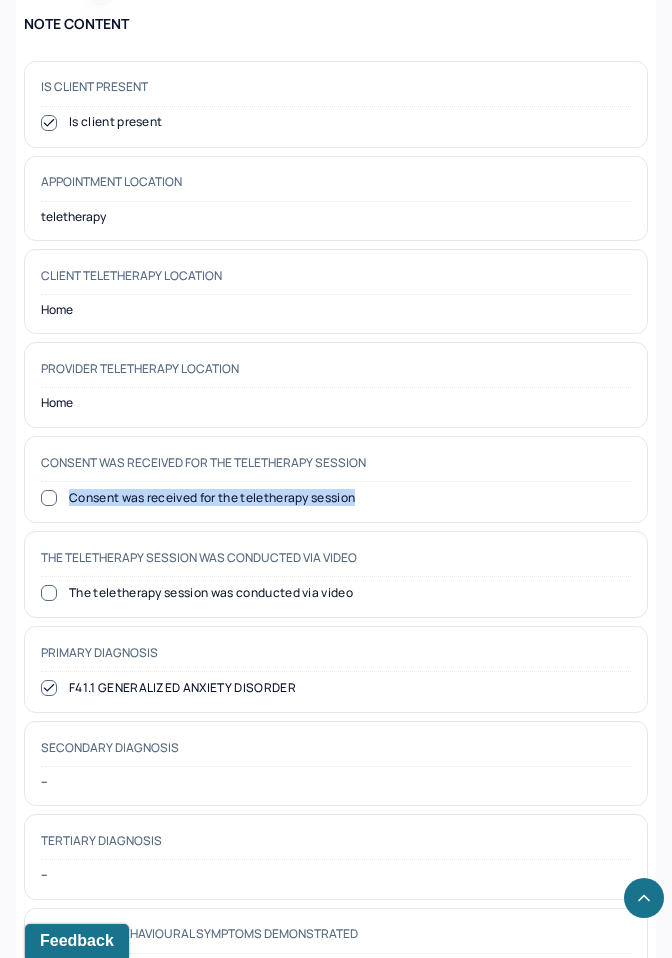 drag, startPoint x: 64, startPoint y: 491, endPoint x: 377, endPoint y: 493, distance: 313.00638 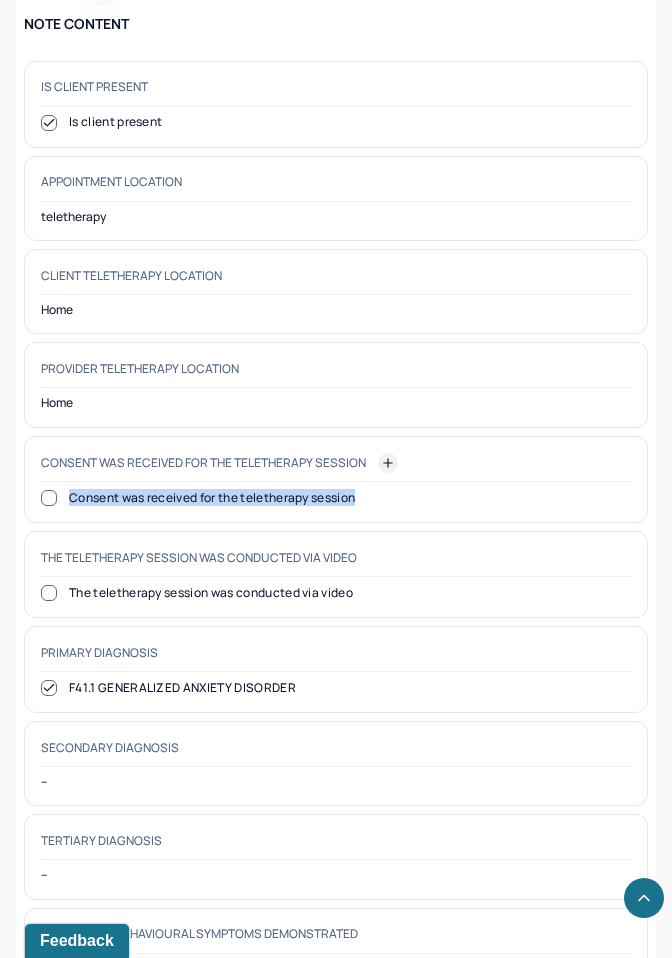 click 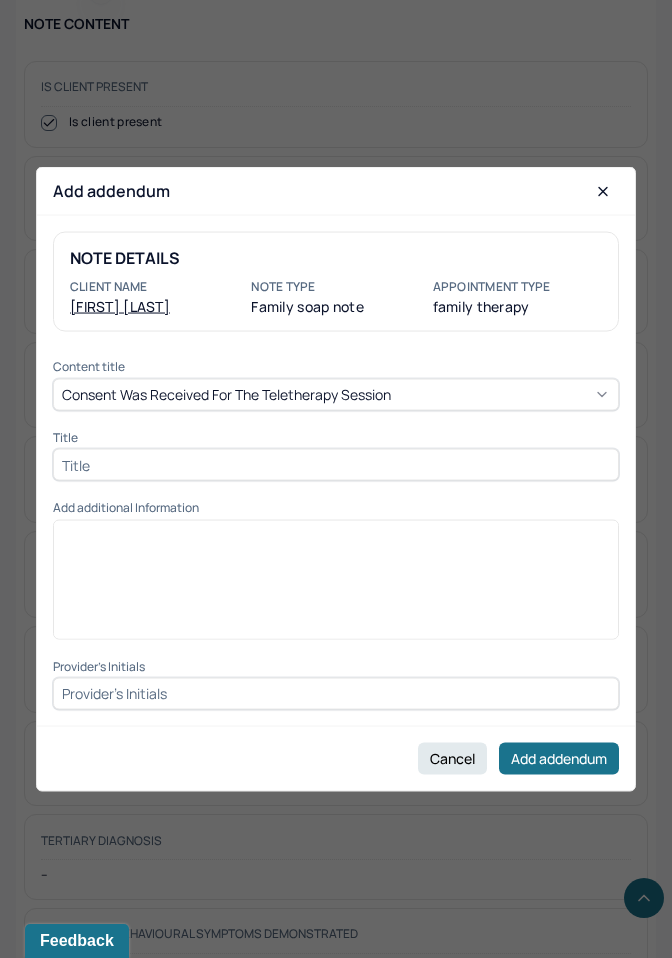click at bounding box center (336, 465) 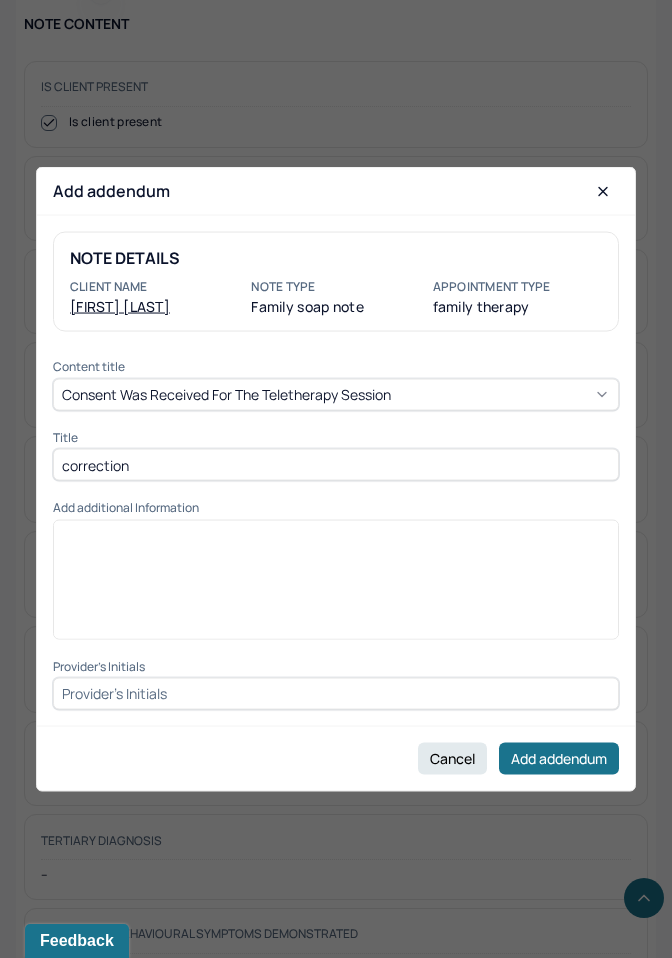 type on "correction" 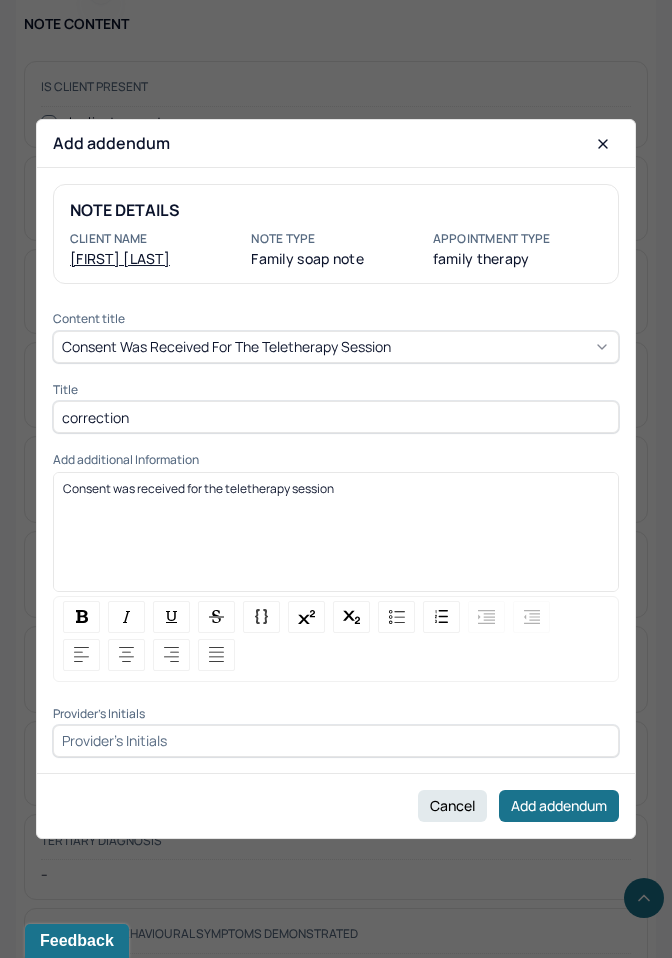 click on "NOTE DETAILS Client name [FIRST] [LAST] Note type Family soap note Appointment Type family therapy Content title Consent was received for the teletherapy session Title correction Add additional Information Consent was received for the teletherapy session Provider's Initials" at bounding box center [336, 470] 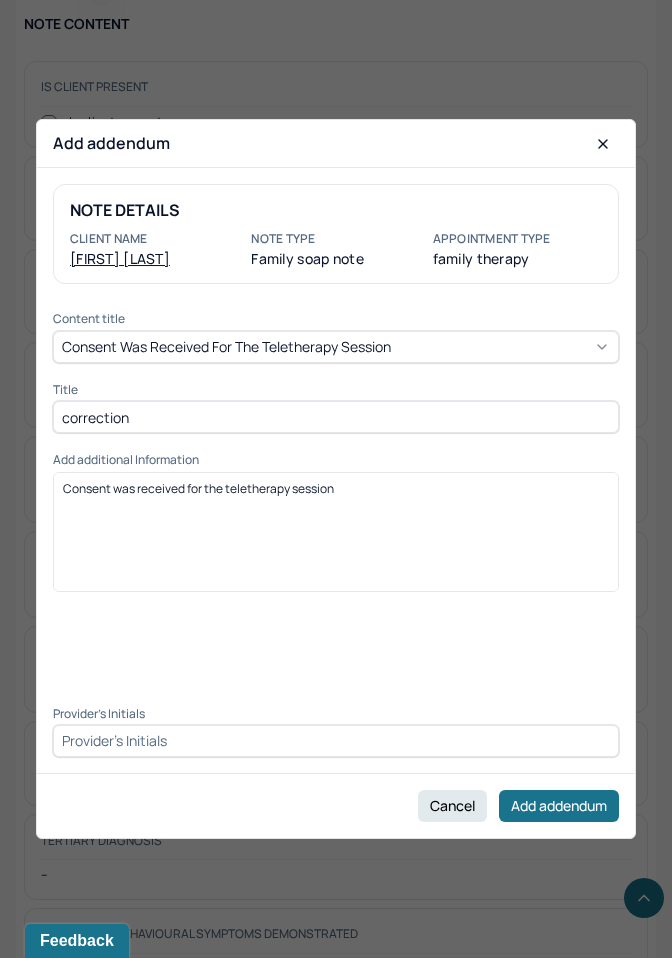 click at bounding box center [336, 741] 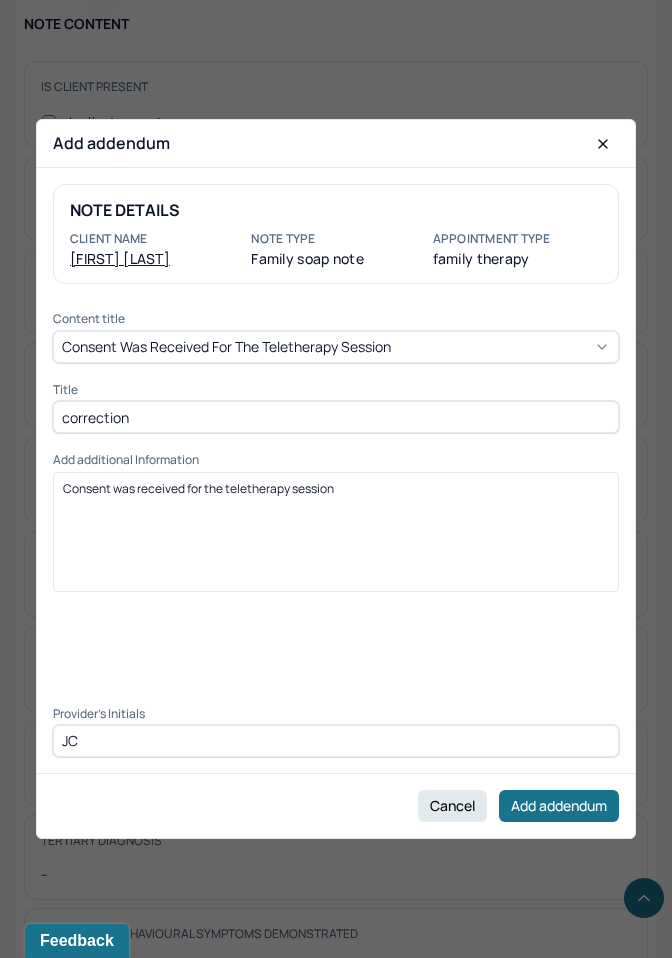 type on "JC" 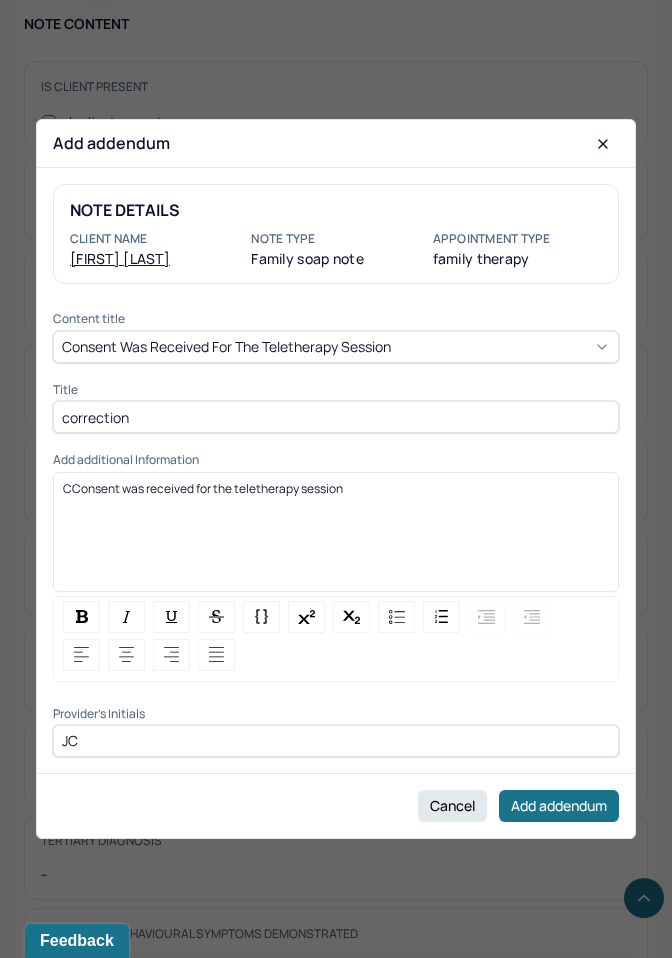 type 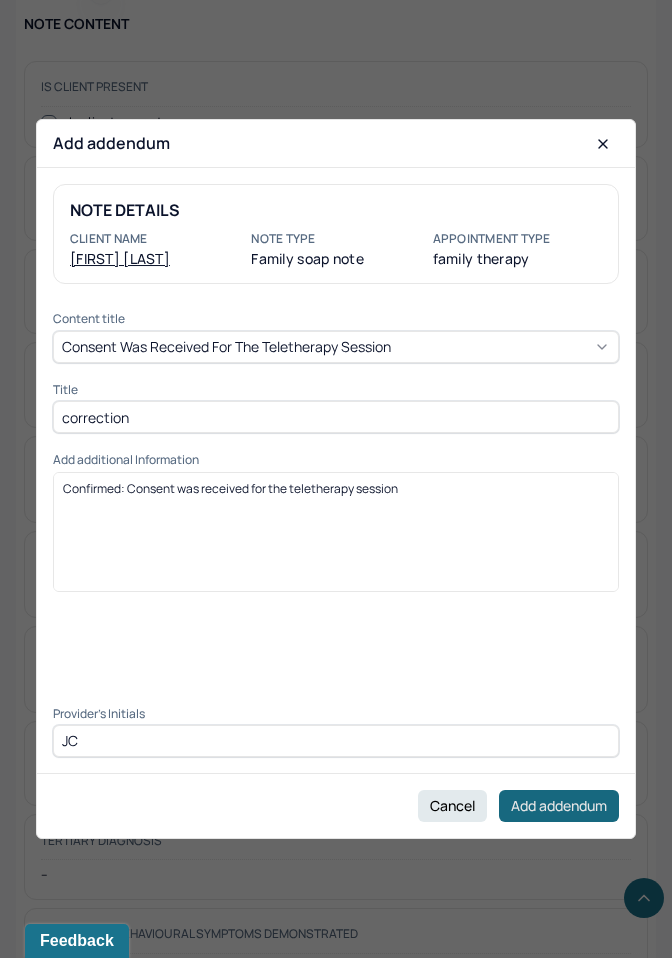 click on "Add addendum" at bounding box center (559, 806) 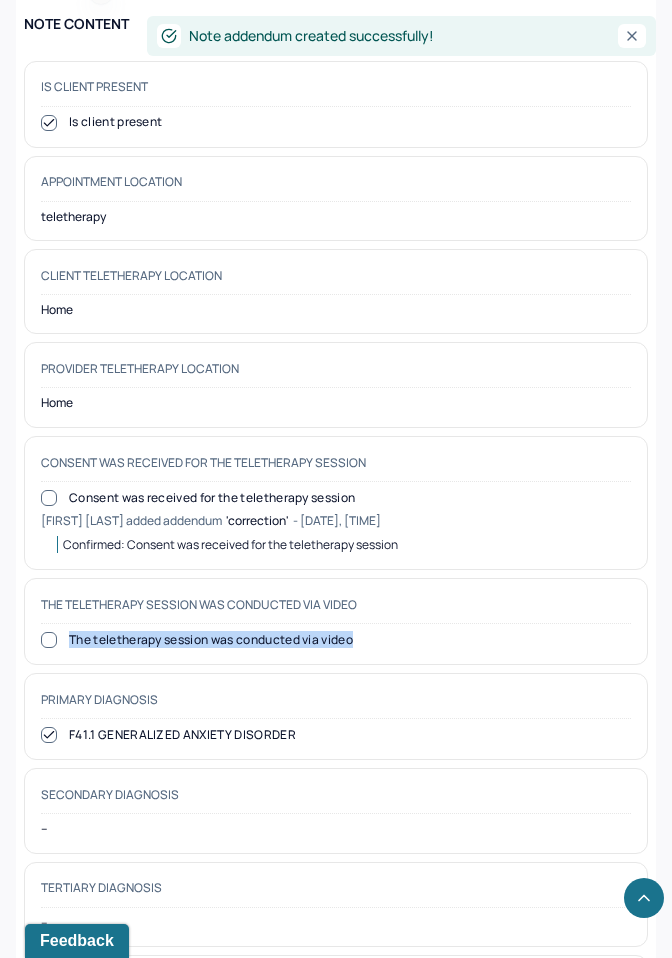 drag, startPoint x: 67, startPoint y: 630, endPoint x: 415, endPoint y: 653, distance: 348.75922 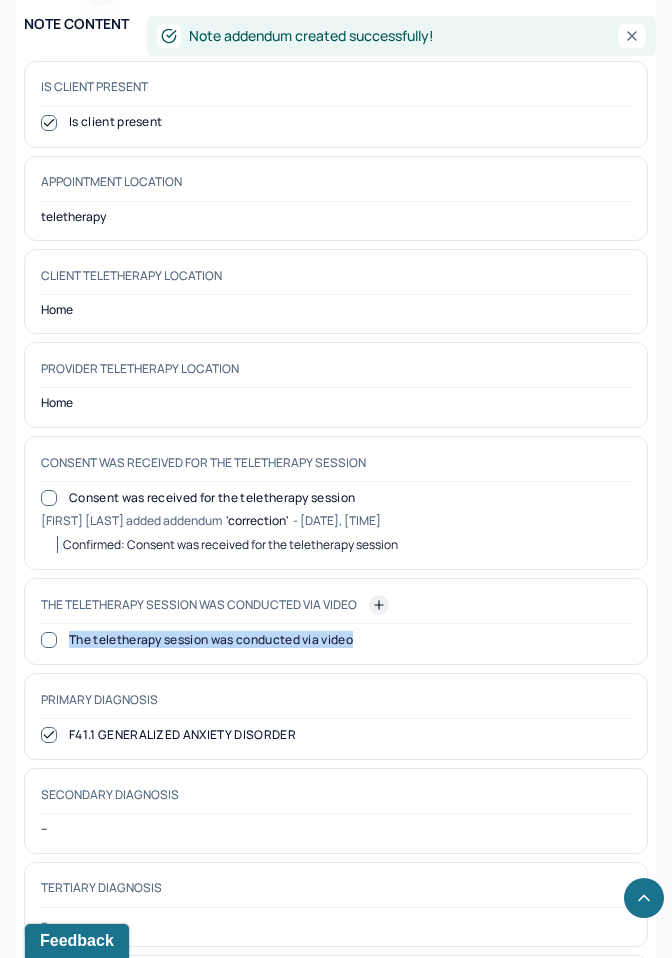 click 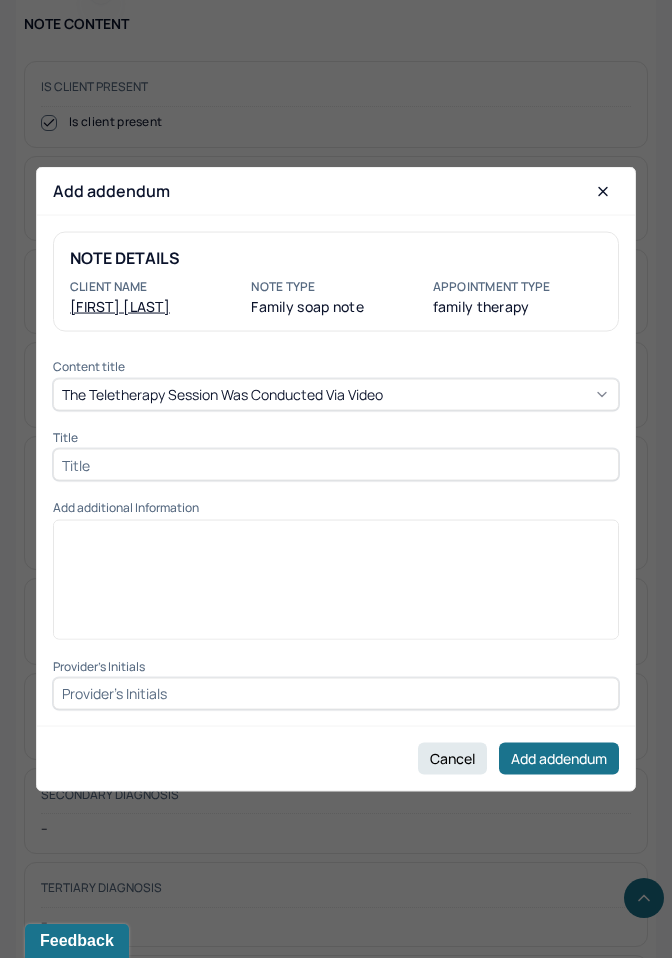 click at bounding box center [336, 465] 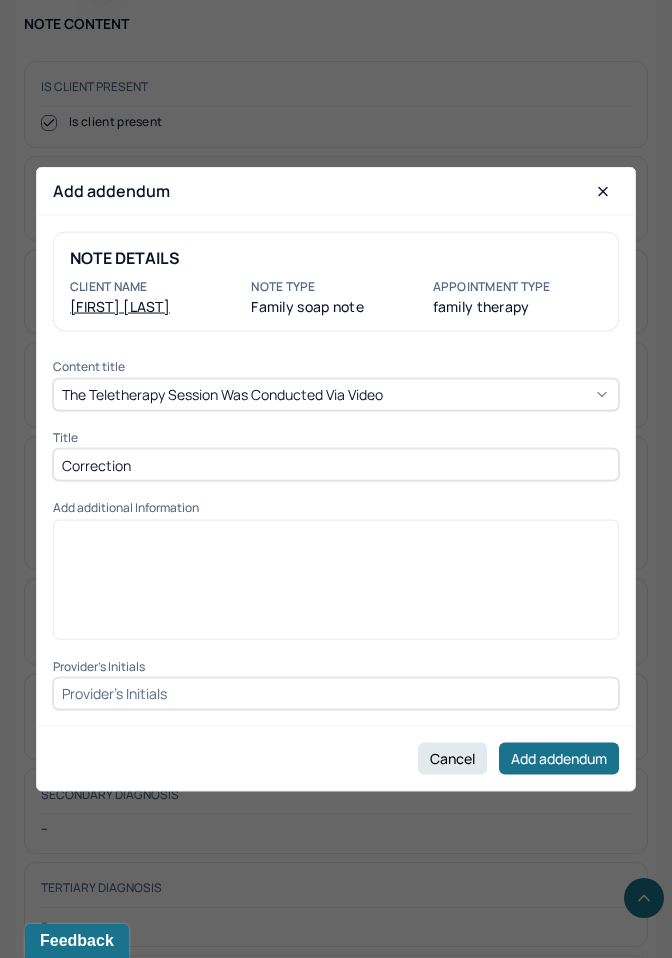 type on "Correction" 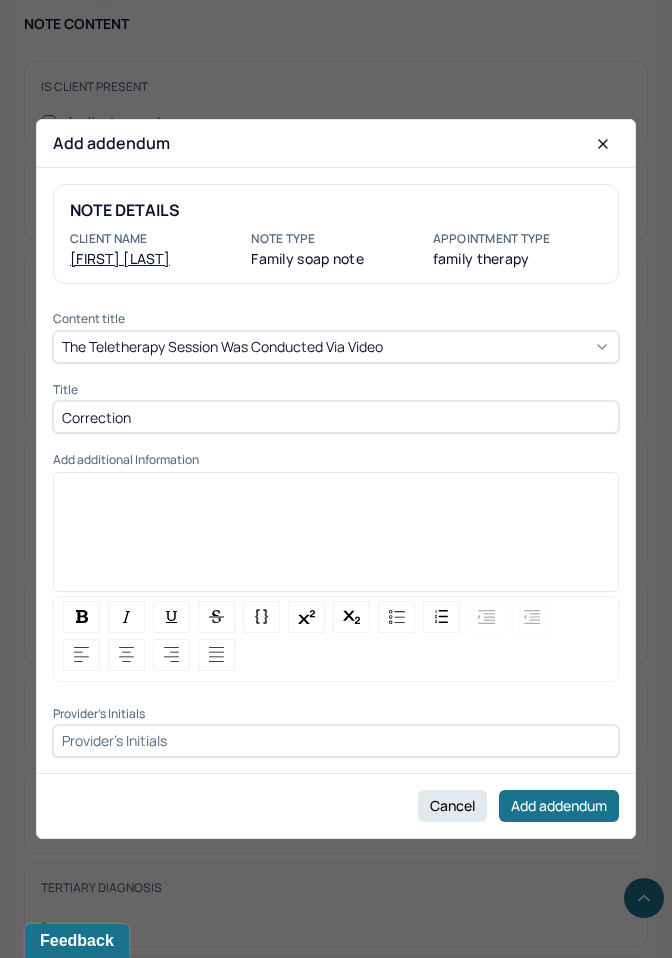 click at bounding box center (336, 539) 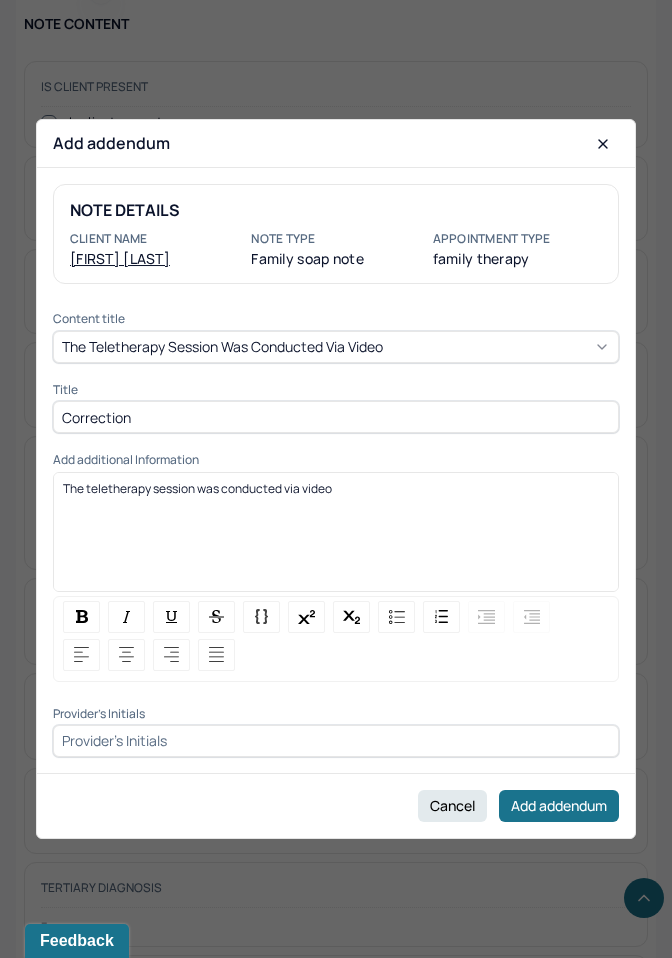 click on "The teletherapy session was conducted via video" at bounding box center [197, 488] 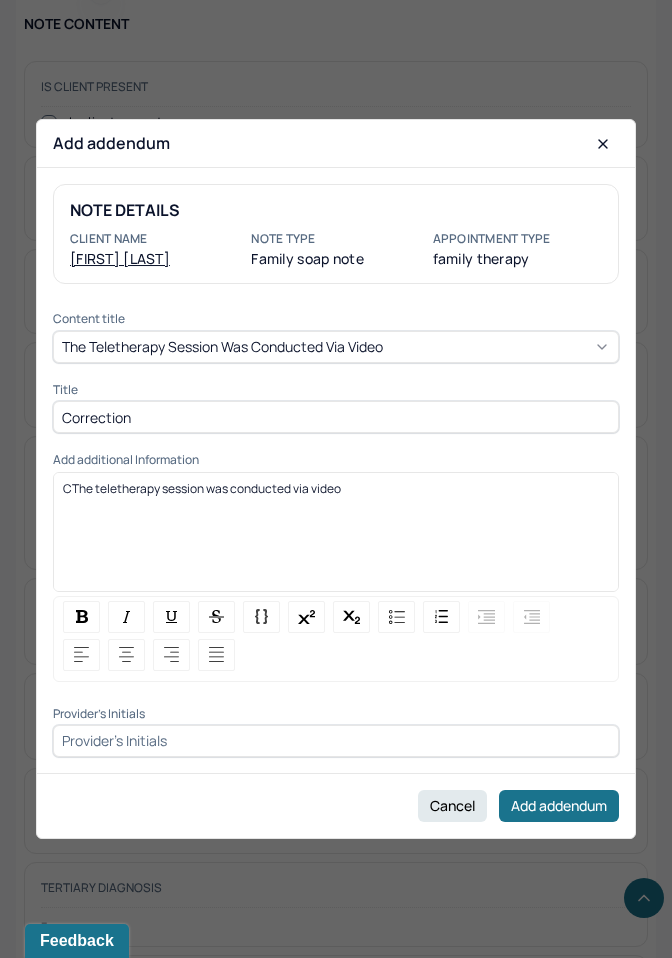 type 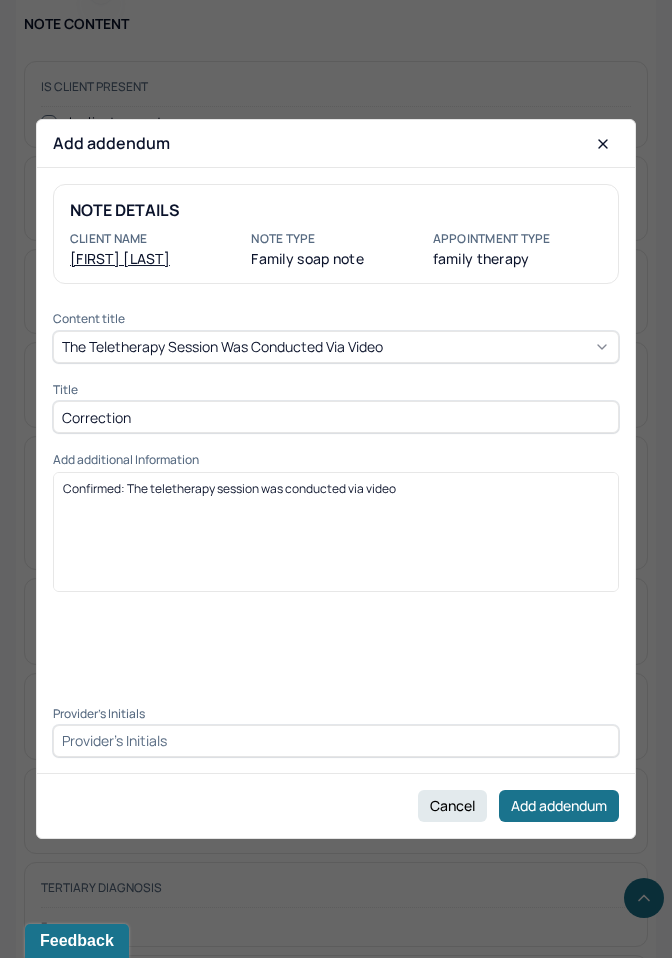 click at bounding box center [336, 741] 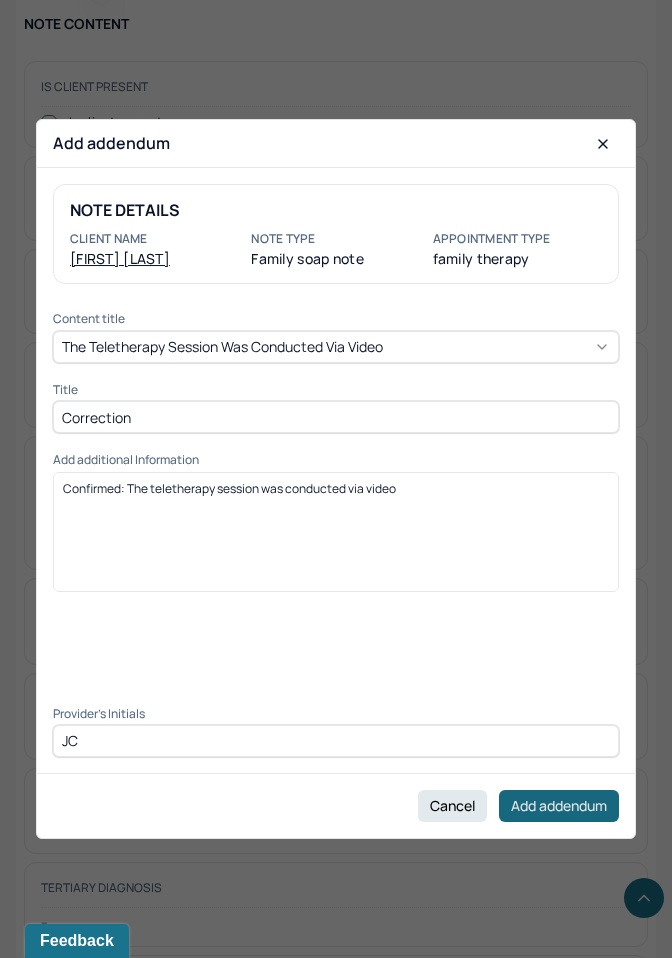 type on "JC" 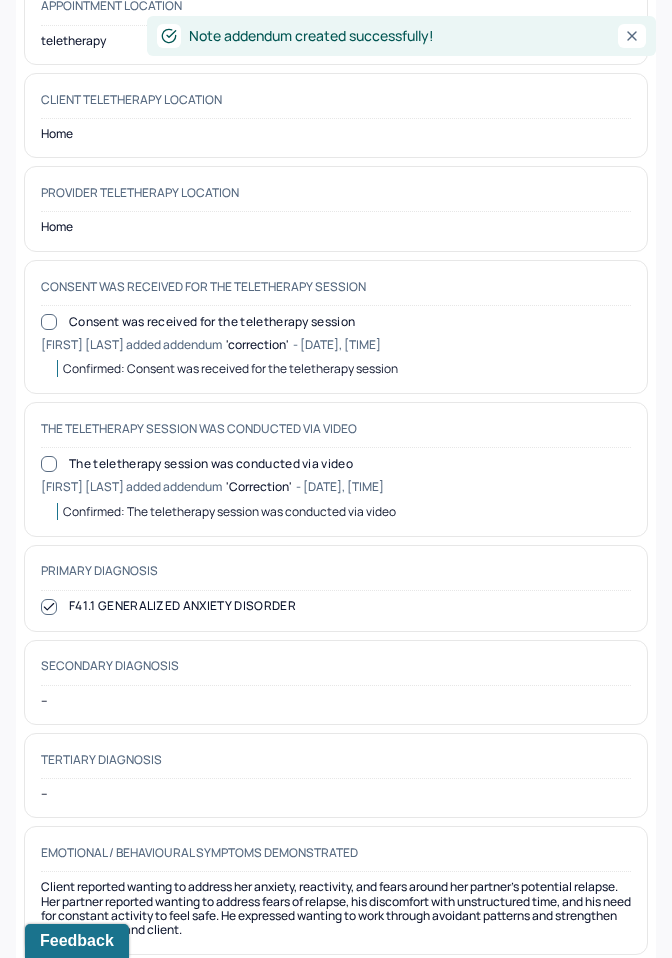 scroll, scrollTop: 0, scrollLeft: 0, axis: both 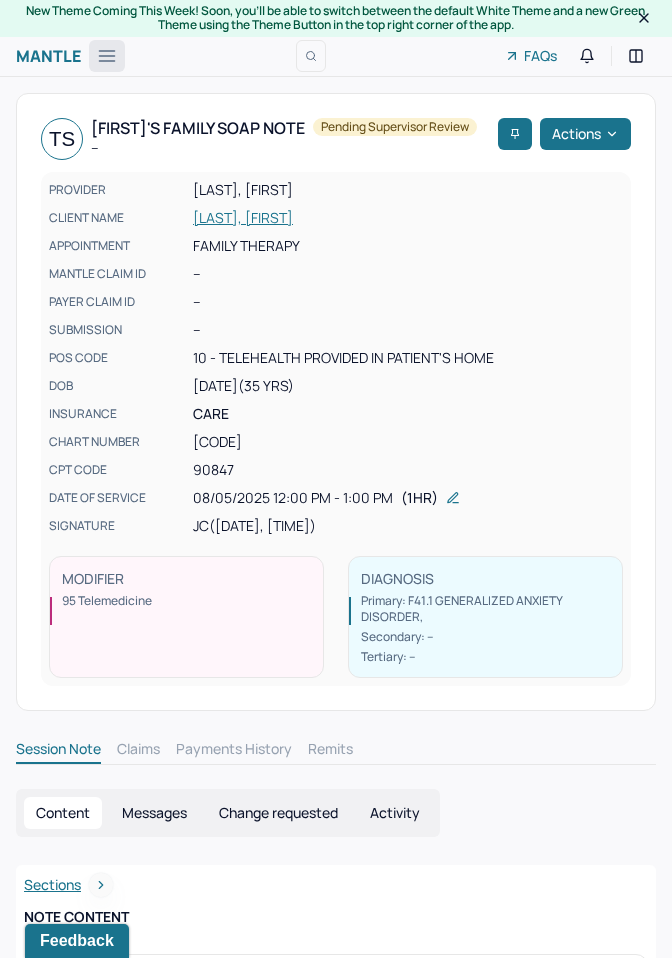 click at bounding box center [107, 56] 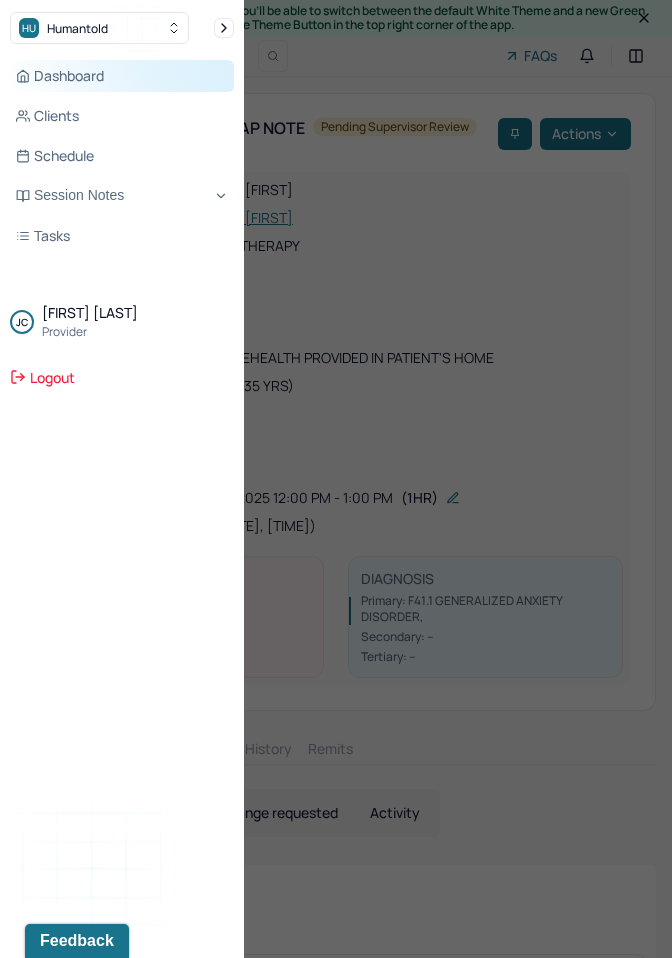 click on "Dashboard" at bounding box center (122, 76) 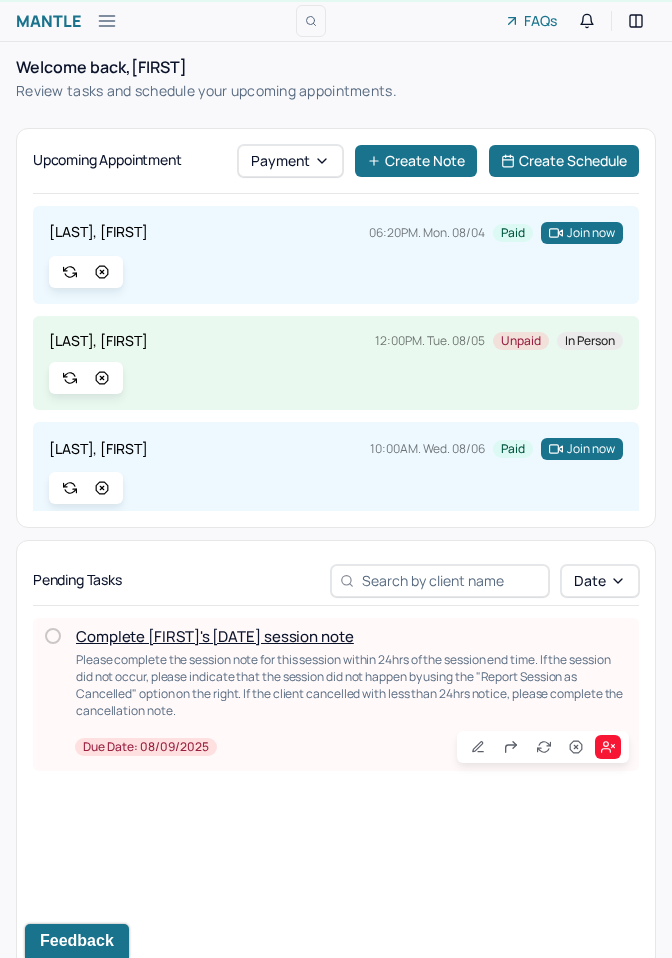 scroll, scrollTop: 9, scrollLeft: 0, axis: vertical 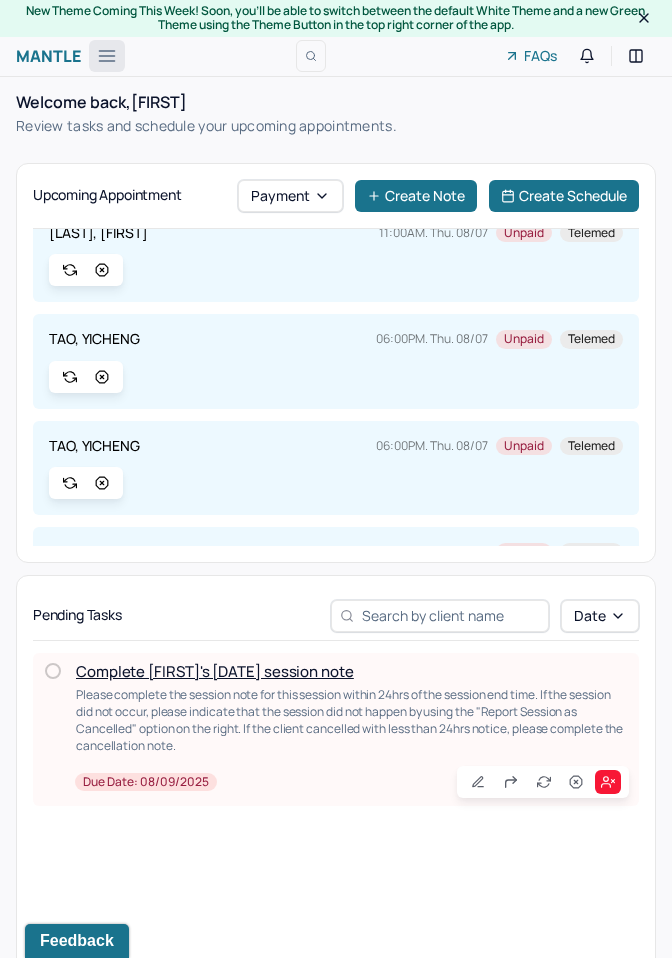 click 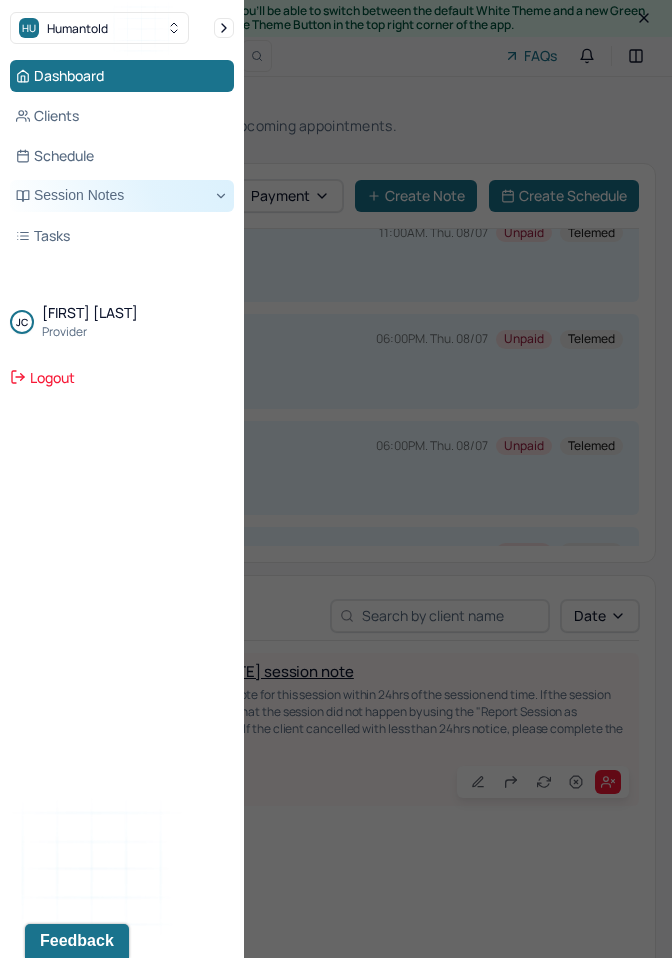 click on "Session Notes" at bounding box center [122, 196] 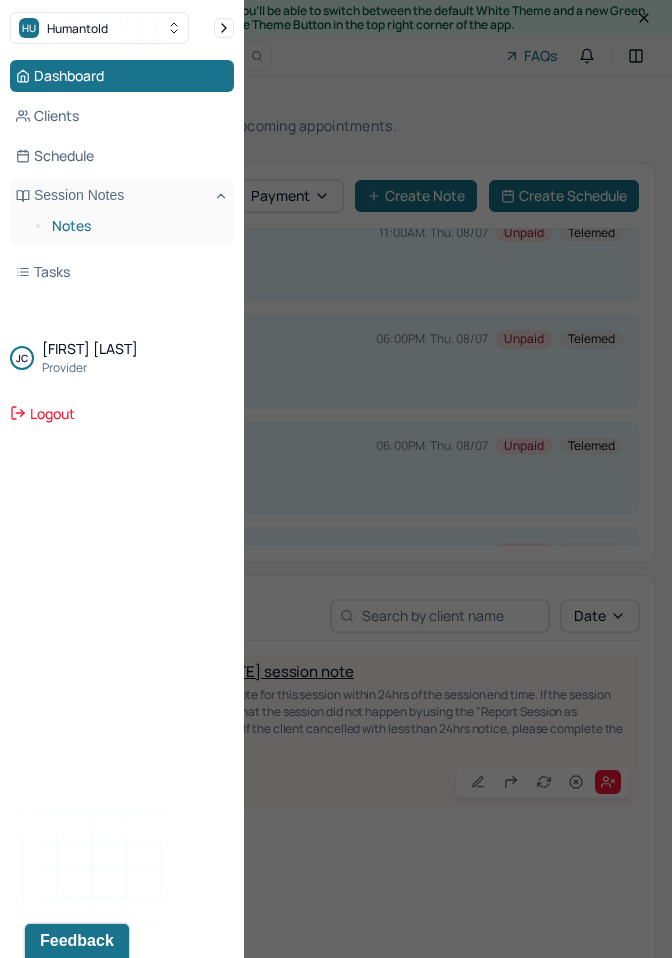 click on "Notes" at bounding box center [135, 226] 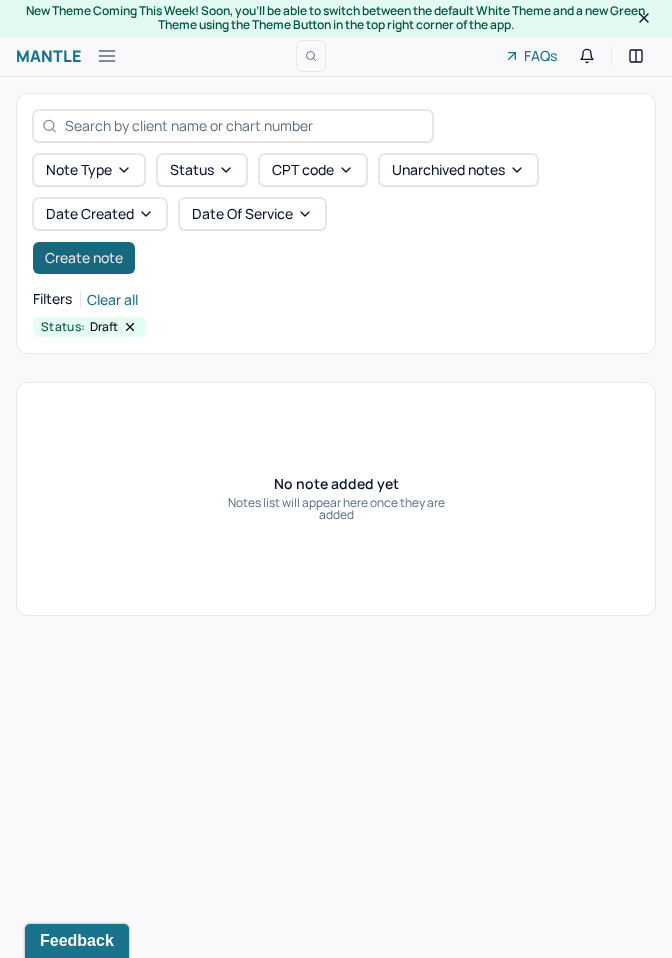 click on "Create note" at bounding box center [84, 258] 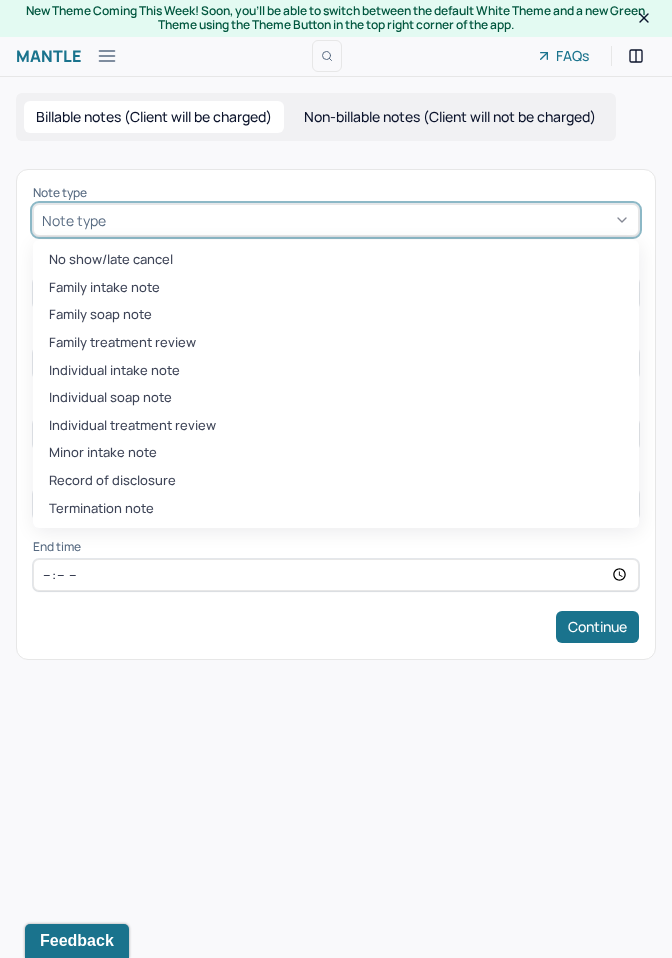 click at bounding box center (370, 220) 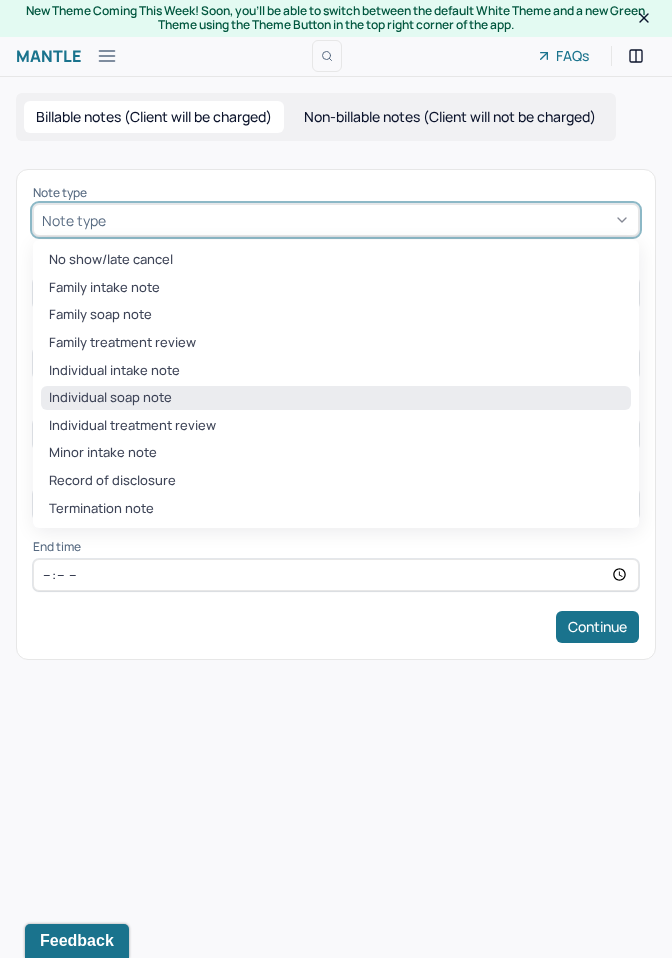 click on "Individual soap note" at bounding box center (336, 398) 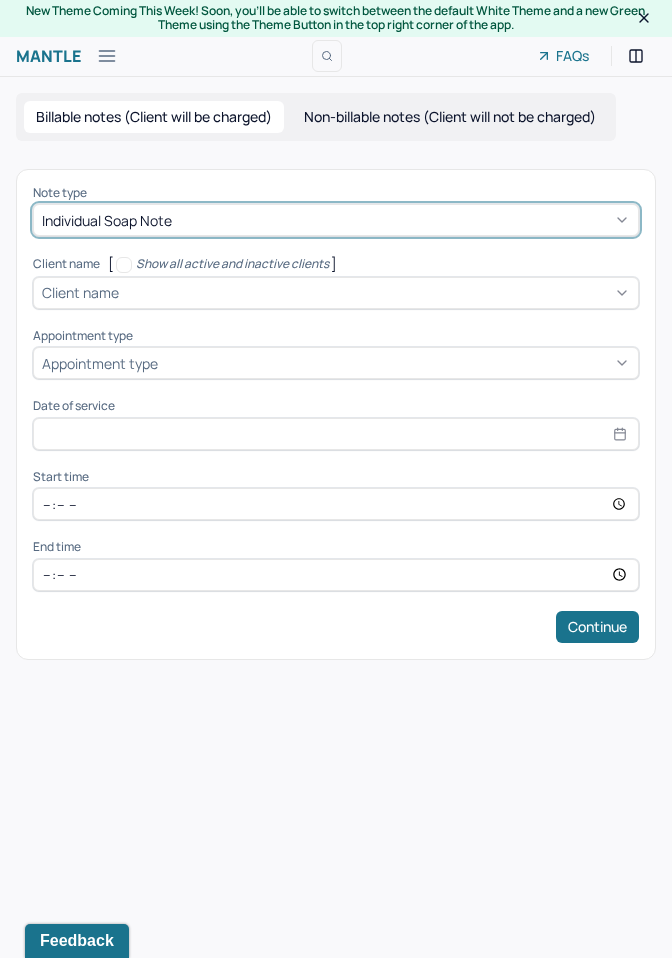 click on "Client name" at bounding box center [336, 293] 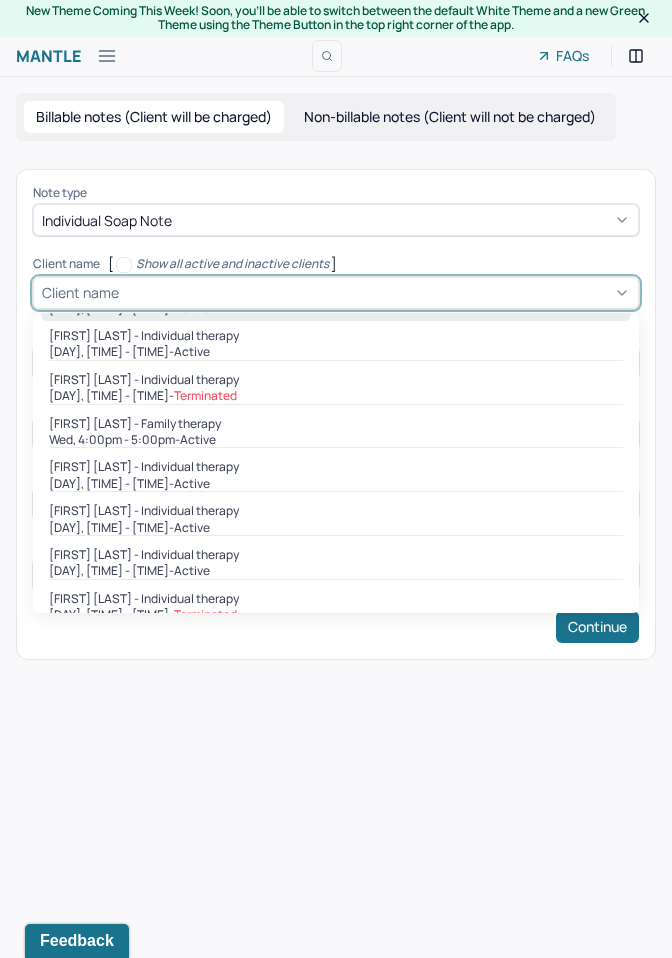 scroll, scrollTop: 218, scrollLeft: 0, axis: vertical 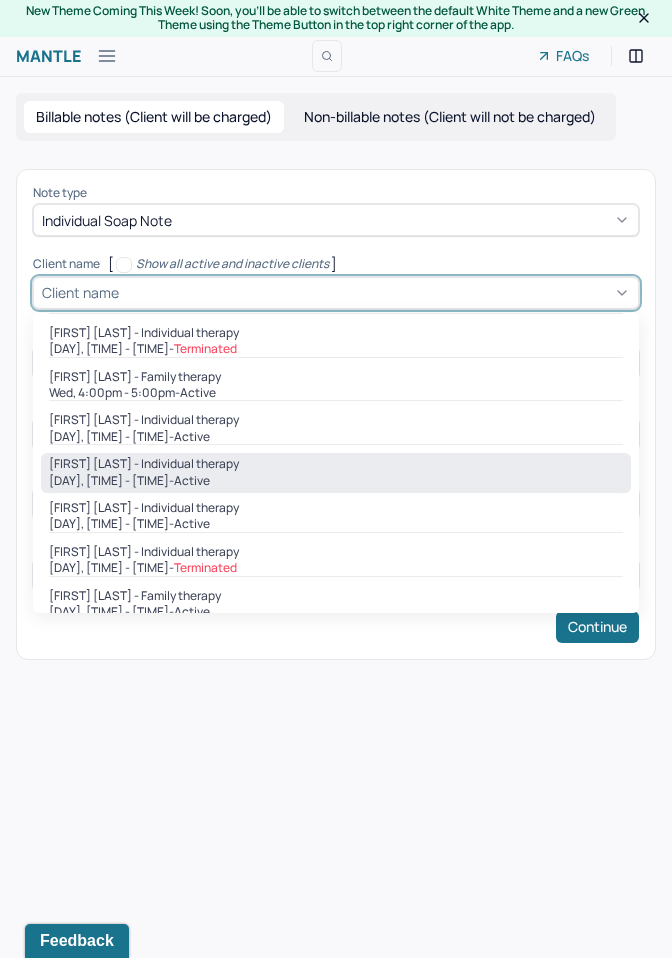 click on "[DAY], [TIME] - [TIME]  -  active" at bounding box center [336, 481] 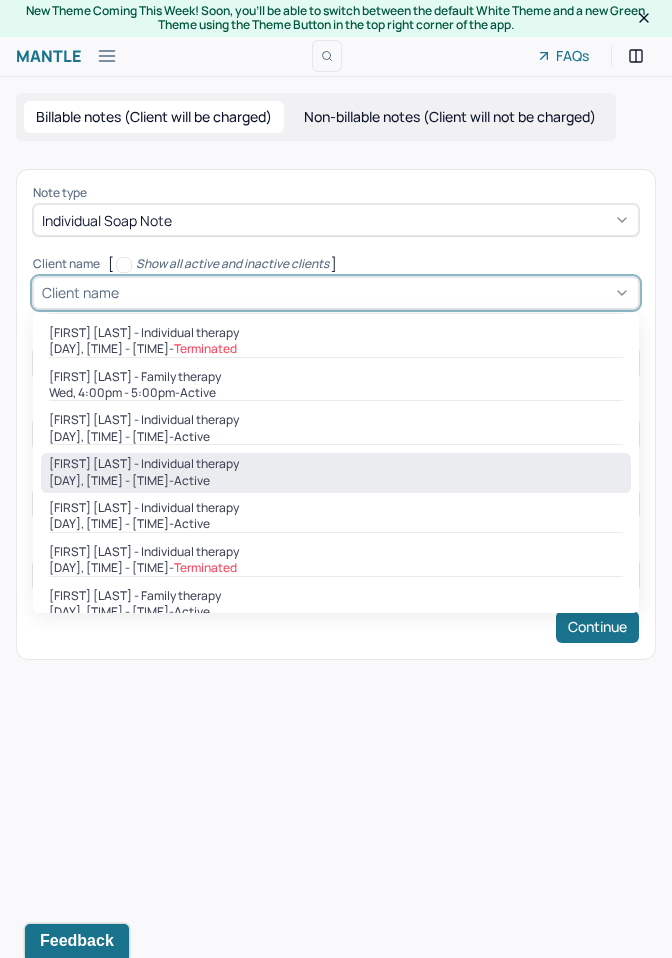 type on "Aug 7, 2025" 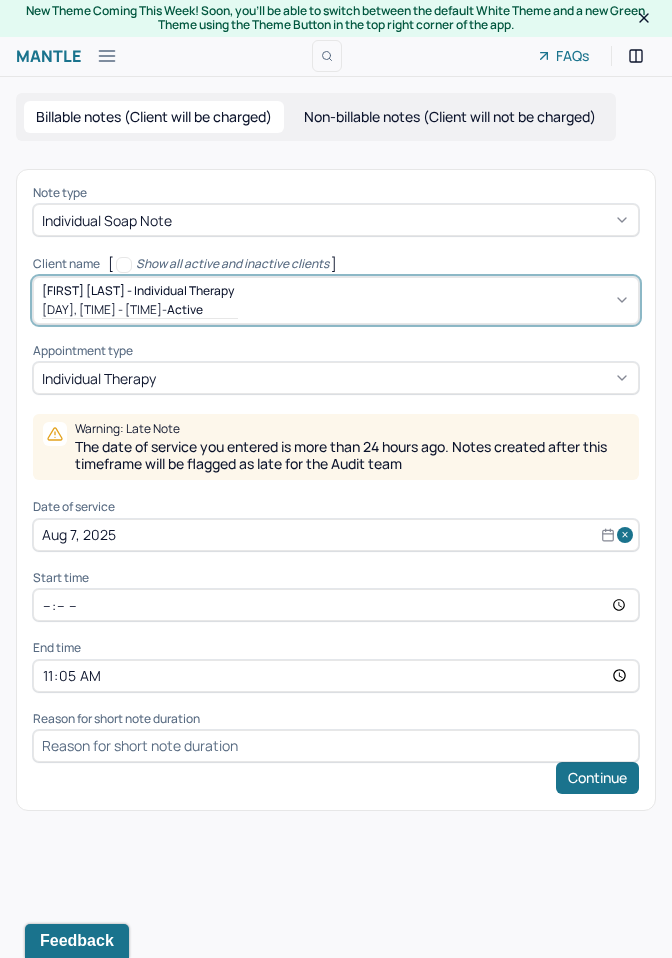 click on "Aug 7, 2025" at bounding box center [336, 535] 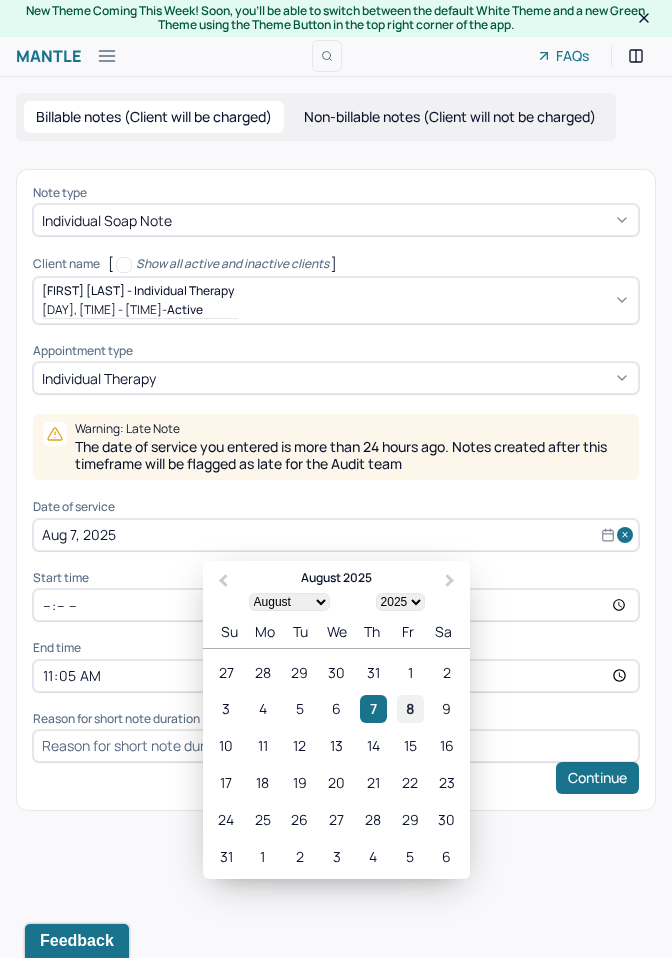 click on "8" at bounding box center (410, 708) 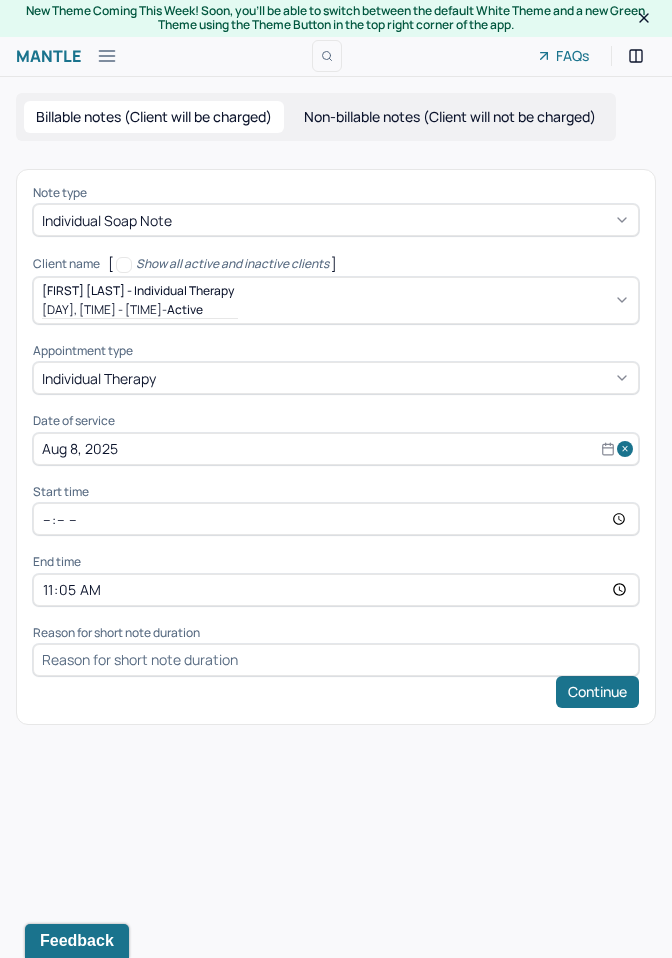 click on "[TIME]" at bounding box center (336, 519) 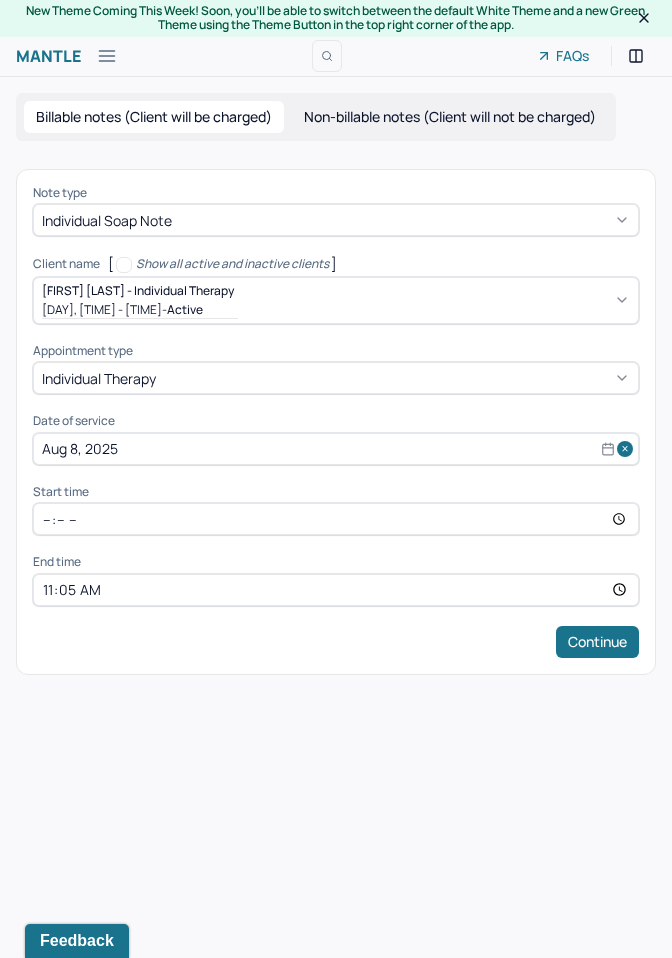 click on "11:05" at bounding box center (336, 590) 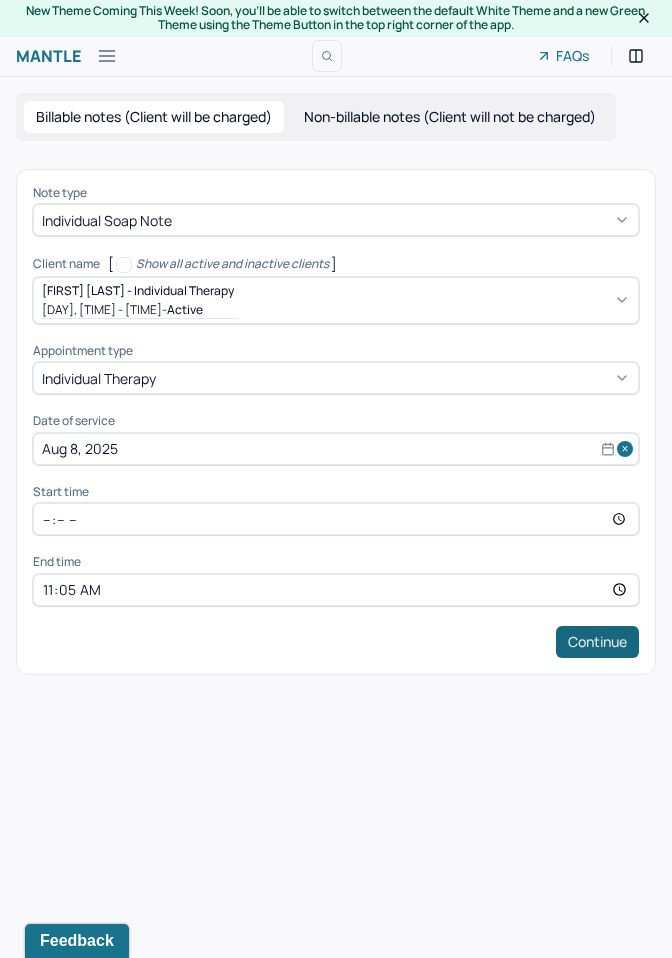 click on "Continue" at bounding box center (597, 642) 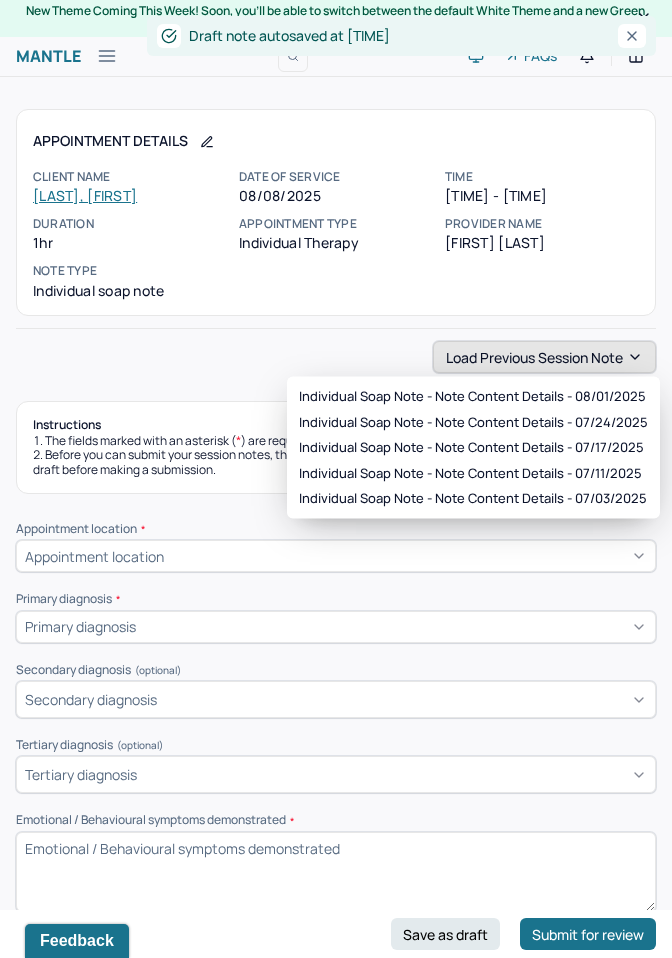click on "Load previous session note" at bounding box center (544, 357) 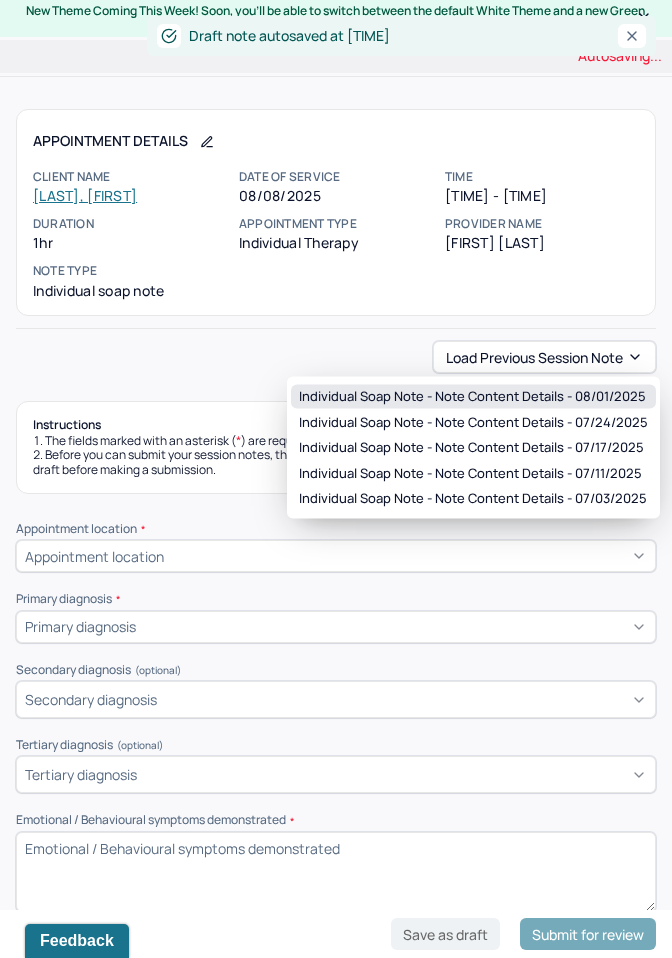 click on "Individual soap note   - Note content Details -   08/01/2025" at bounding box center [473, 397] 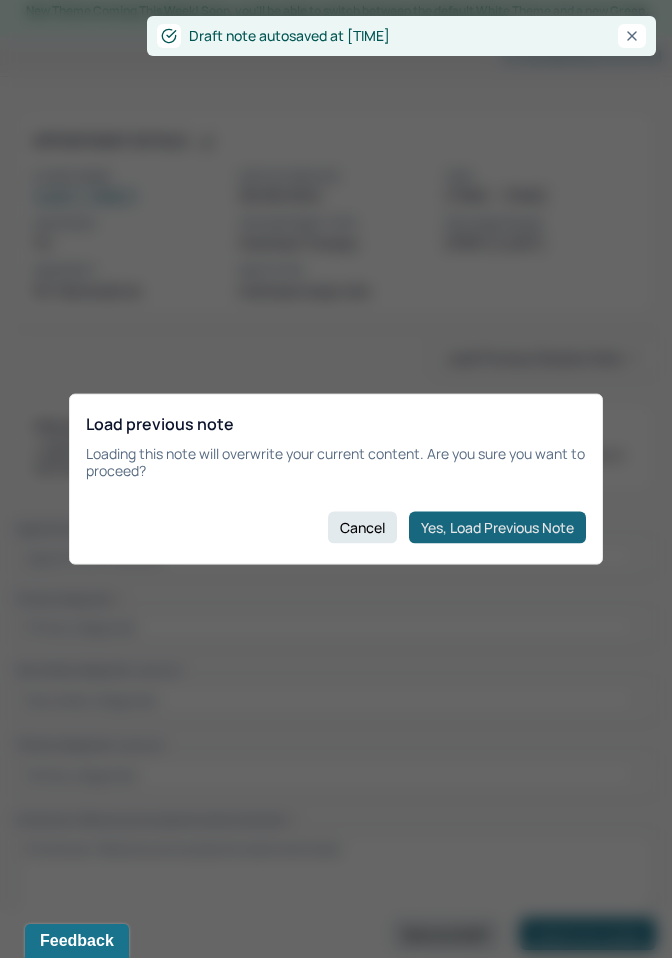 click on "Yes, Load Previous Note" at bounding box center (497, 527) 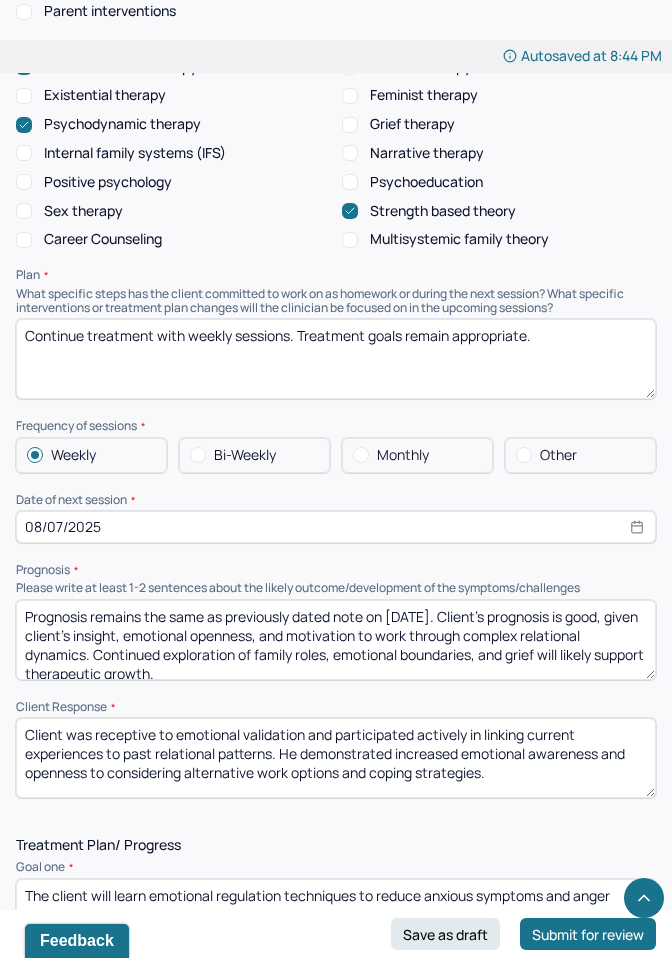 scroll, scrollTop: 2329, scrollLeft: 0, axis: vertical 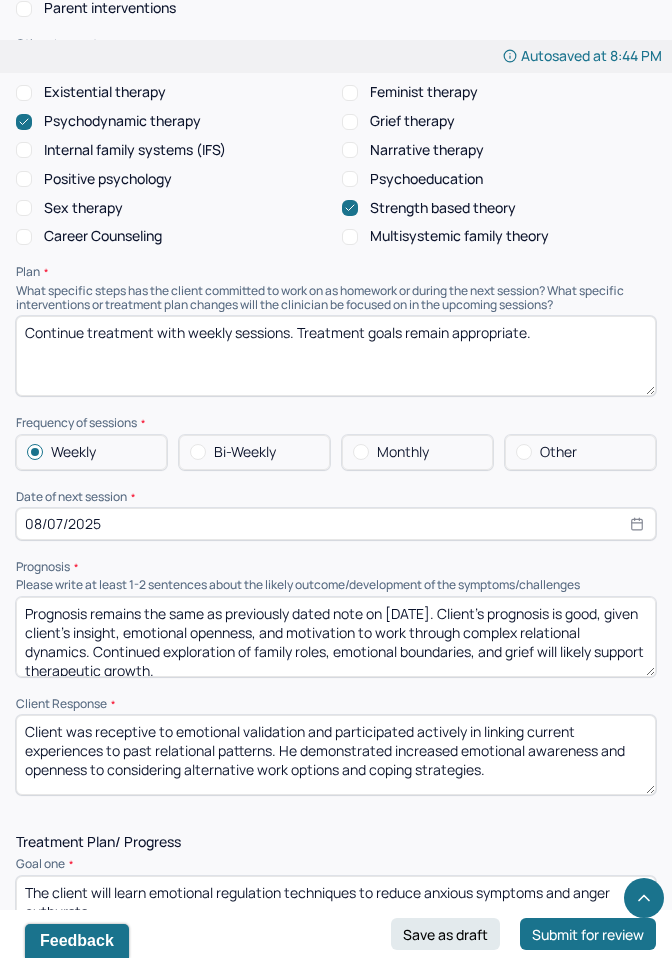 select on "7" 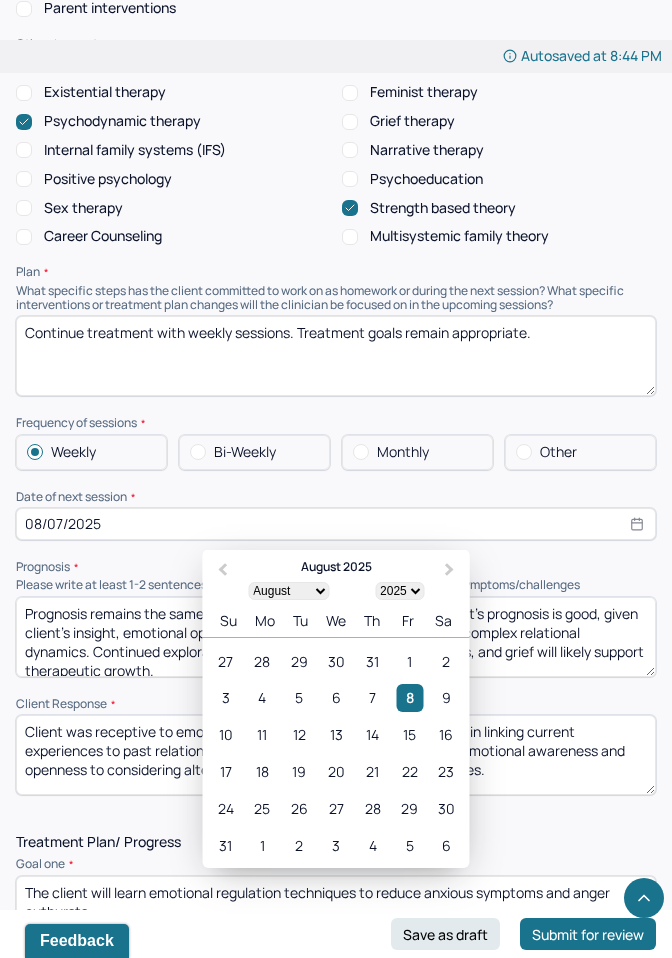 click on "08/07/2025" at bounding box center (336, 524) 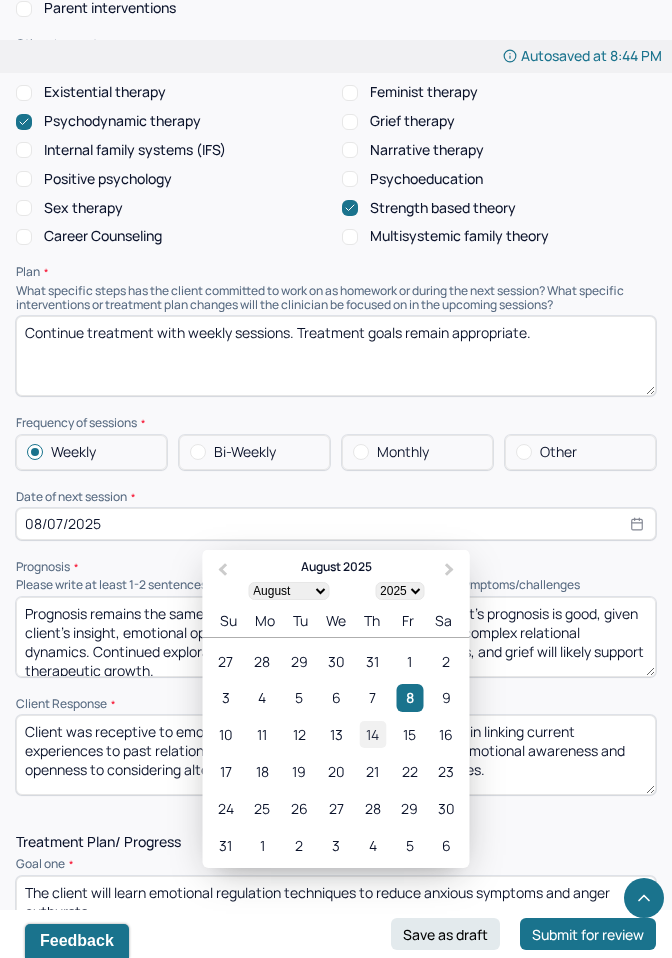 click on "14" at bounding box center [372, 734] 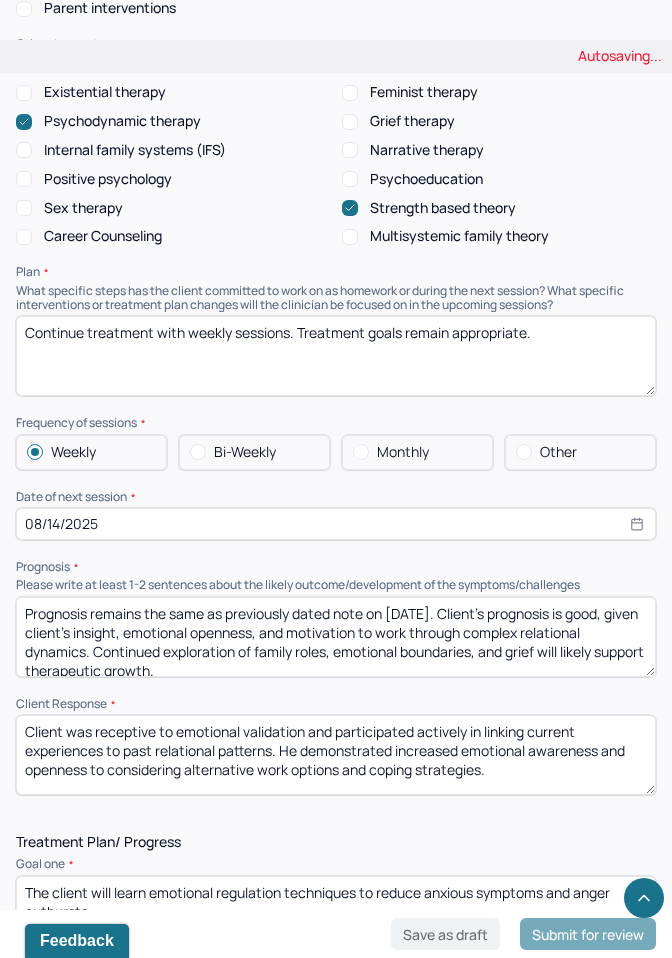 scroll, scrollTop: 9, scrollLeft: 0, axis: vertical 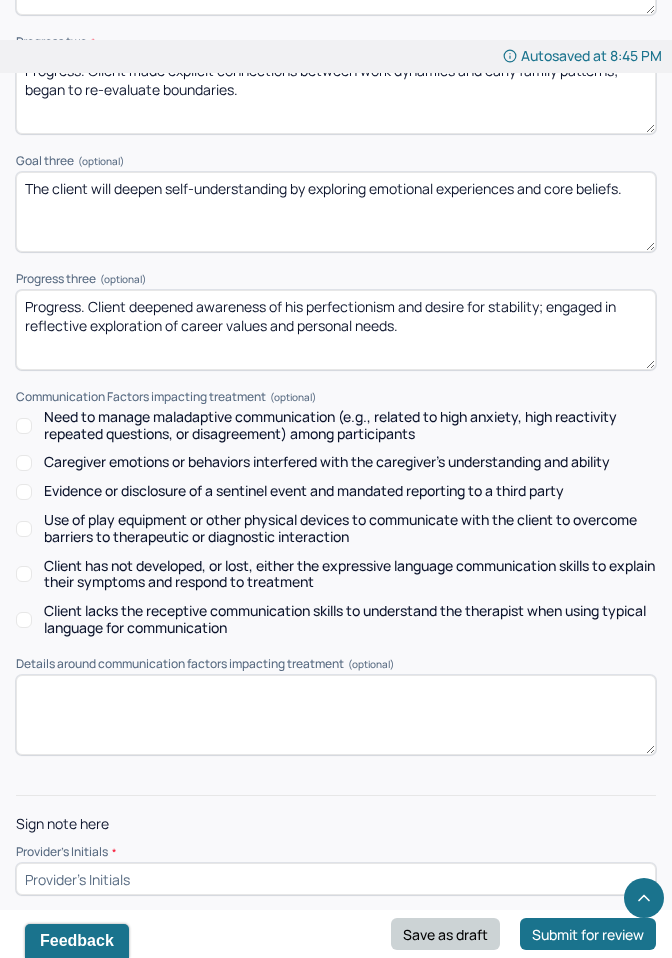 click on "Save as draft" at bounding box center [445, 934] 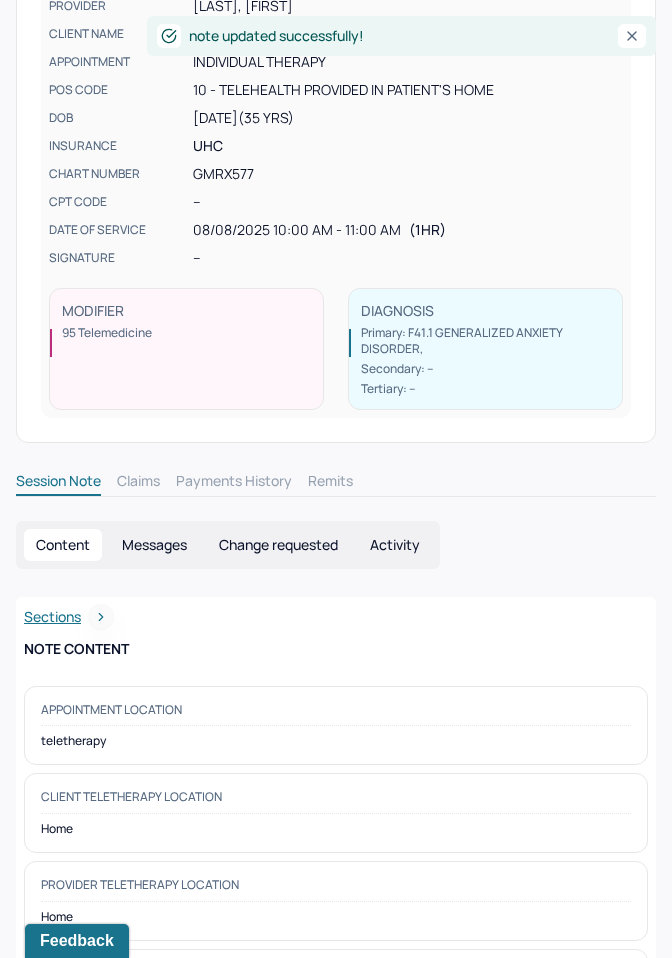 scroll, scrollTop: 0, scrollLeft: 0, axis: both 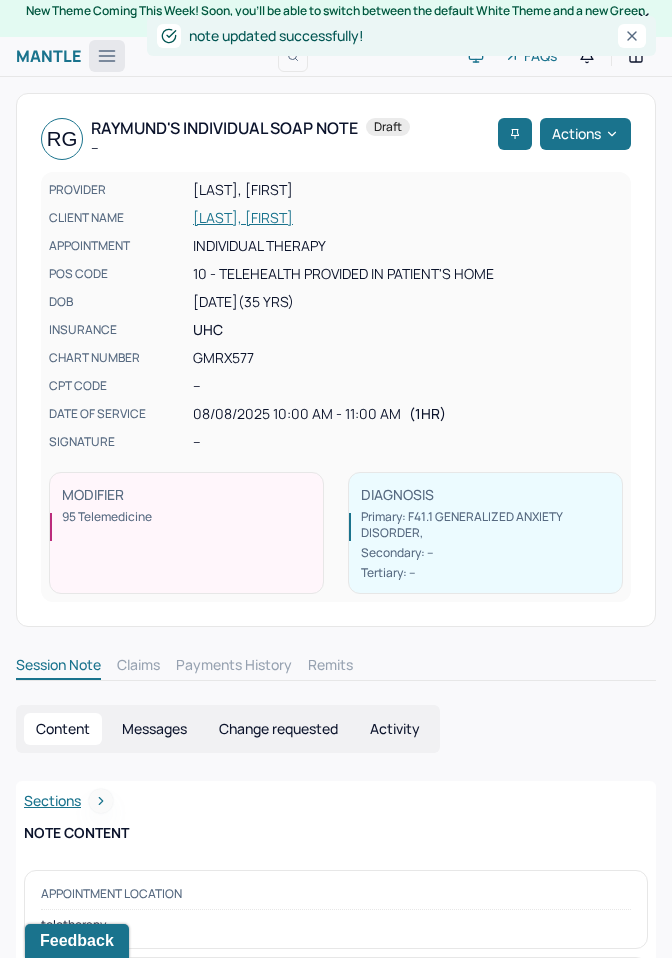 click 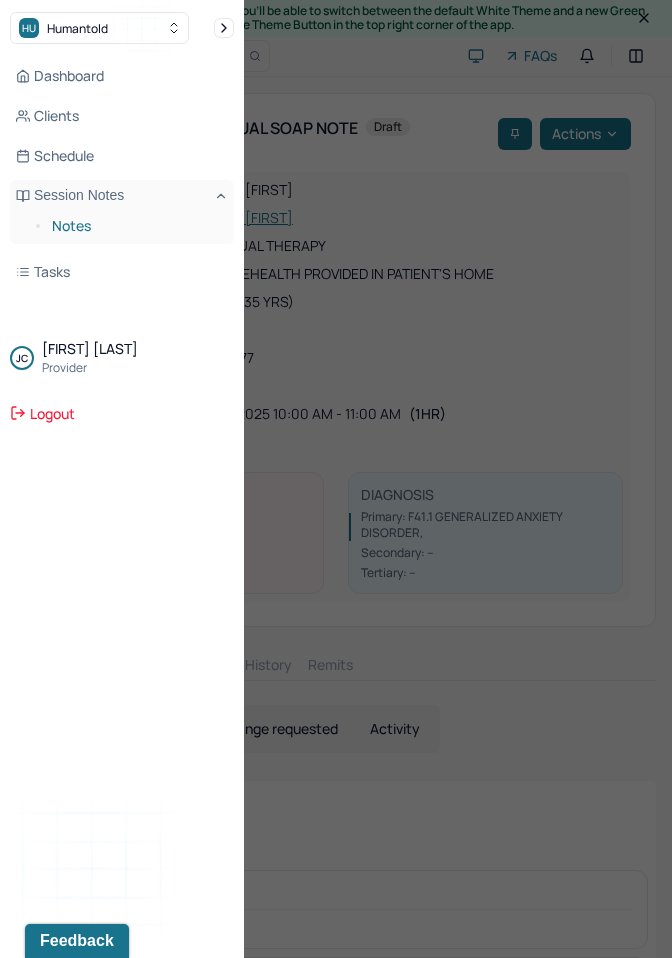 click on "Notes" at bounding box center (135, 226) 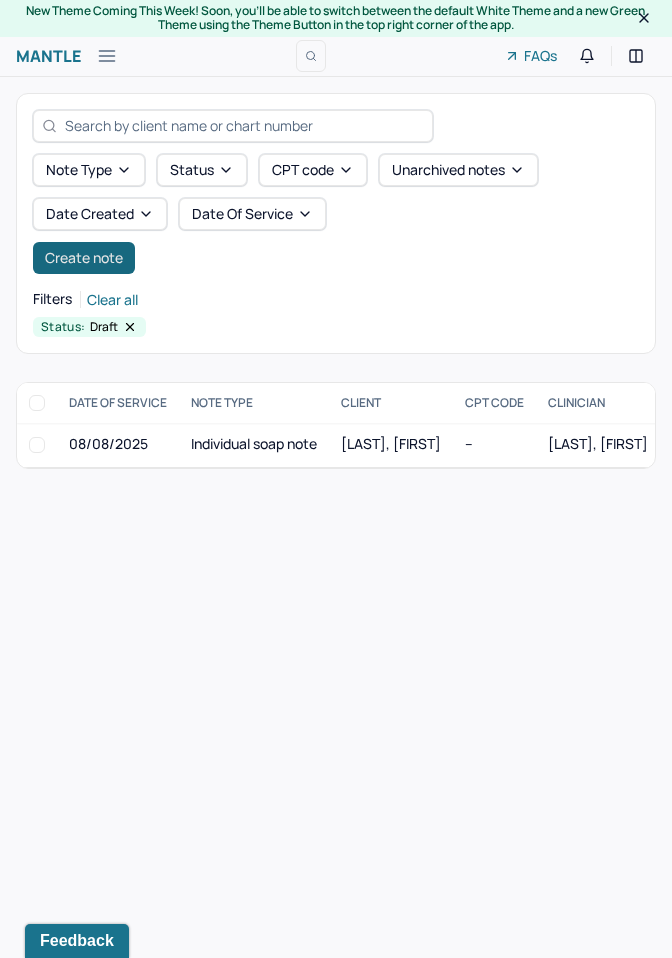 click on "Create note" at bounding box center [84, 258] 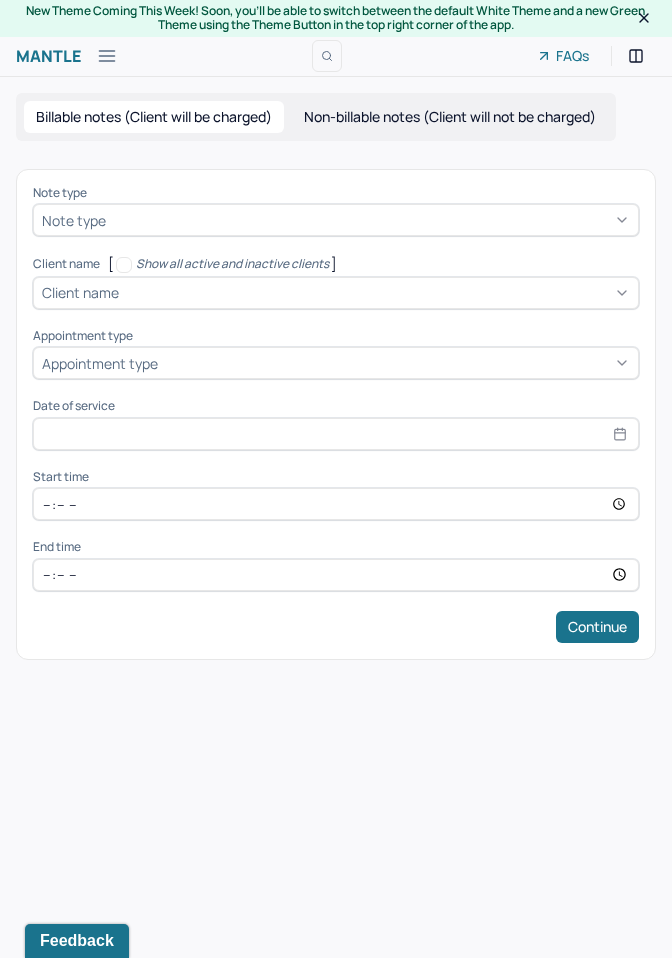 click on "Note type" at bounding box center (336, 220) 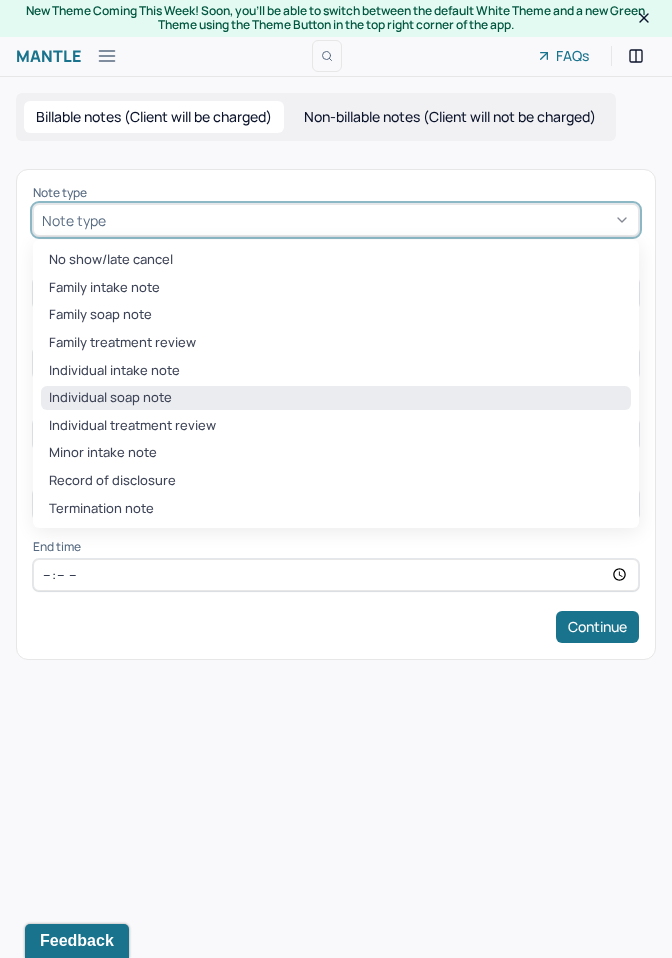 click on "Individual soap note" at bounding box center (336, 398) 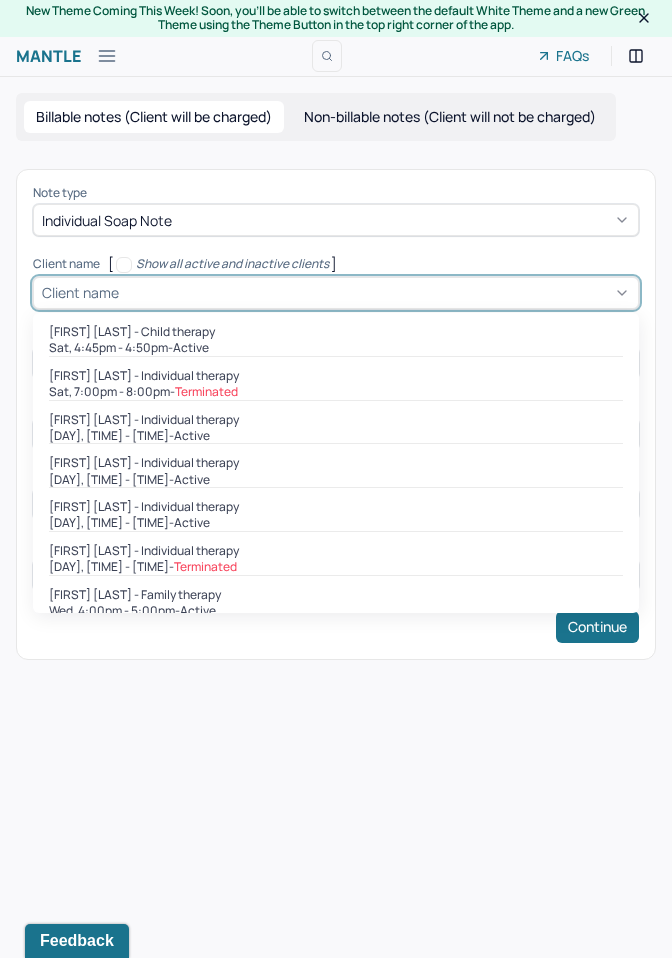 click on "Client name" at bounding box center [336, 293] 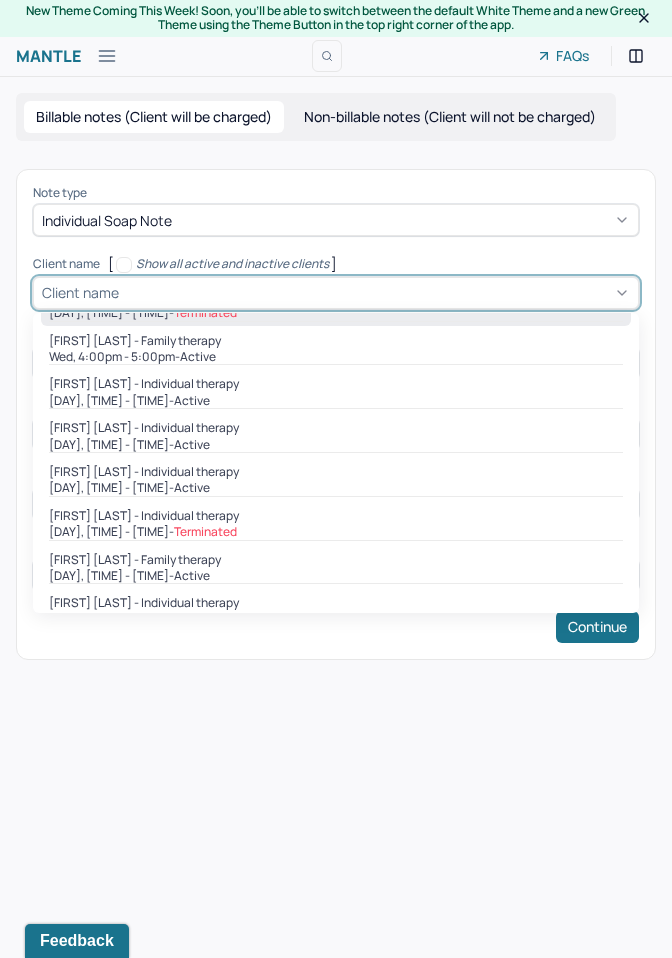 scroll, scrollTop: 233, scrollLeft: 0, axis: vertical 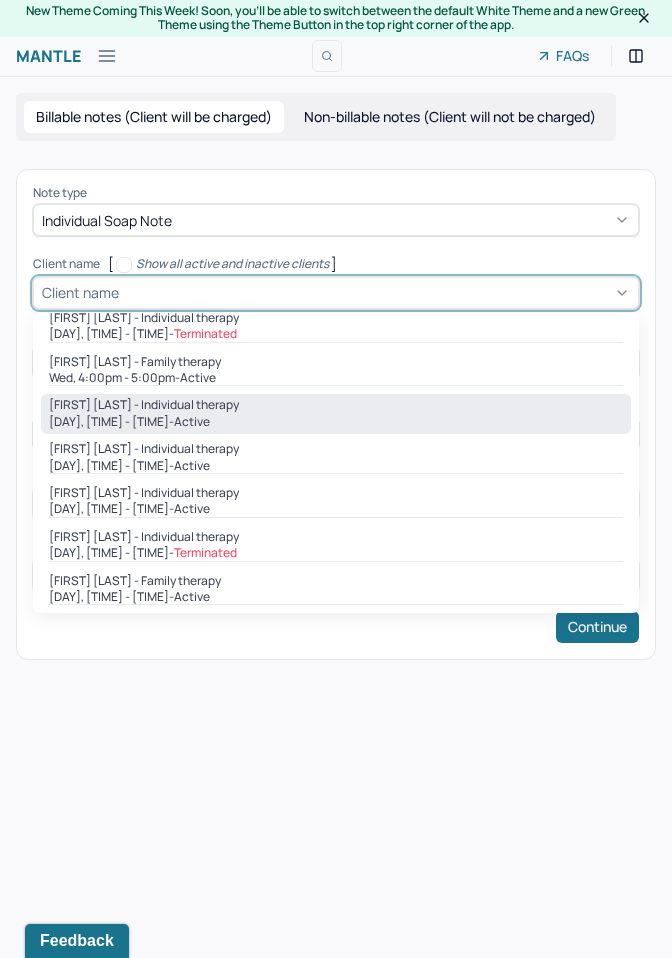 click on "[FIRST] [LAST] - Individual therapy" at bounding box center (144, 405) 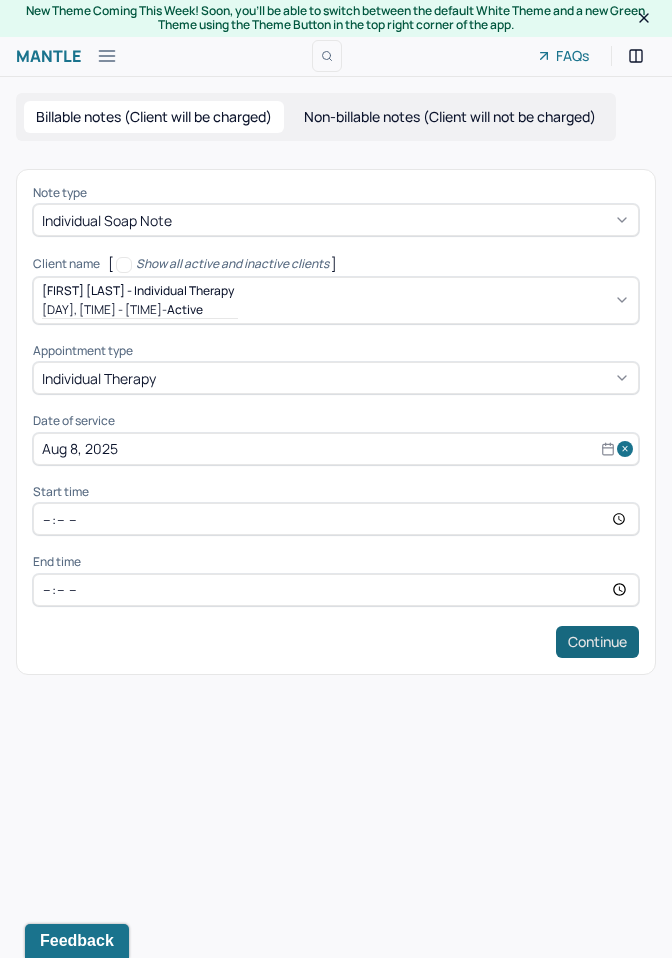 click on "Continue" at bounding box center (597, 642) 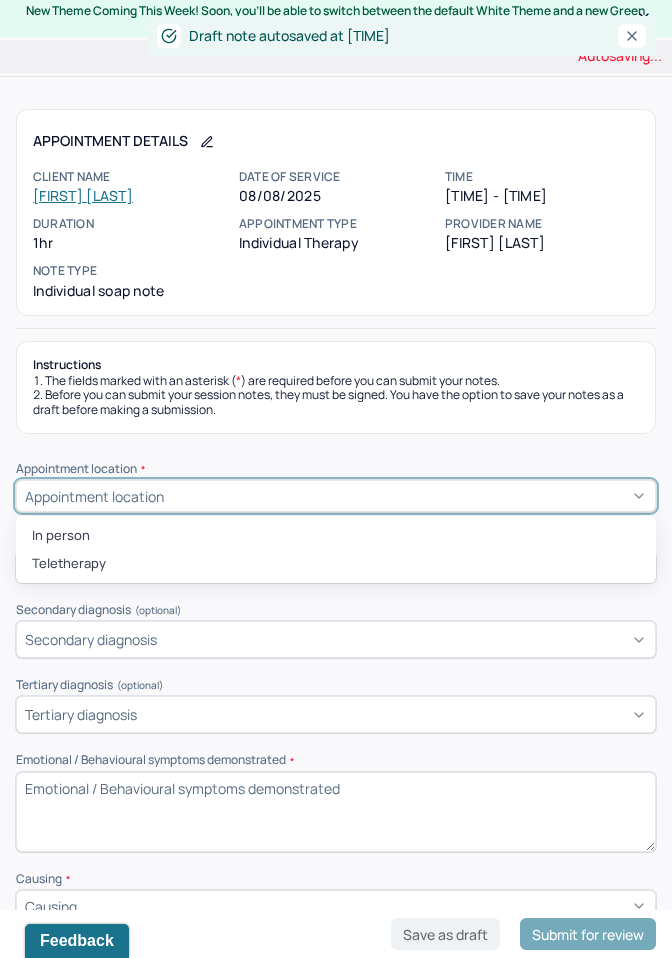 click on "Appointment location" at bounding box center (336, 496) 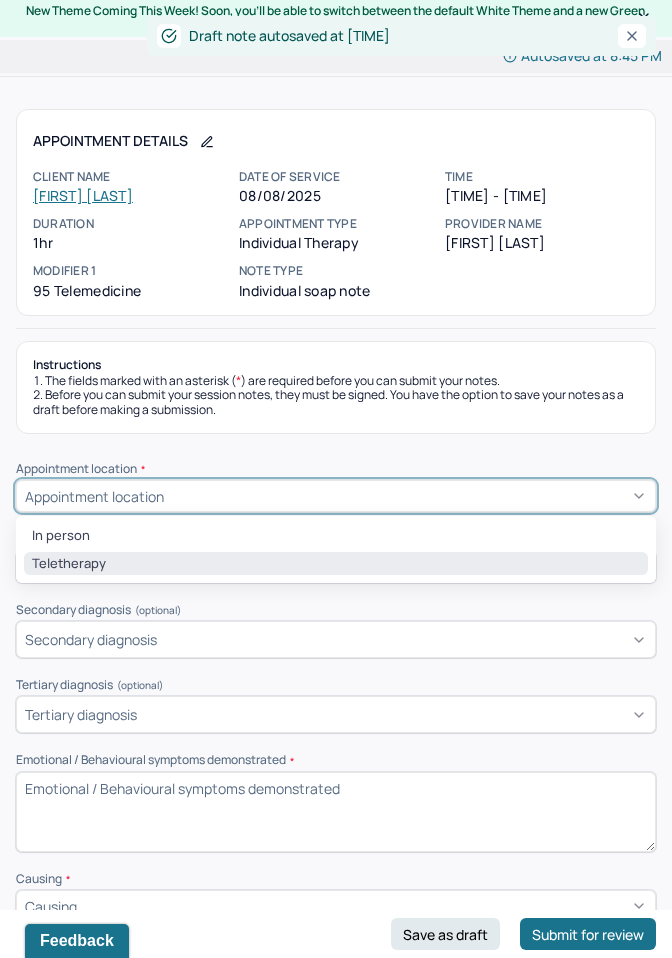 click on "Teletherapy" at bounding box center [336, 564] 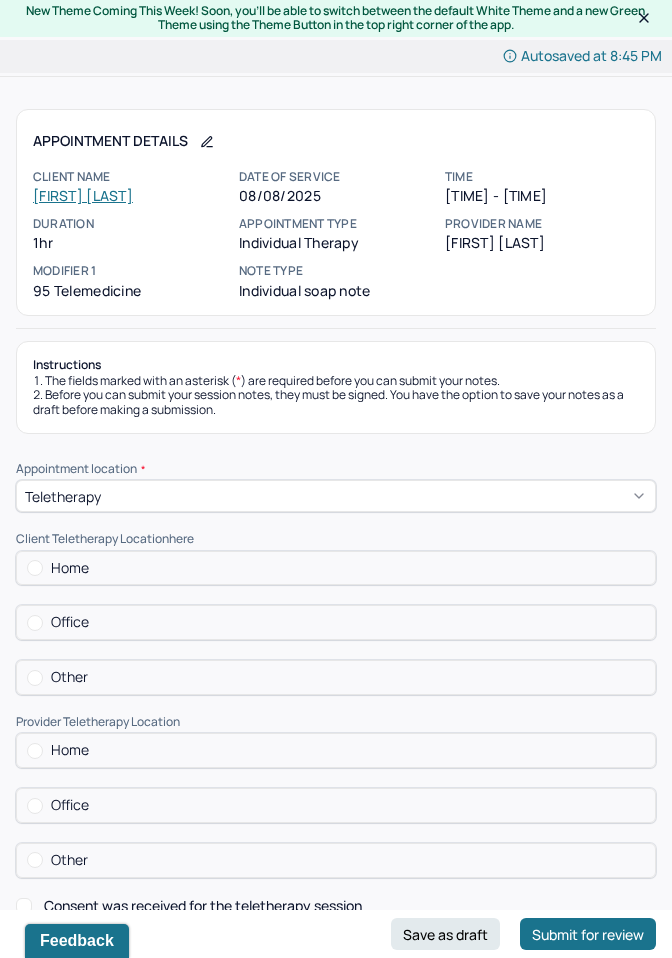 click on "Home" at bounding box center [70, 568] 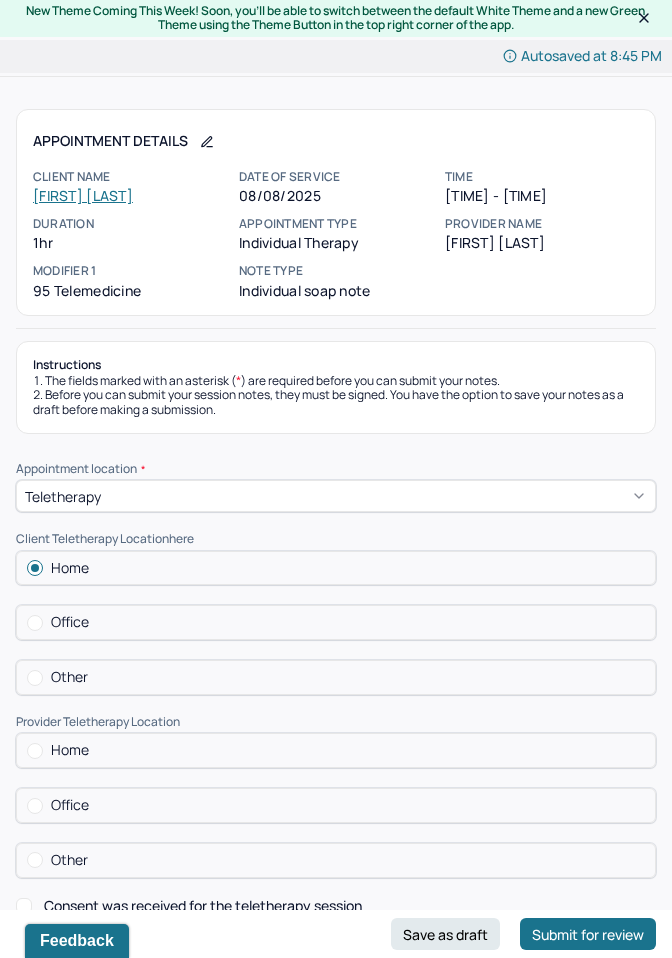 click on "Home Office Other" at bounding box center (336, 805) 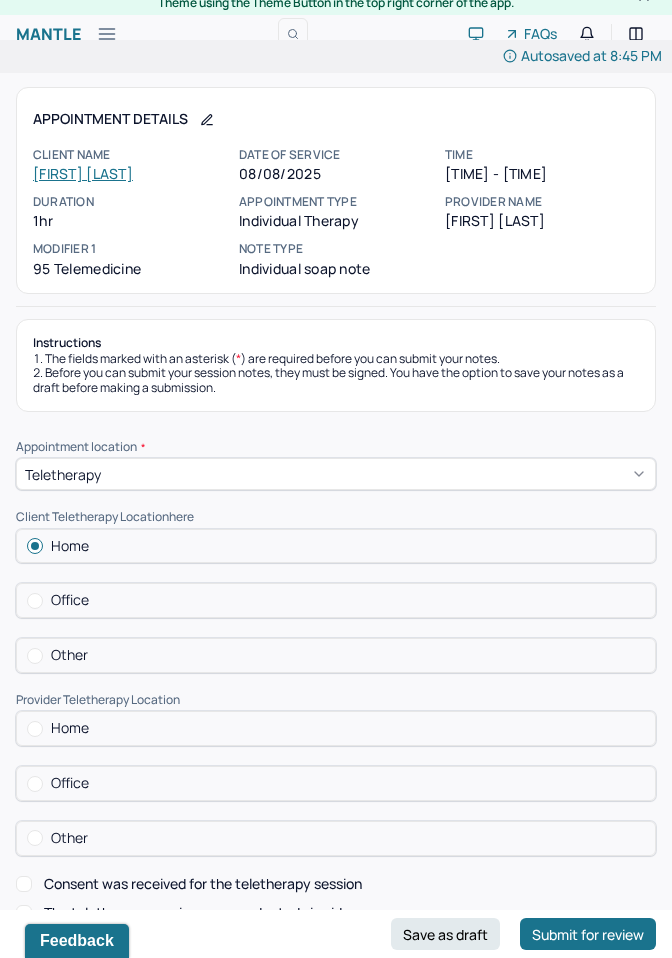 click on "Home" at bounding box center [336, 728] 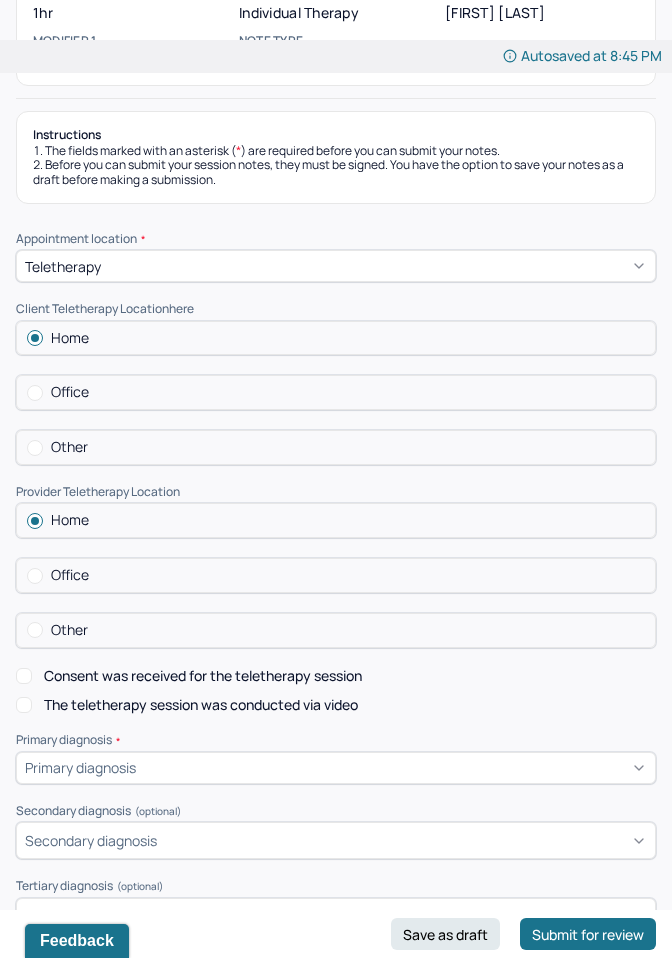 scroll, scrollTop: 233, scrollLeft: 0, axis: vertical 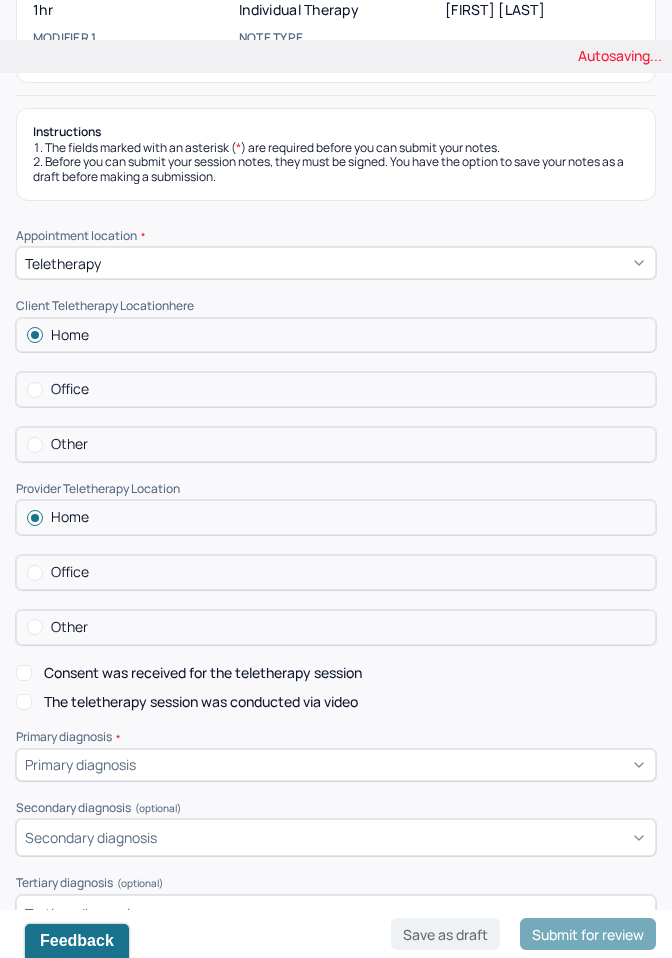 click on "Consent was received for the teletherapy session" at bounding box center [203, 673] 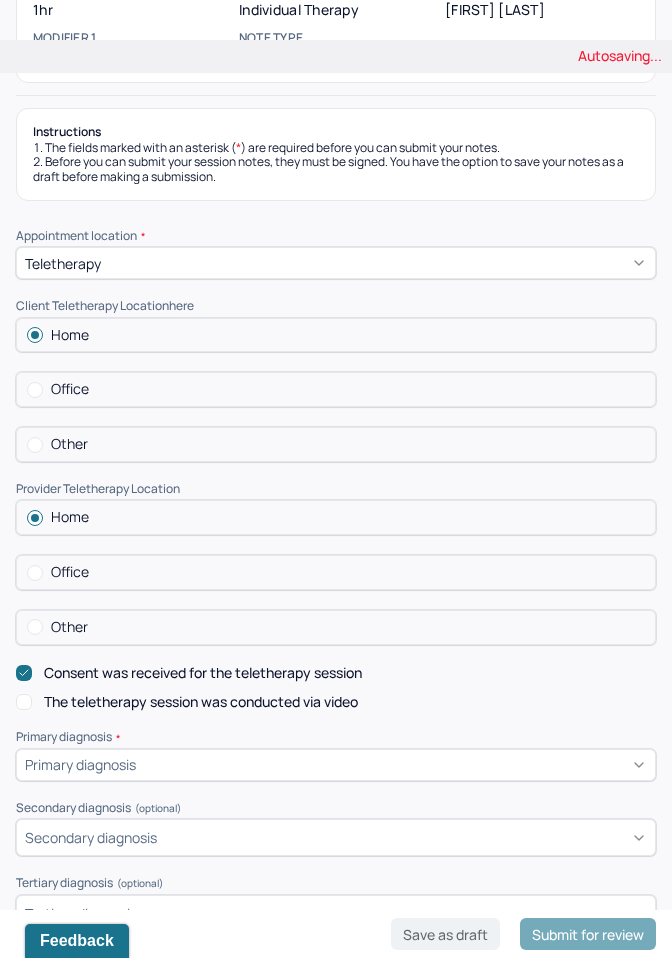click on "The teletherapy session was conducted via video" at bounding box center [201, 702] 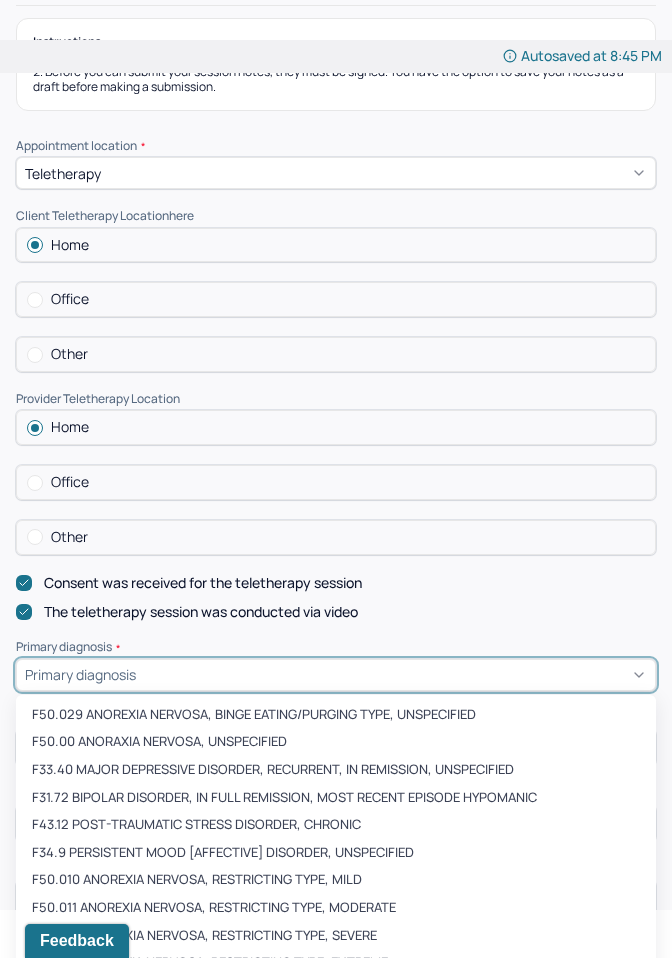 click on "F50.029 ANOREXIA NERVOSA, BINGE EATING/PURGING TYPE, UNSPECIFIED, 1 of 473. 473 results available. Use Up and Down to choose options, press Enter to select the currently focused option, press Escape to exit the menu, press Tab to select the option and exit the menu. Primary diagnosis F50.029 ANOREXIA NERVOSA, BINGE EATING/PURGING TYPE, UNSPECIFIED F50.00 ANORAXIA NERVOSA, UNSPECIFIED F33.40 MAJOR DEPRESSIVE DISORDER, RECURRENT, IN REMISSION, UNSPECIFIED F31.72 BIPOLAR DISORDER, IN FULL REMISSION, MOST RECENT EPISODE HYPOMANIC F43.12 POST-TRAUMATIC STRESS DISORDER, CHRONIC F34.9 PERSISTENT MOOD [AFFECTIVE] DISORDER, UNSPECIFIED F50.010 ANOREXIA NERVOSA, RESTRICTING TYPE, MILD F50.011 ANOREXIA NERVOSA, RESTRICTING TYPE, MODERATE F50.012 ANOREXIA NERVOSA, RESTRICTING TYPE, SEVERE F50.013 ANOREXIA NERVOSA, RESTRICTING TYPE, EXTREME F50.014 ANOREXIA NERVOSA, RESTRICTING TYPE, IN REMISSION F50.019 ANOREXIA NERVOSA, RESTRICTING TYPE, UNSPECIFIED F42.2 MIXED OBSESSIONAL THOUGHTS AND ACTS F50.21 BULIMIA NERVOSA, MILD" at bounding box center (336, 675) 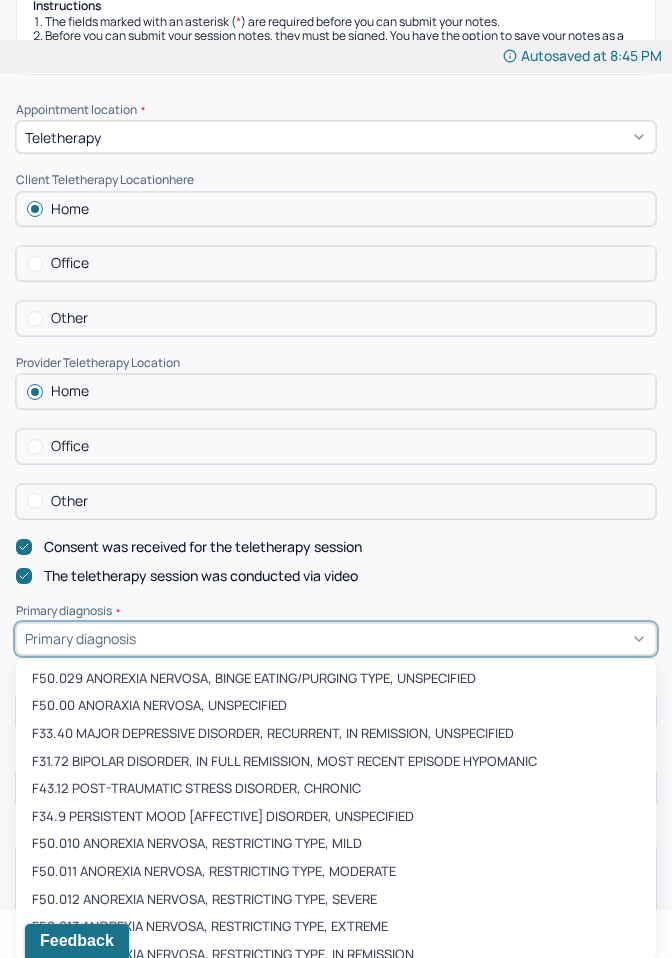 scroll, scrollTop: 360, scrollLeft: 0, axis: vertical 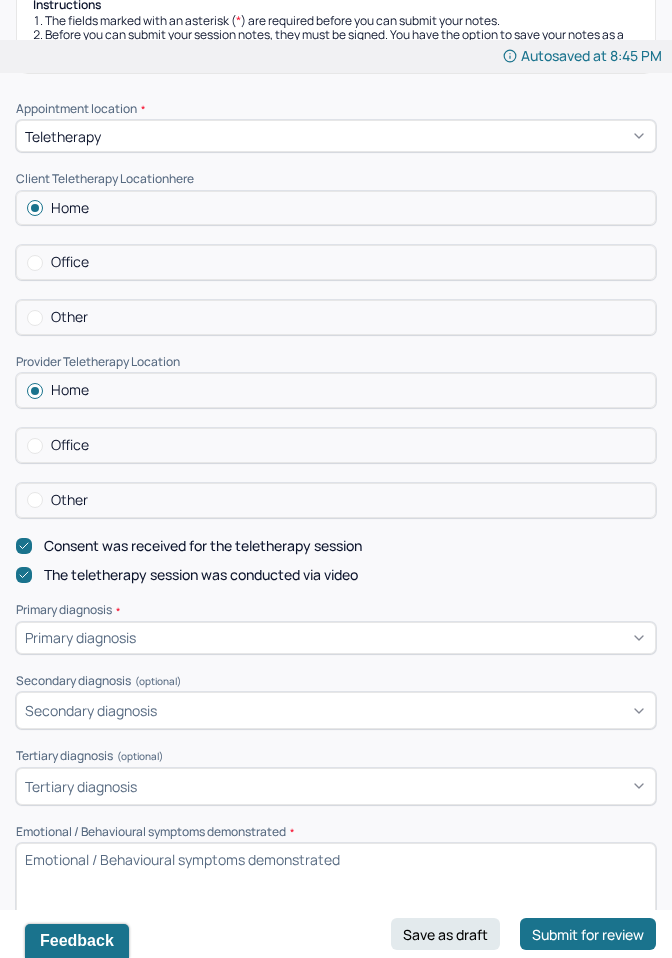 click on "Primary diagnosis *" at bounding box center [336, 610] 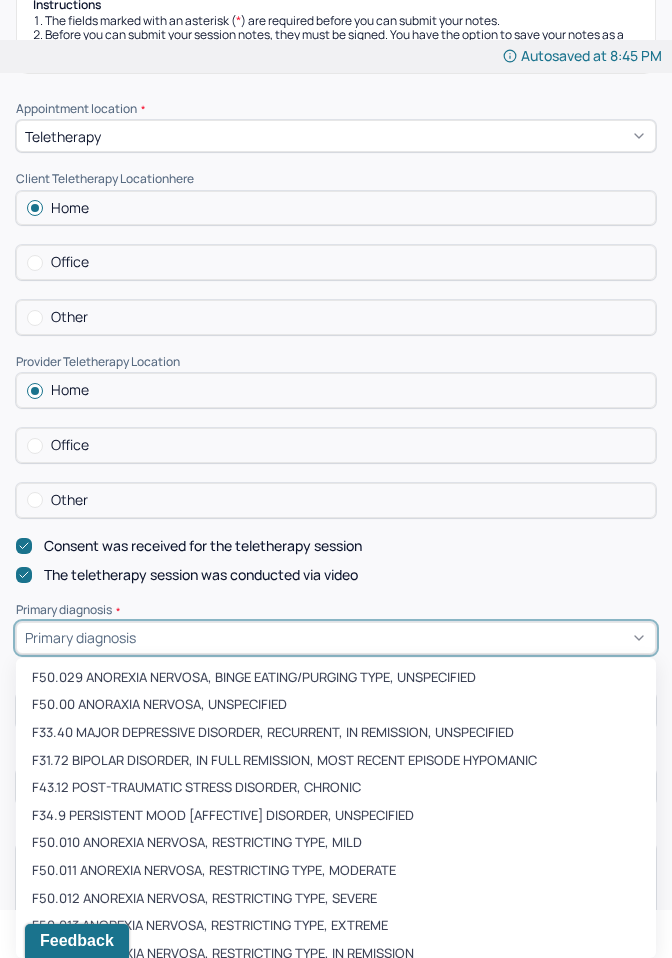 click on "Primary diagnosis" at bounding box center (336, 638) 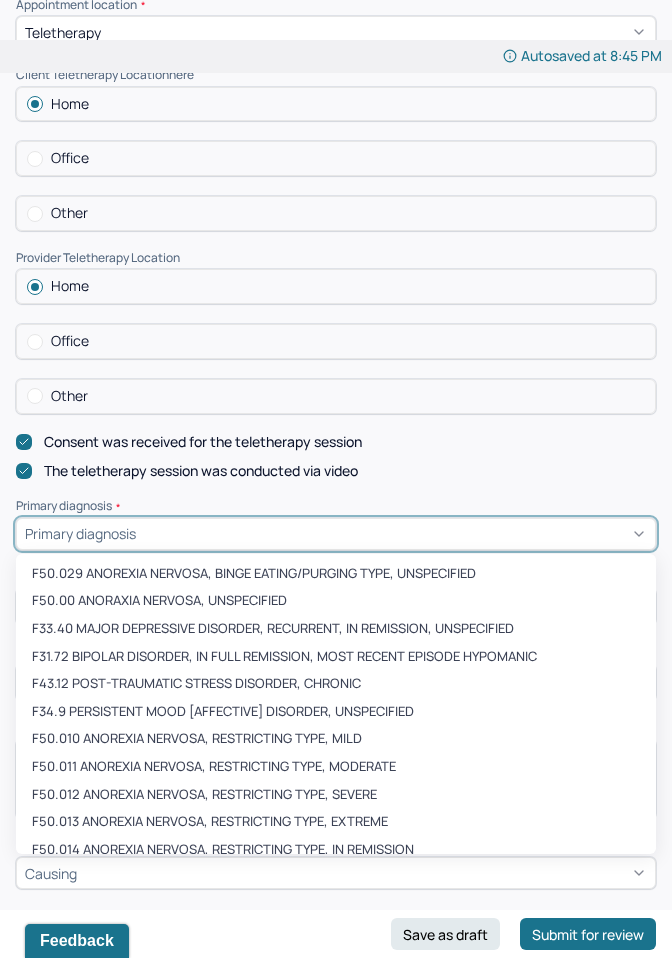 scroll, scrollTop: 542, scrollLeft: 0, axis: vertical 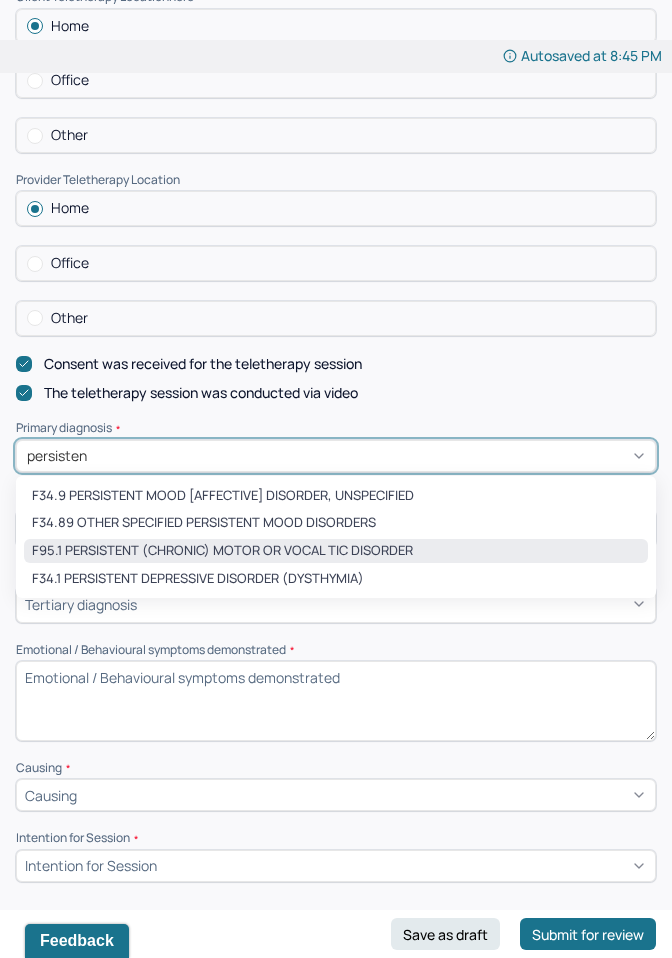 type on "persistent" 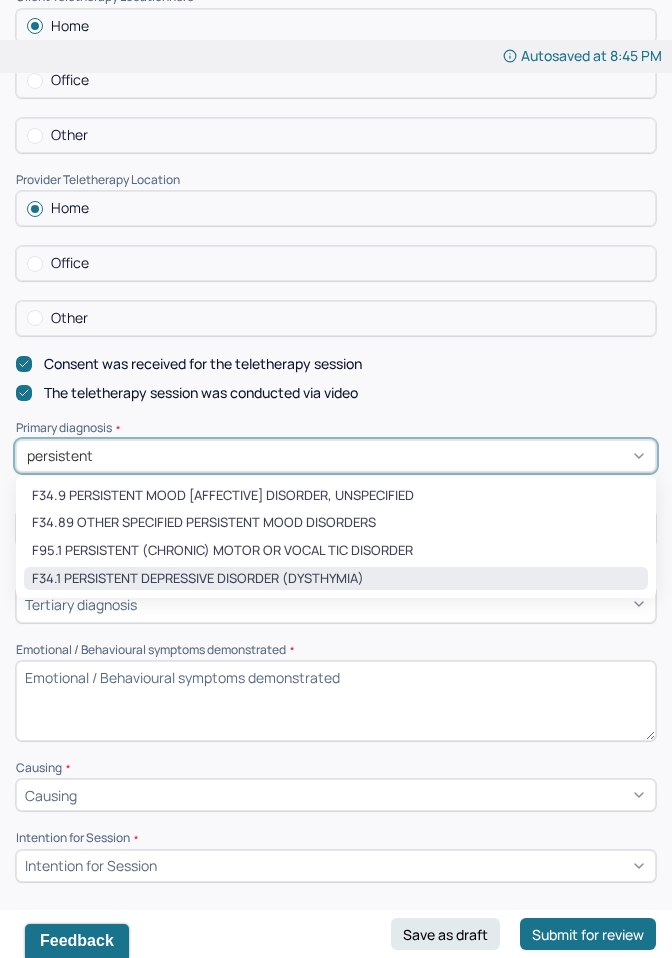 click on "F34.1 PERSISTENT DEPRESSIVE DISORDER (DYSTHYMIA)" at bounding box center (336, 579) 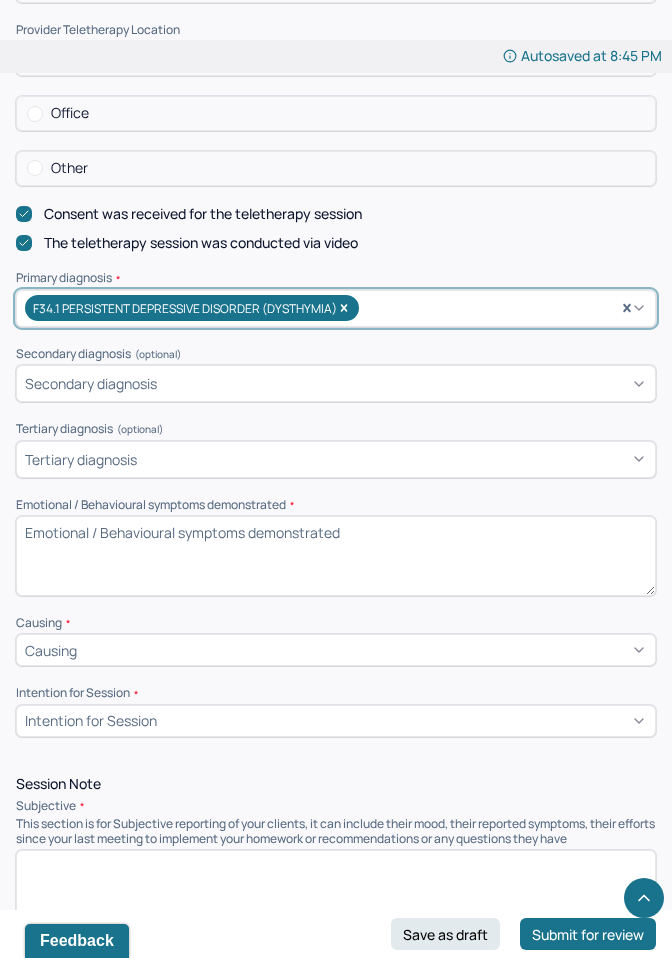 scroll, scrollTop: 759, scrollLeft: 0, axis: vertical 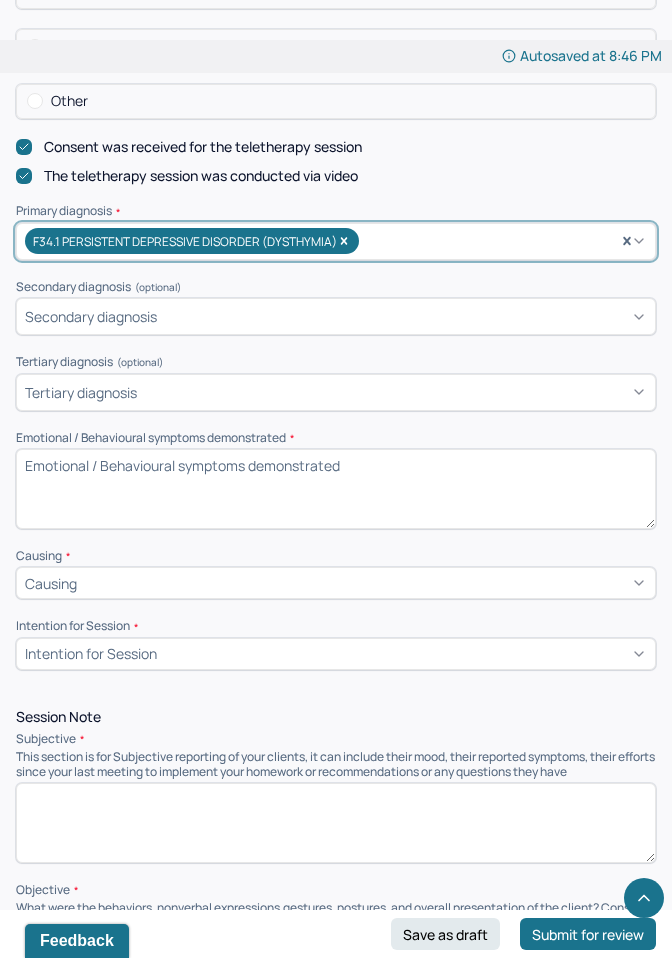 click on "Causing" at bounding box center (336, 583) 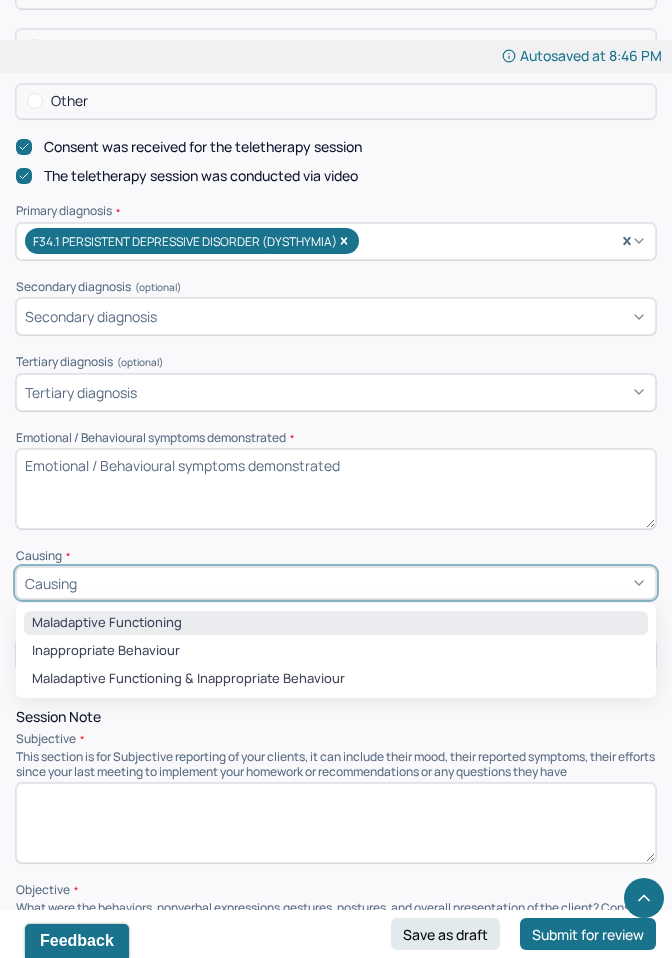 drag, startPoint x: 206, startPoint y: 637, endPoint x: 203, endPoint y: 619, distance: 18.248287 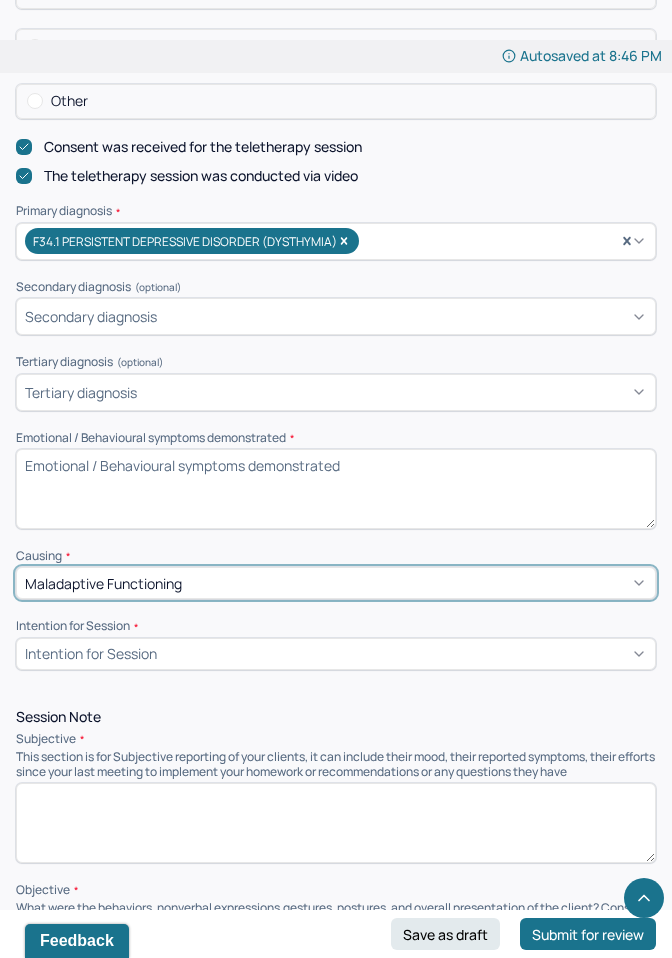 click on "Intention for Session" at bounding box center [336, 654] 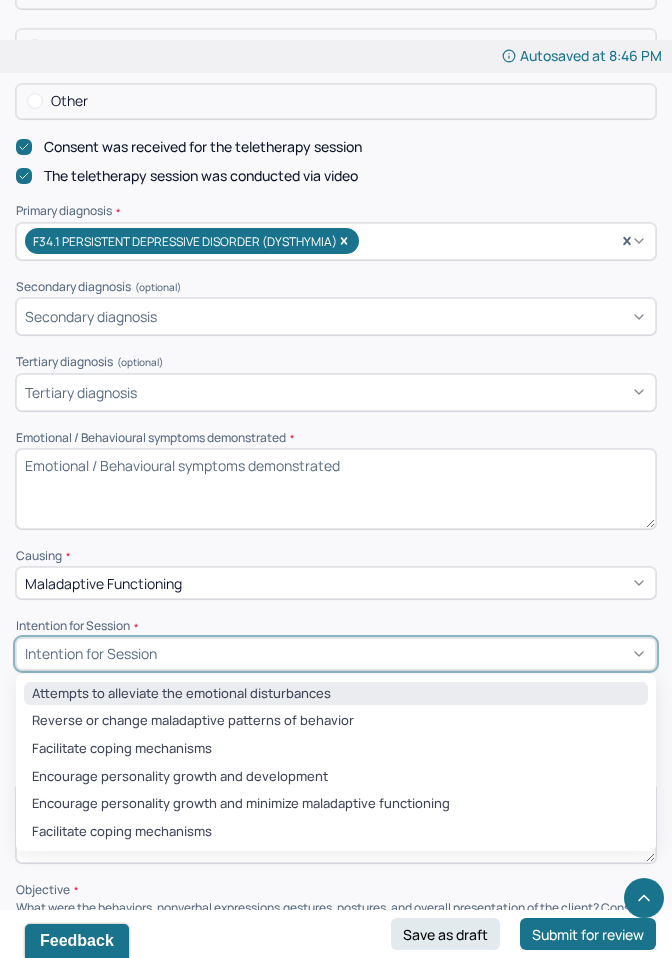 click on "Attempts to alleviate the emotional disturbances" at bounding box center [336, 694] 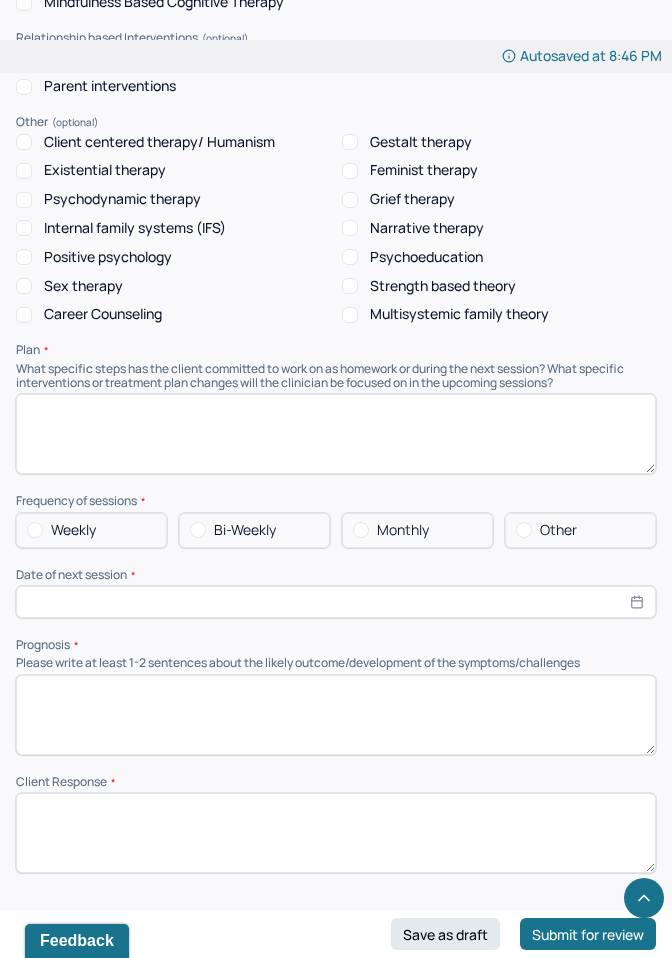 scroll, scrollTop: 2194, scrollLeft: 0, axis: vertical 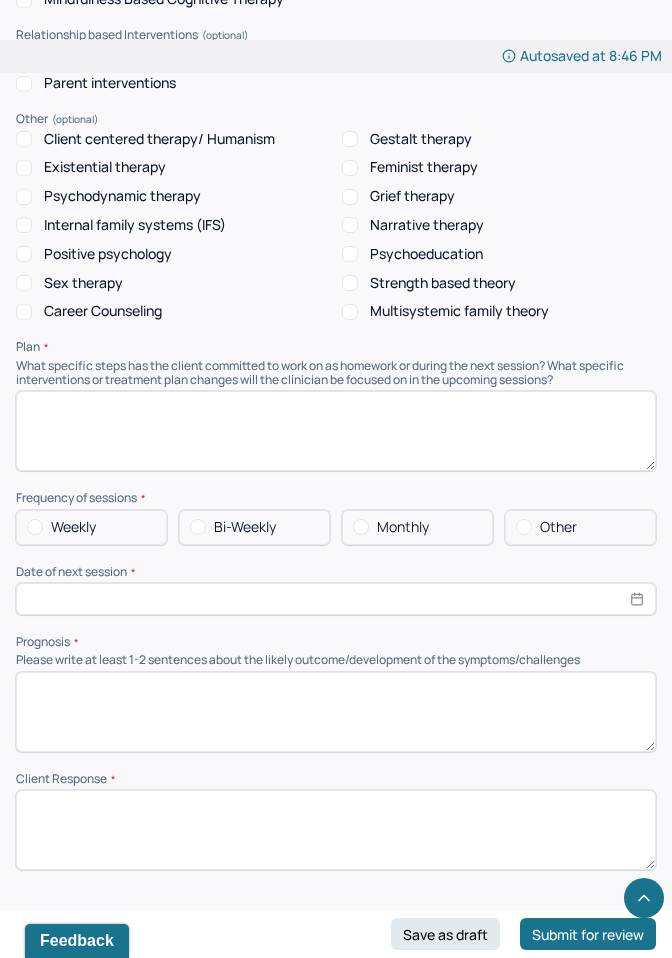 click at bounding box center [336, 431] 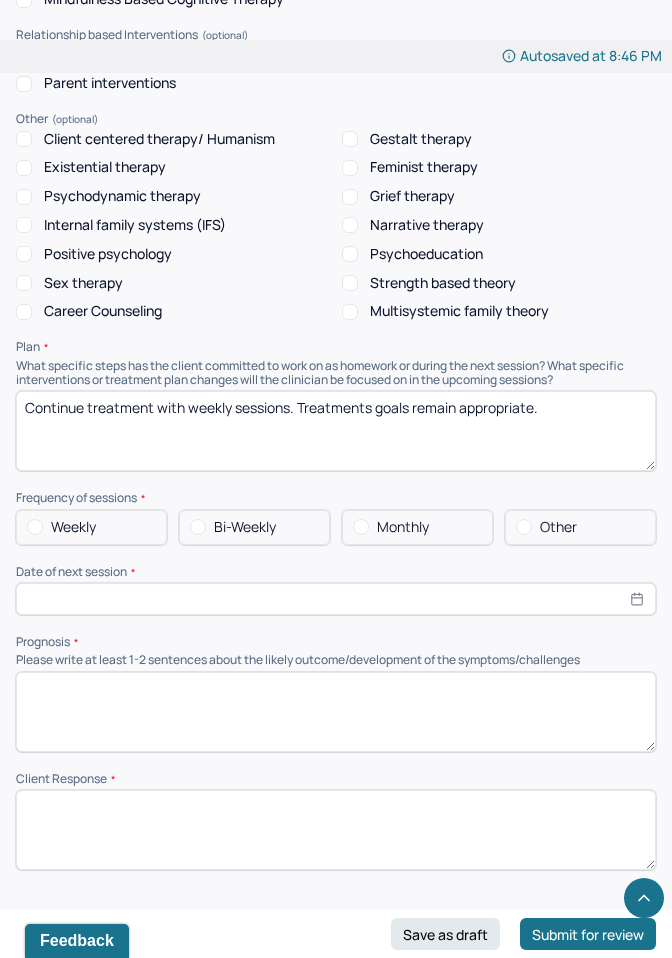 type on "Continue treatment with weekly sessions. Treatments goals remain appropriate." 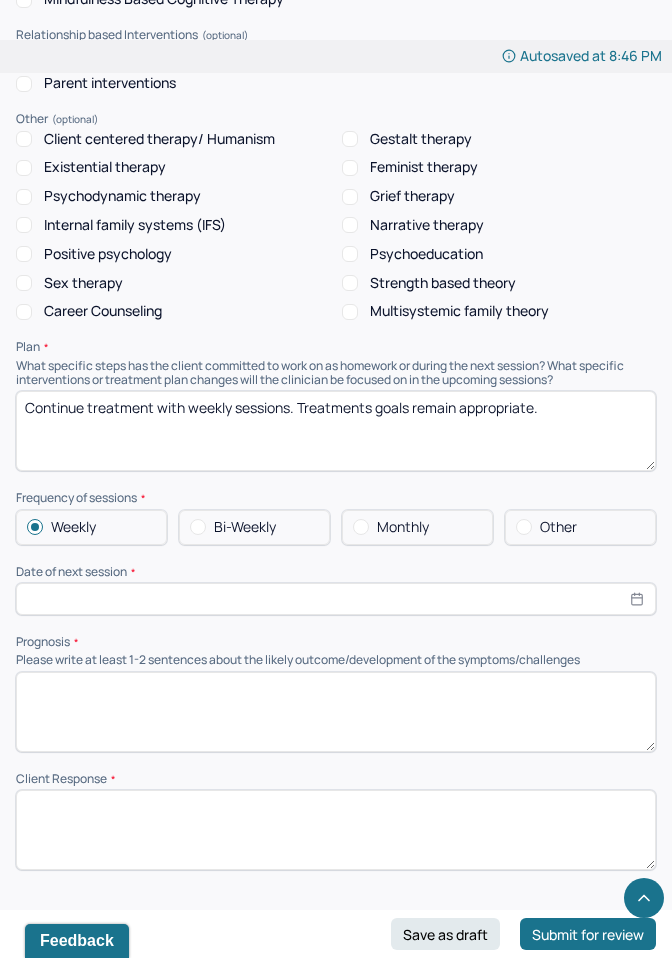 click at bounding box center [336, 599] 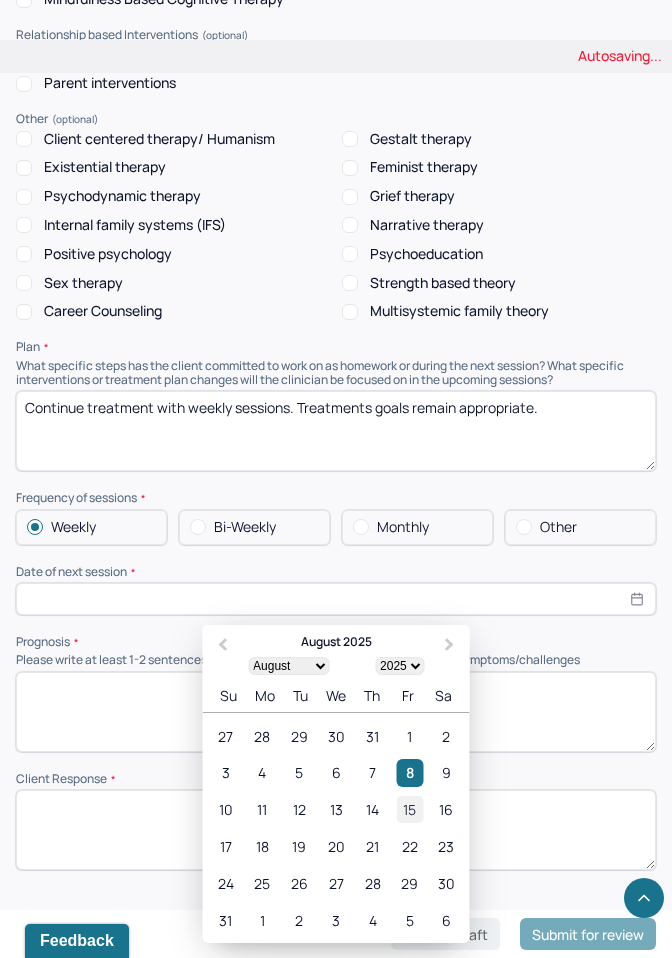 click on "15" at bounding box center (409, 809) 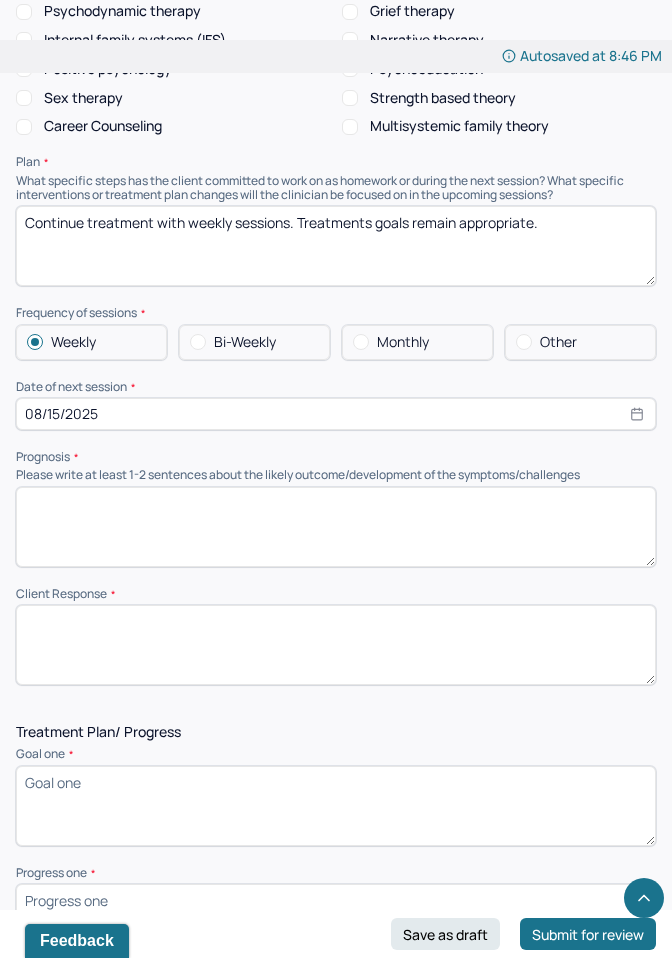 scroll, scrollTop: 2387, scrollLeft: 0, axis: vertical 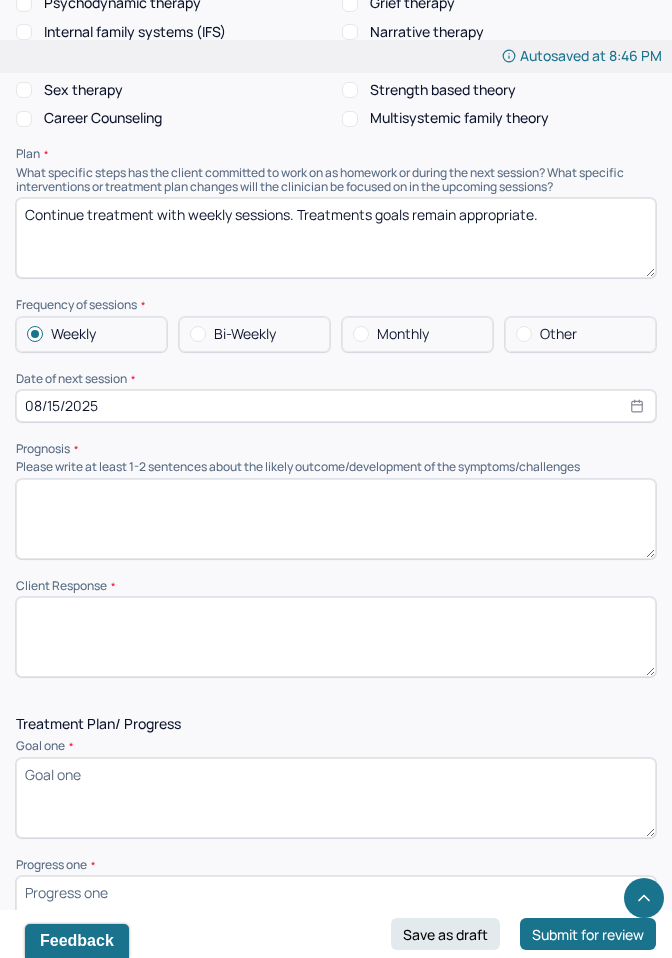select on "7" 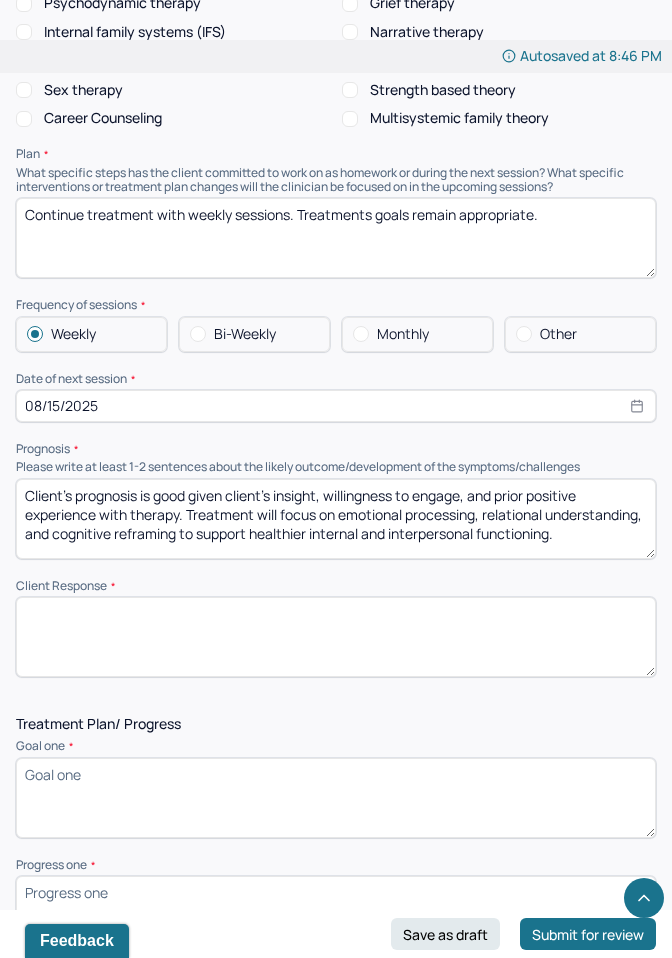 scroll, scrollTop: 0, scrollLeft: 0, axis: both 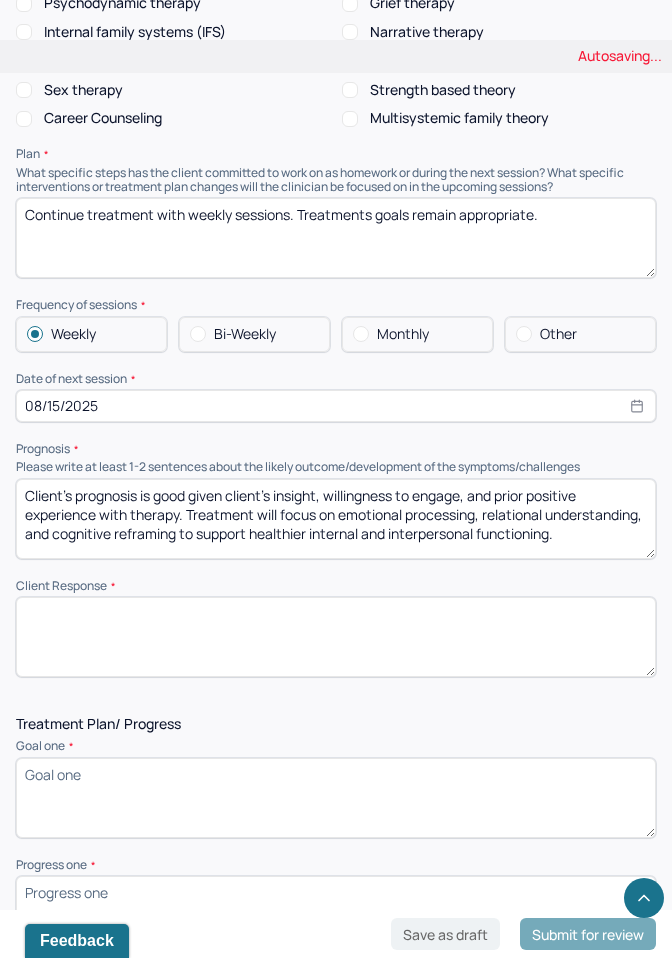 type on "Client's prognosis is good given client’s insight, willingness to engage, and prior positive experience with therapy. Treatment will focus on emotional processing, relational understanding, and cognitive reframing to support healthier internal and interpersonal functioning." 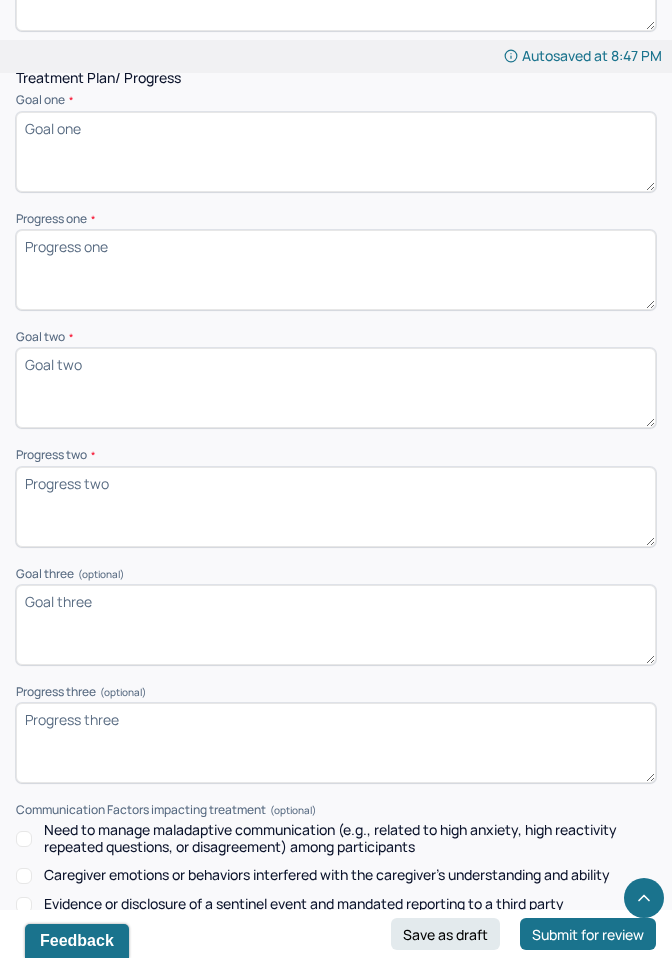 scroll, scrollTop: 3051, scrollLeft: 0, axis: vertical 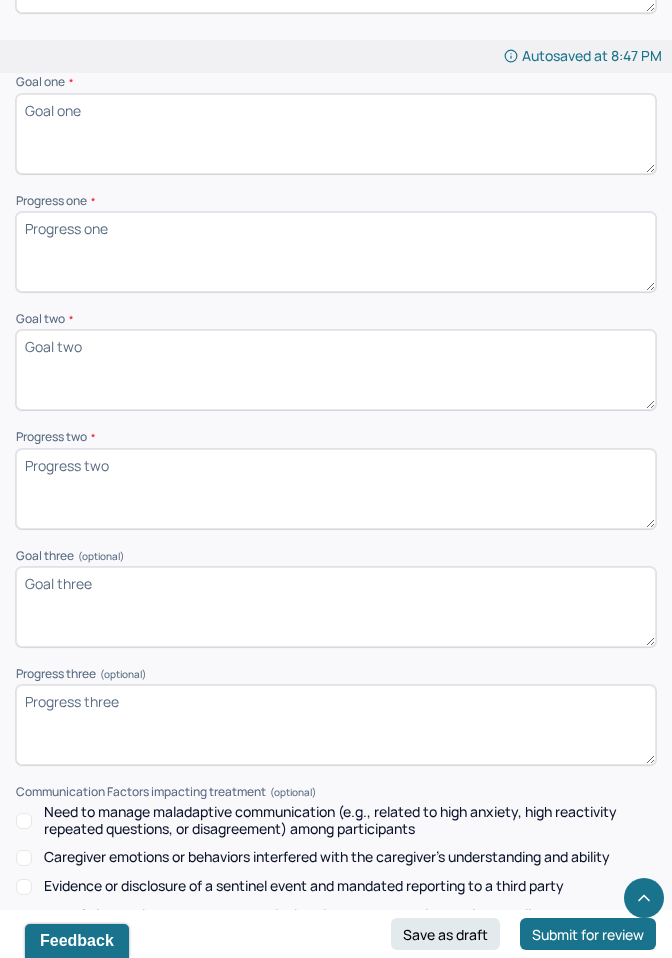 click on "Goal one *" at bounding box center (336, 134) 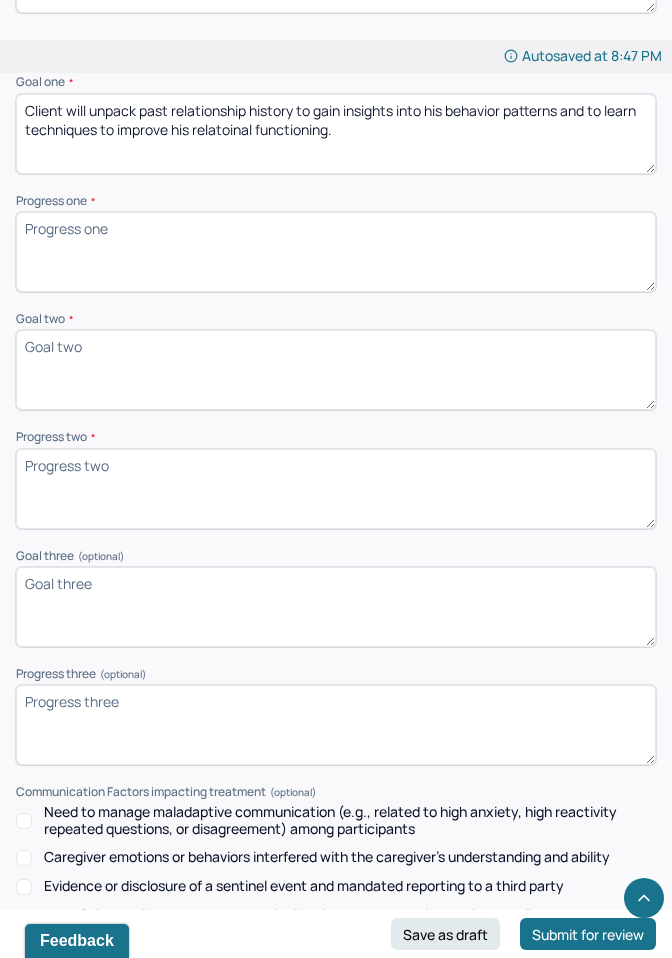 type on "Client will unpack past relationship history to gain insights into his behavior patterns and to learn techniques to improve his relatoinal functioning." 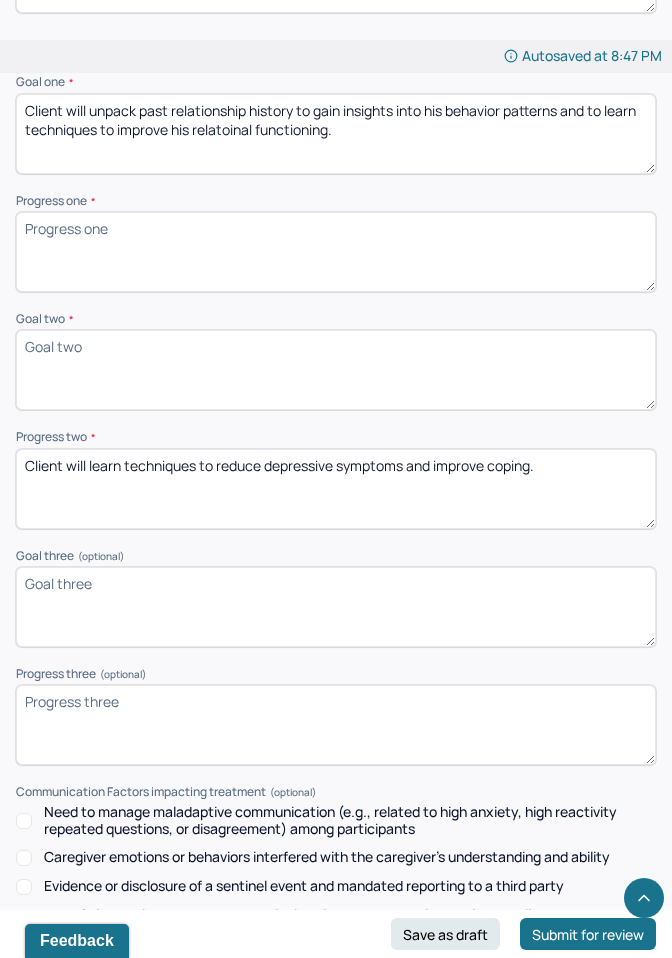 type on "Client will learn techniques to reduce depressive symptoms and improve coping." 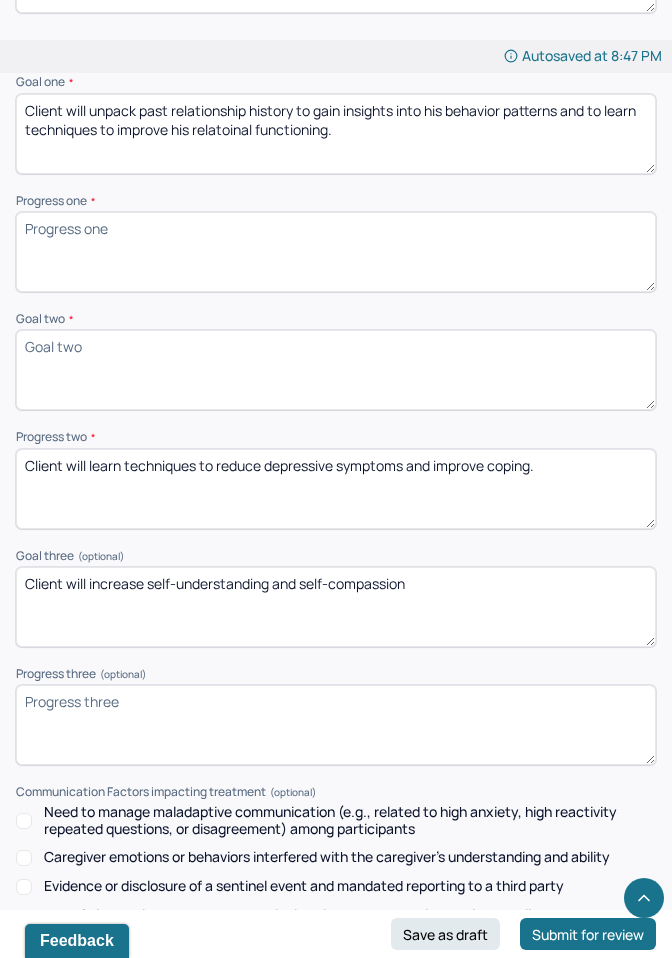 type on "Client will increase self-understanding and self-compassion" 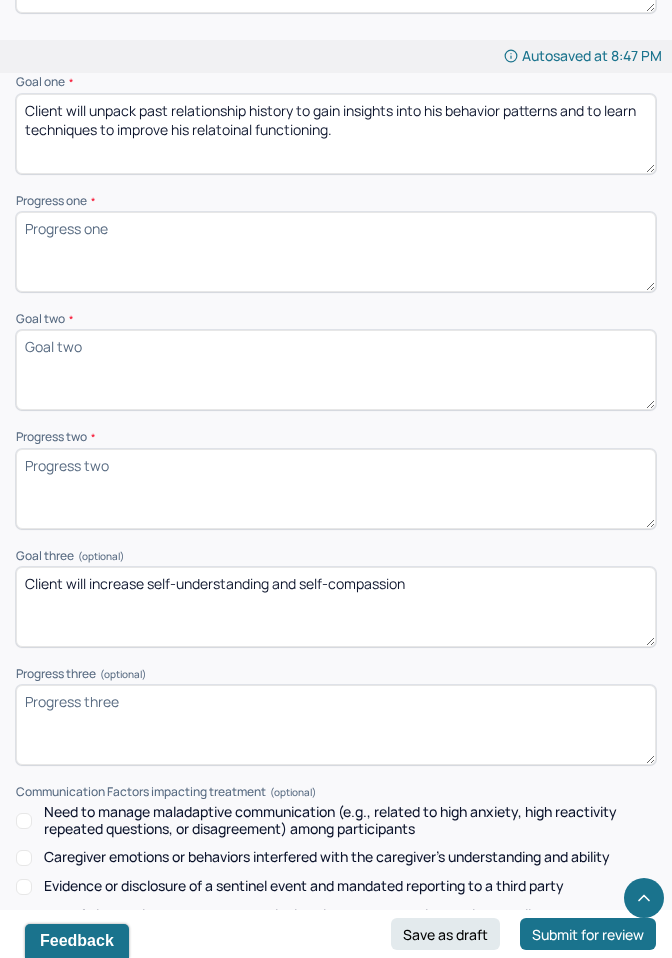 type 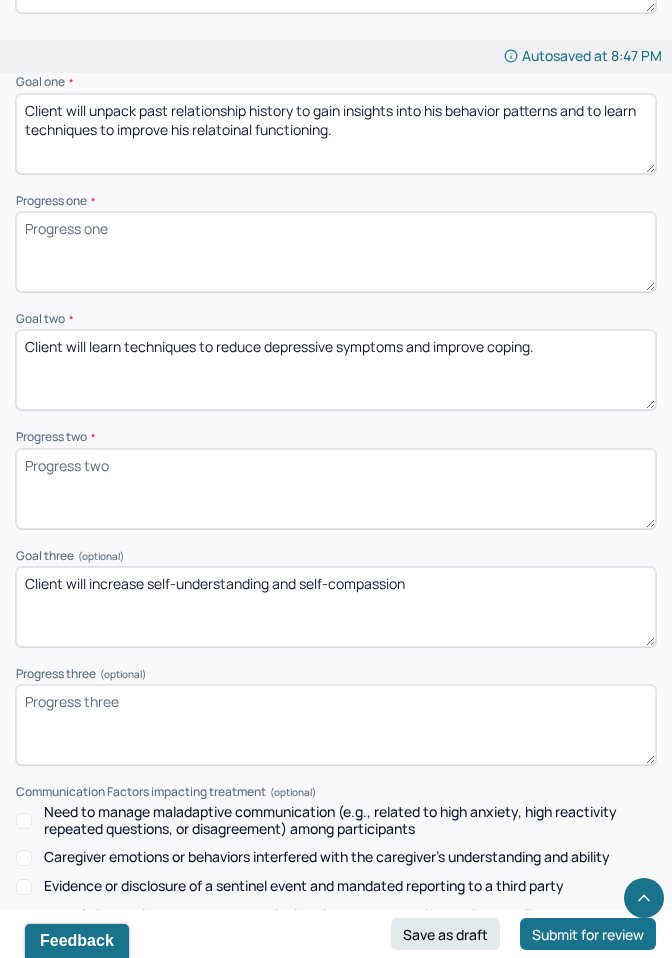 type on "Client will learn techniques to reduce depressive symptoms and improve coping." 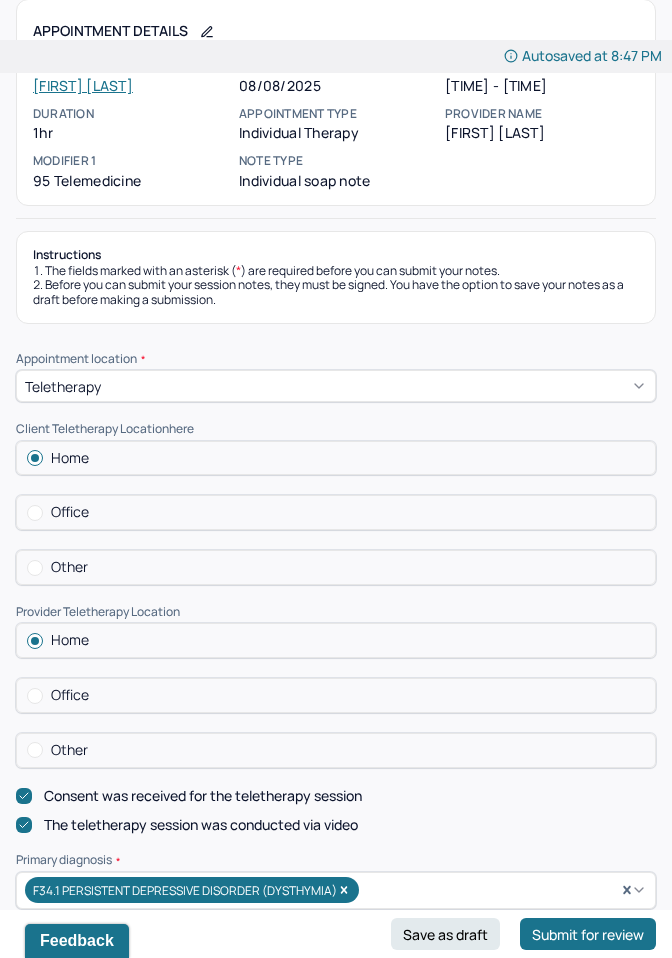 scroll, scrollTop: 101, scrollLeft: 0, axis: vertical 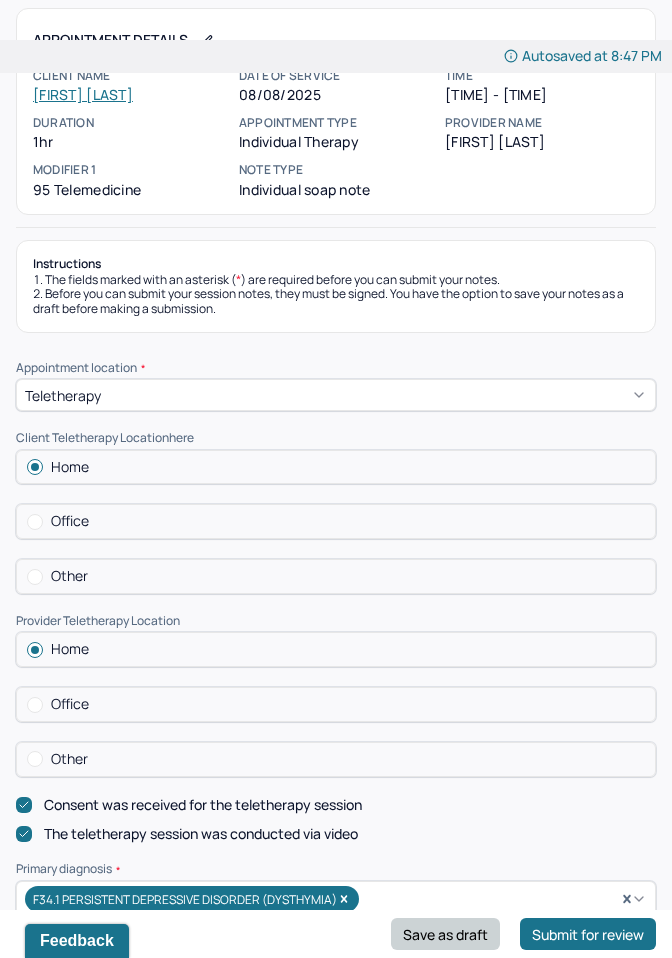 type on "Client will increase self-understanding and self-compassion" 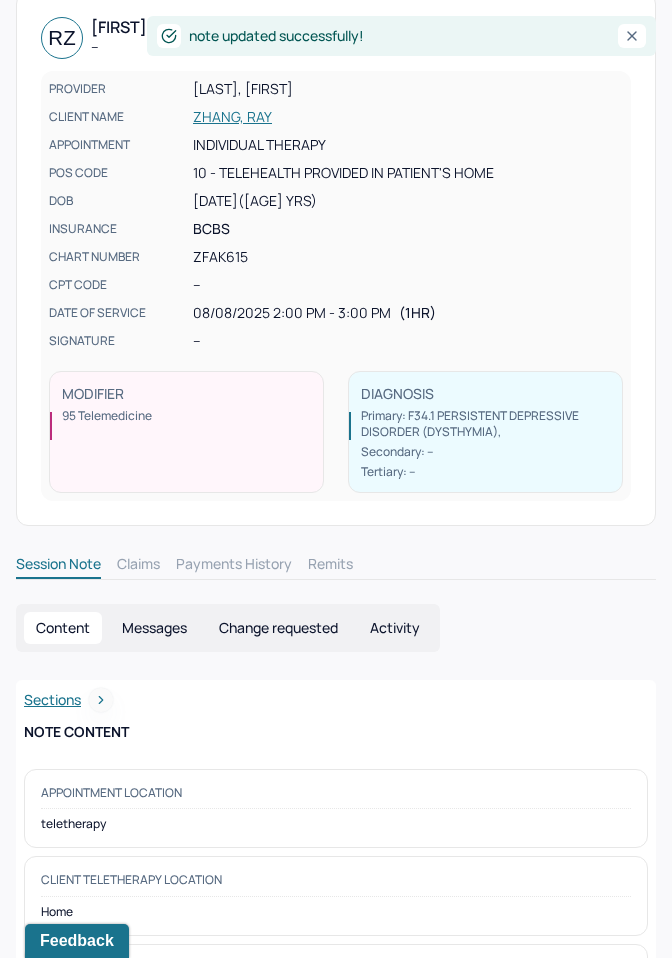 scroll, scrollTop: 0, scrollLeft: 0, axis: both 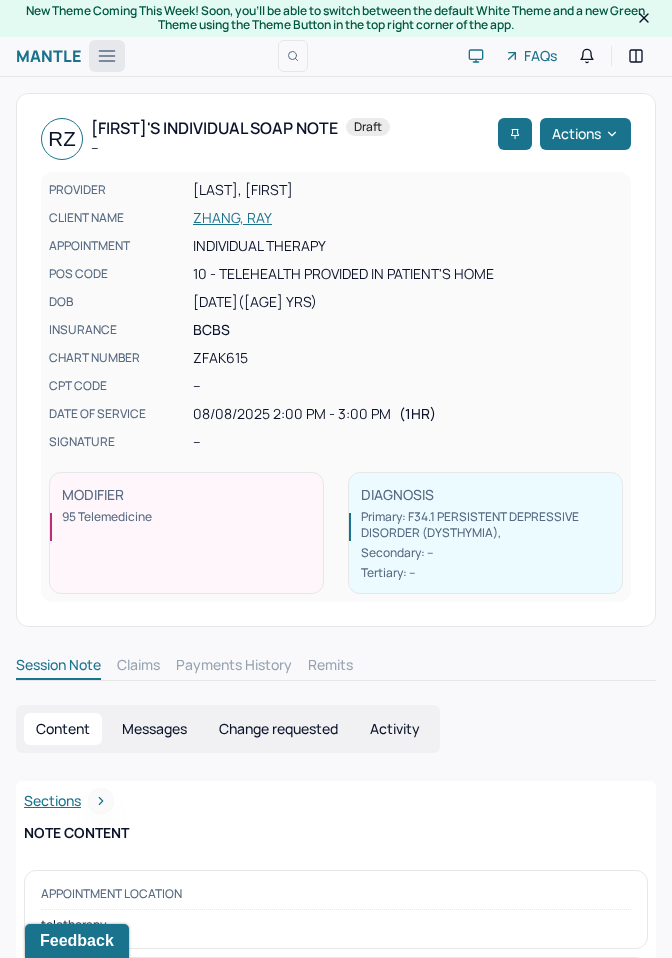 click at bounding box center (107, 56) 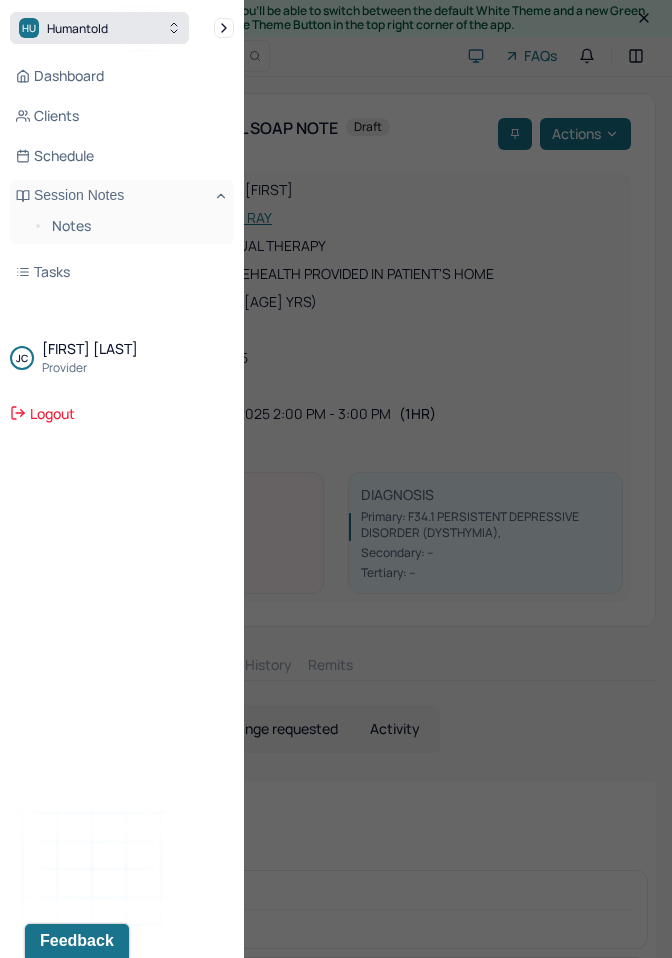 click on "Humantold" at bounding box center [77, 28] 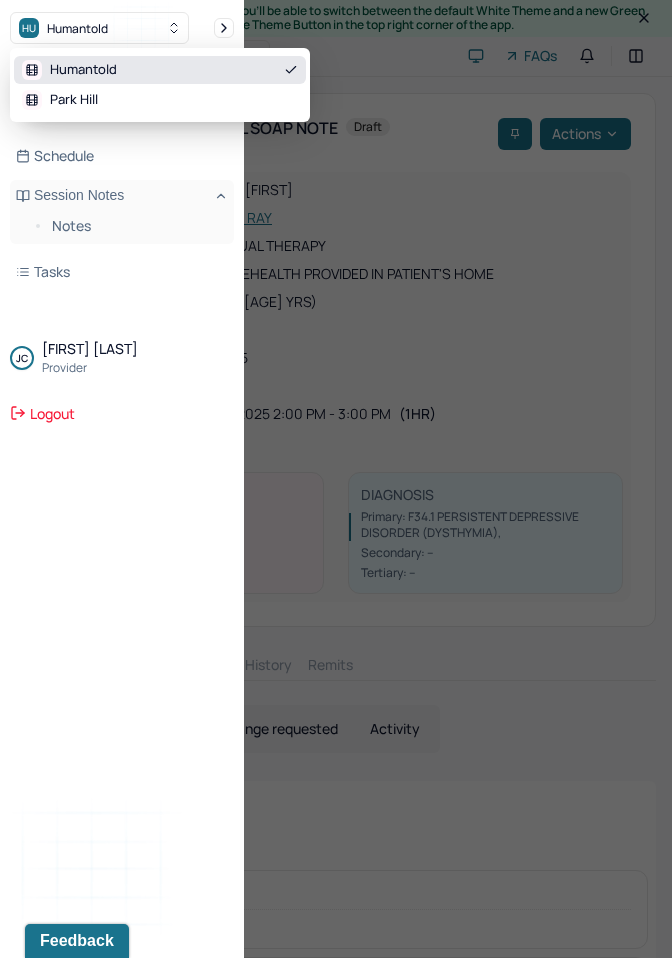 click on "[LOCATION] [LAST]" at bounding box center [160, 85] 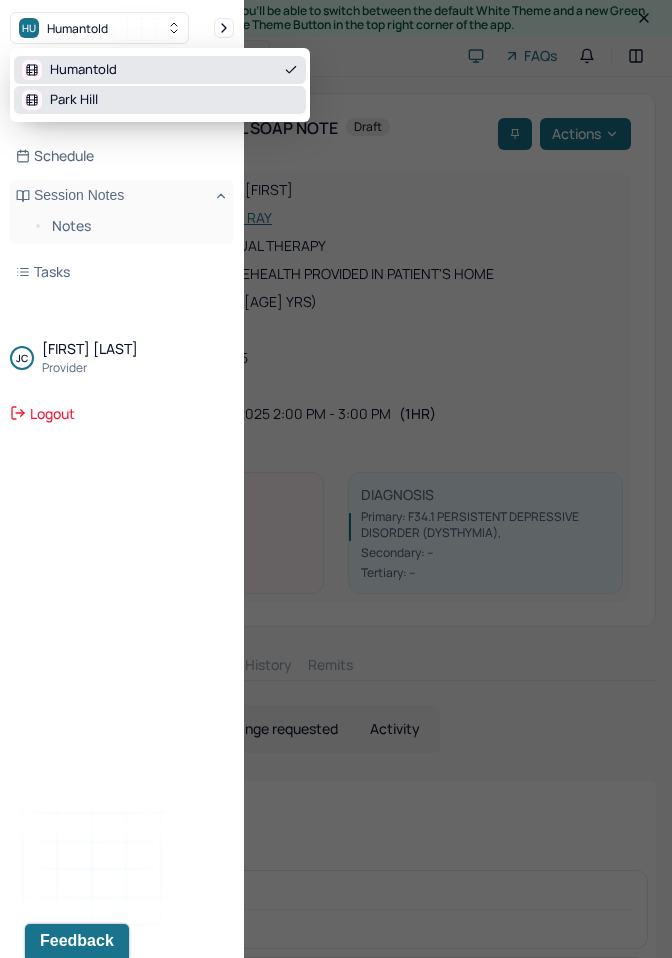 click on "Park Hill" at bounding box center (74, 100) 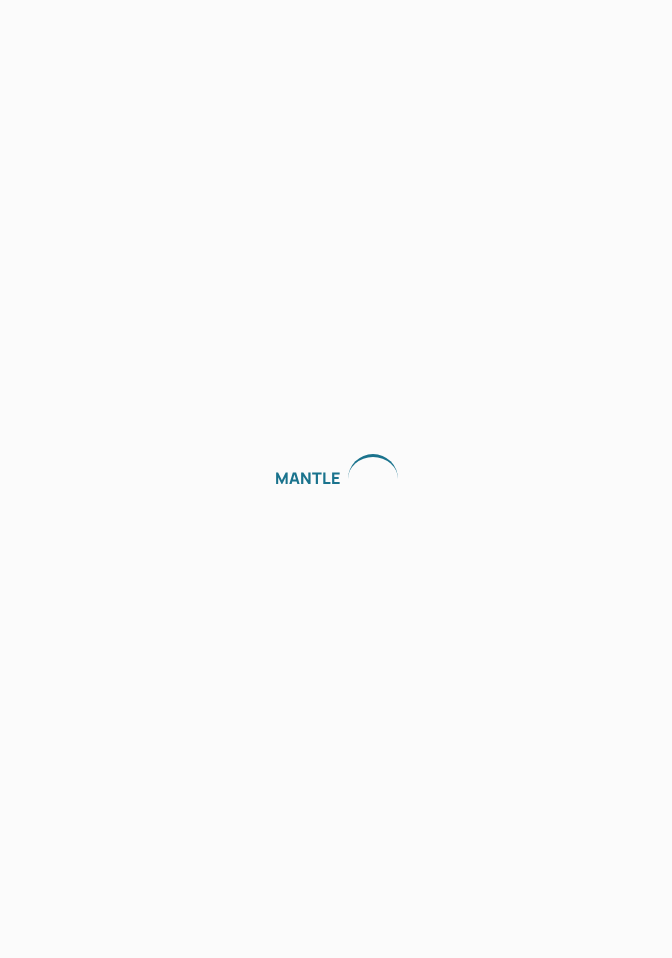 scroll, scrollTop: 0, scrollLeft: 0, axis: both 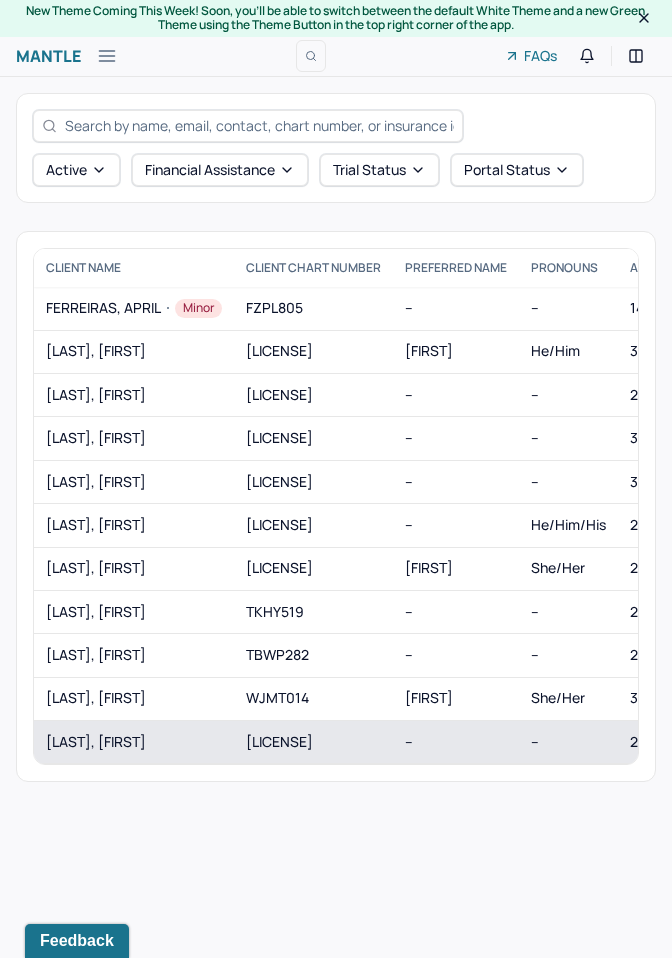 click on "ZHANG, RAY" at bounding box center [134, 742] 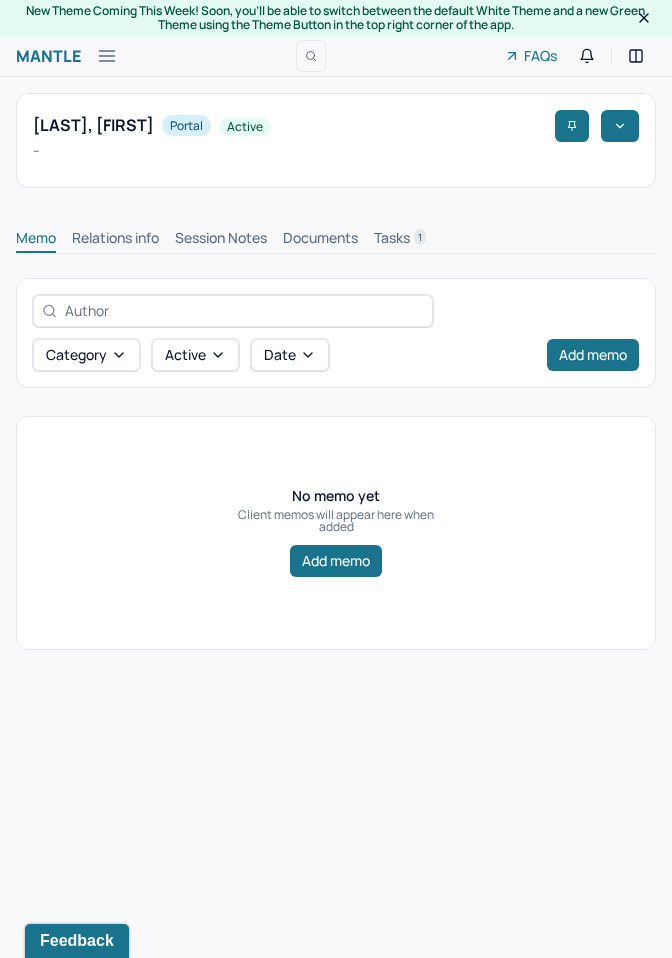 click on "Session Notes" at bounding box center [221, 240] 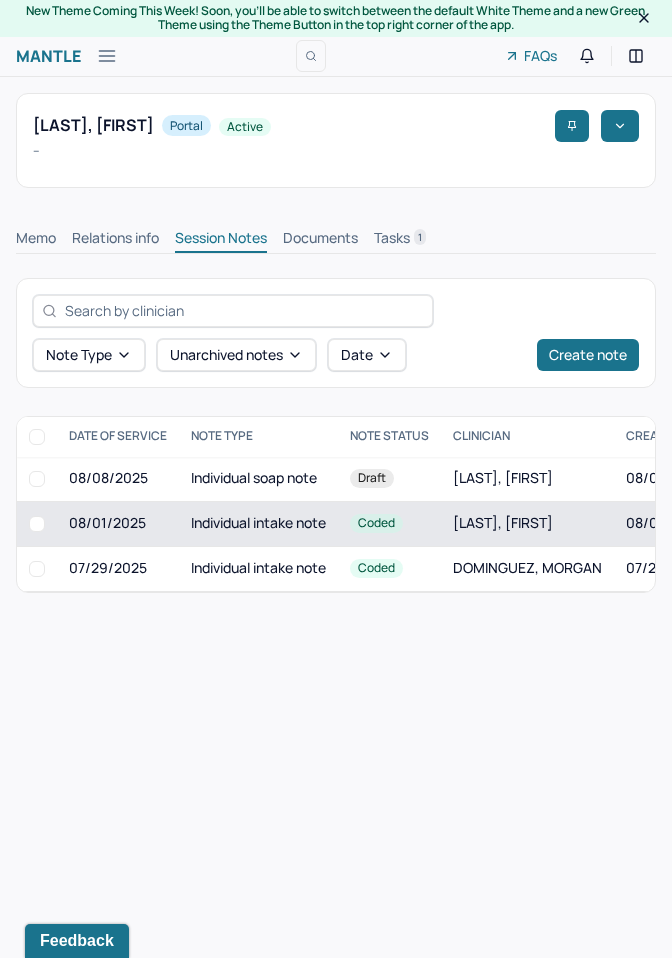click on "Individual intake note" at bounding box center (258, 523) 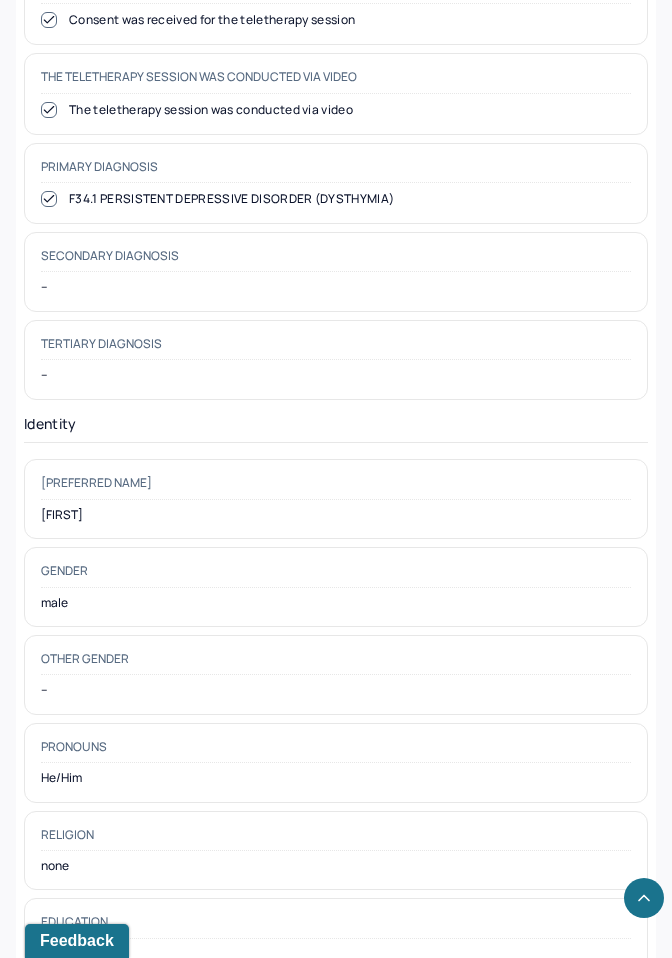 scroll, scrollTop: 886, scrollLeft: 0, axis: vertical 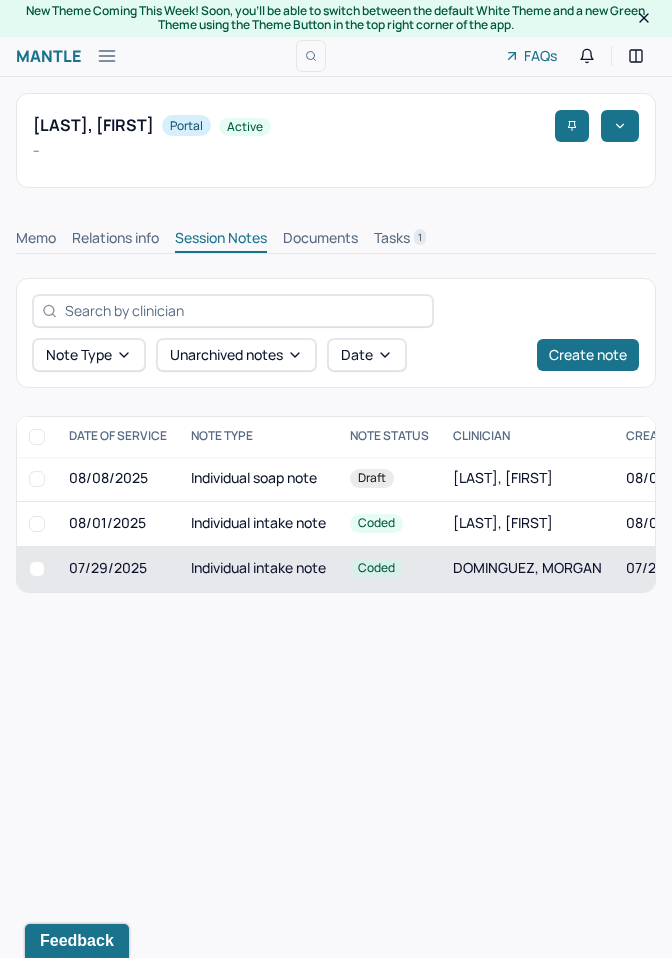 click on "Individual intake note" at bounding box center [258, 568] 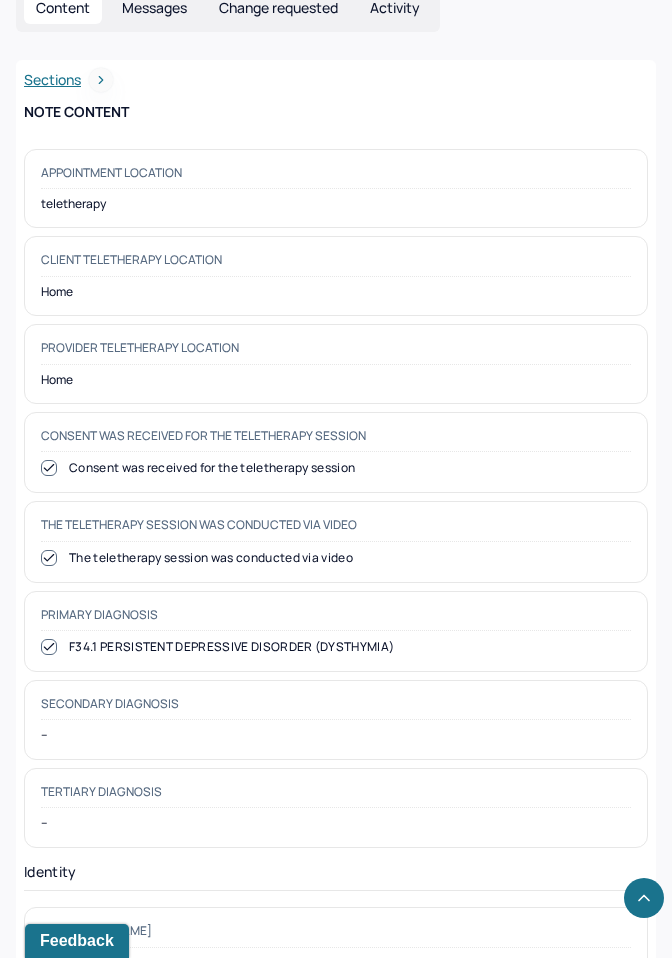 scroll, scrollTop: 797, scrollLeft: 0, axis: vertical 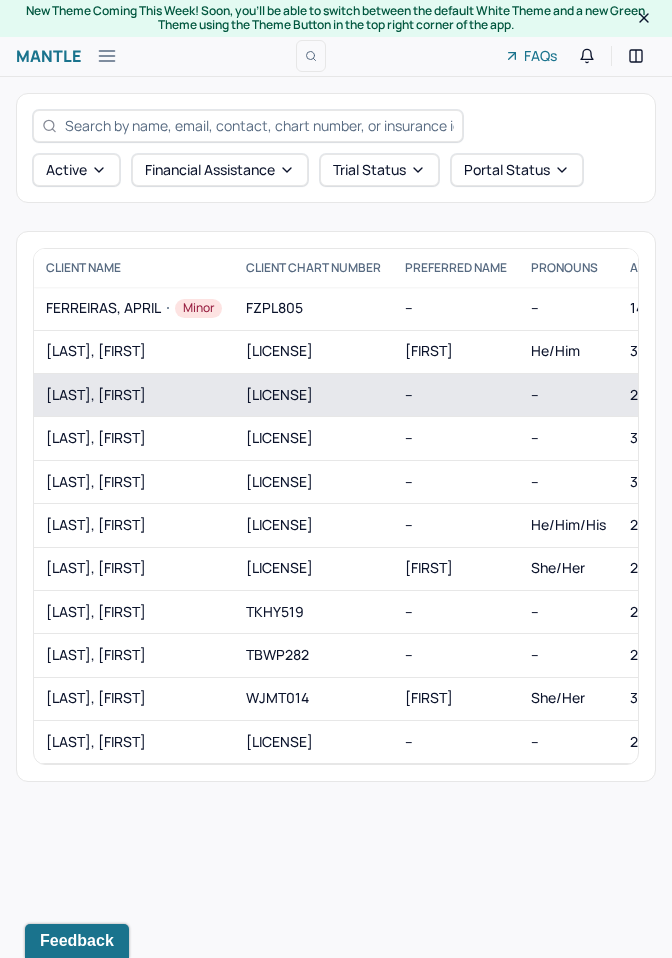 click on "[LAST], [FIRST]" at bounding box center (134, 394) 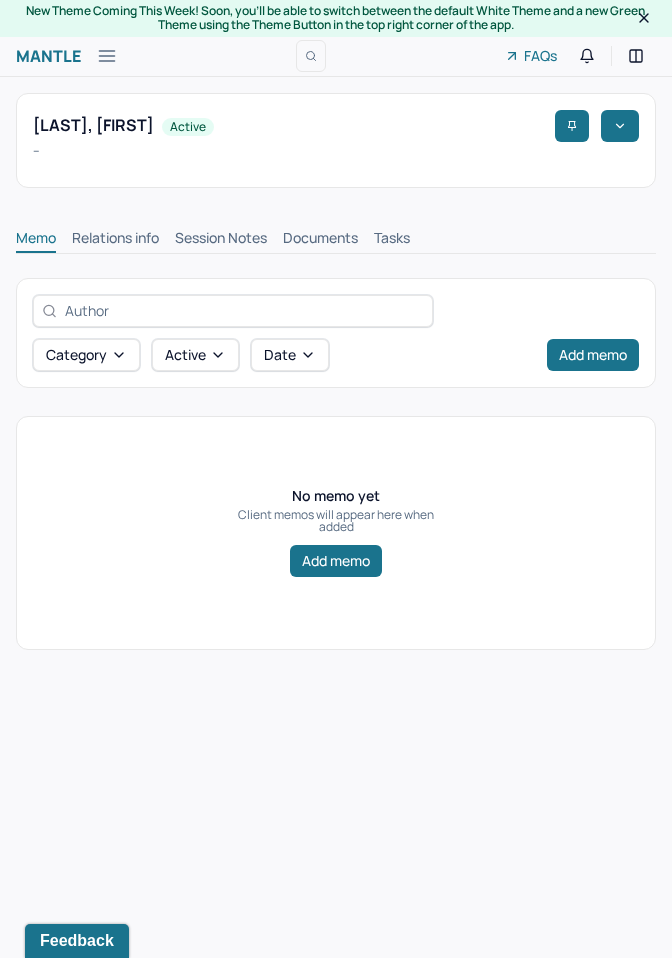 click on "Session Notes" at bounding box center [221, 240] 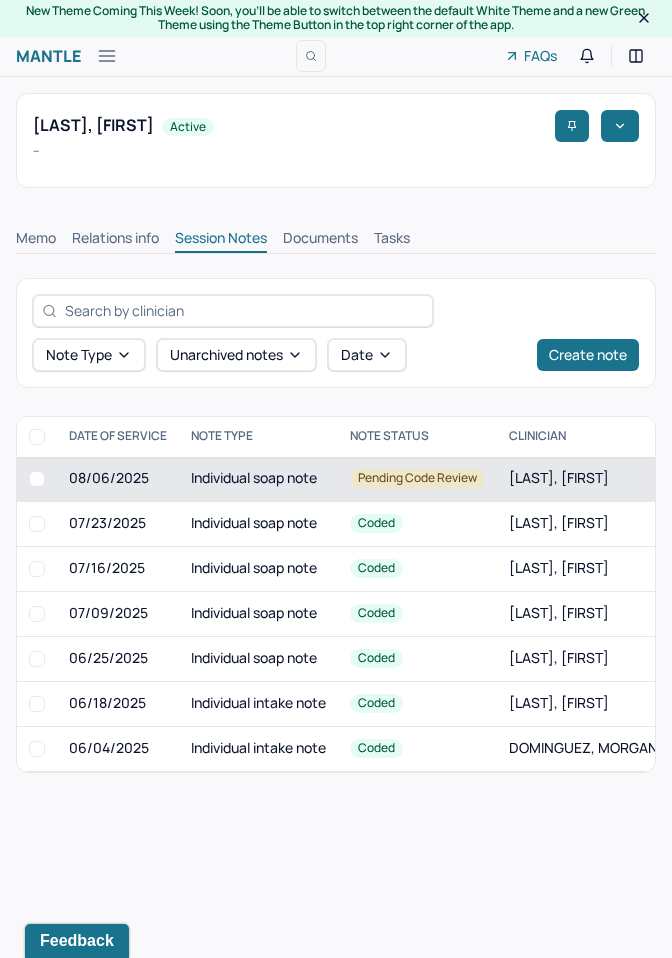 click on "Individual soap note" at bounding box center (258, 479) 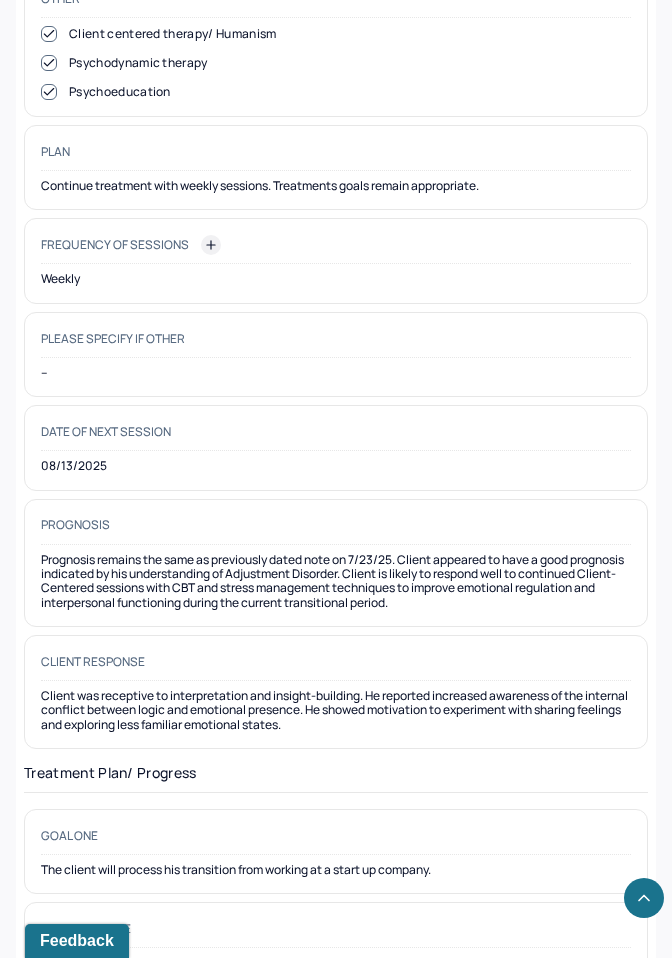 scroll, scrollTop: 2682, scrollLeft: 0, axis: vertical 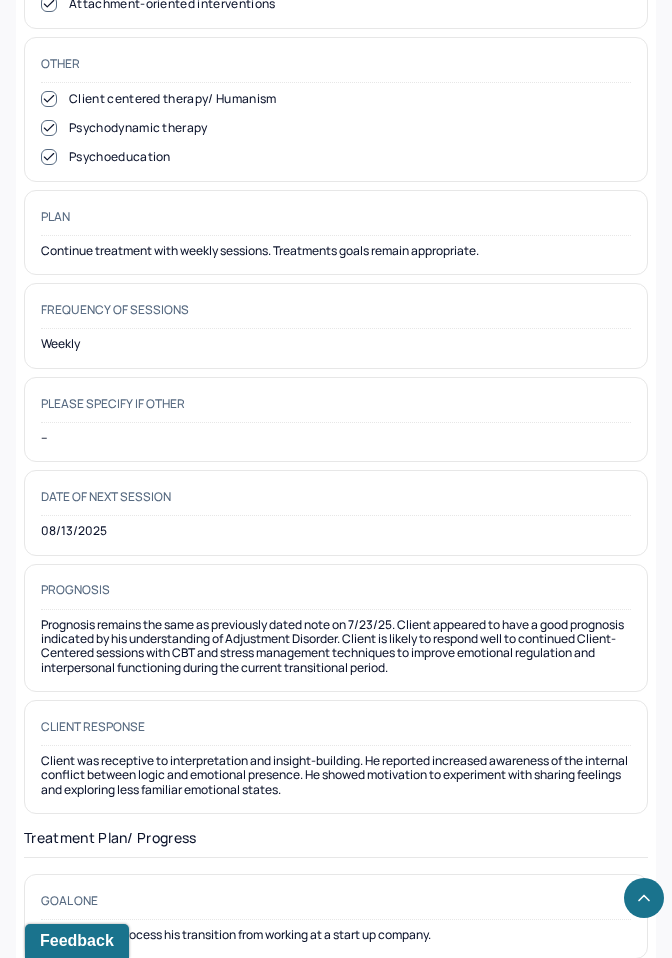click on "Continue treatment with weekly sessions. Treatments goals remain appropriate." at bounding box center (336, 251) 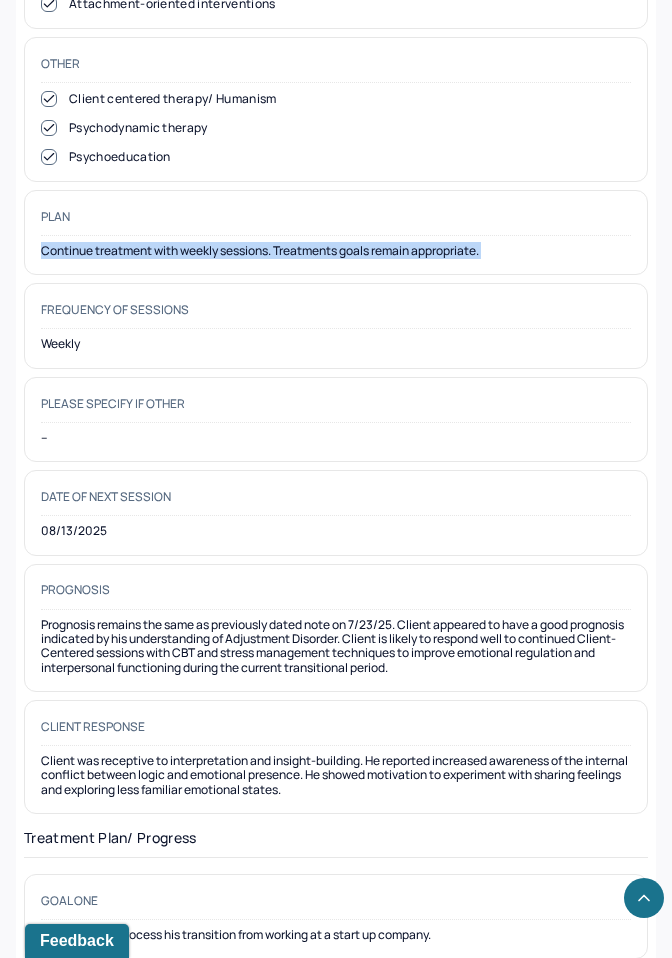 click on "Continue treatment with weekly sessions. Treatments goals remain appropriate." at bounding box center (336, 251) 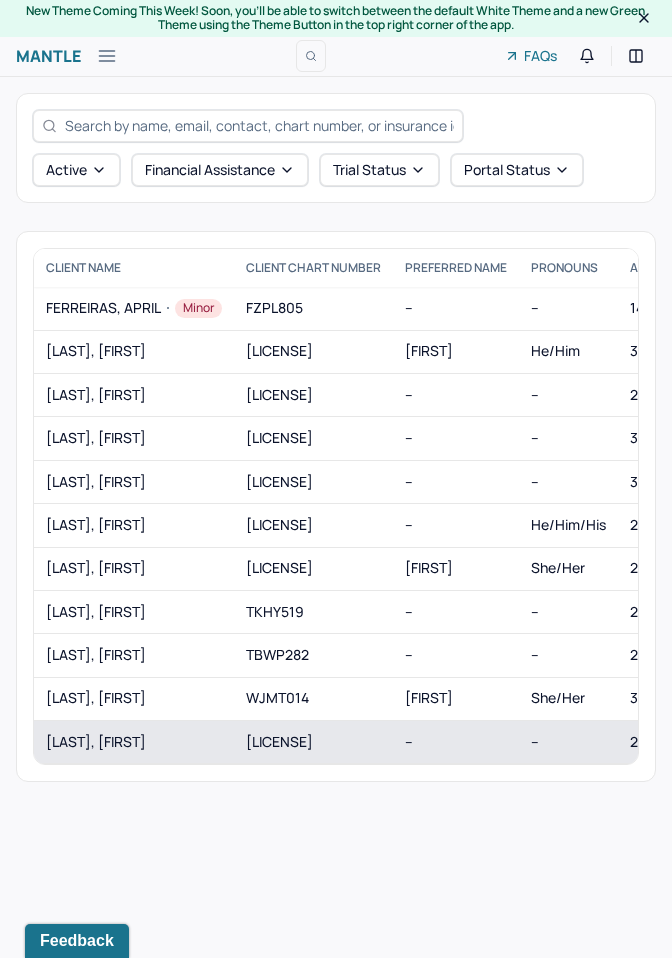click on "ZFAK615" at bounding box center [313, 742] 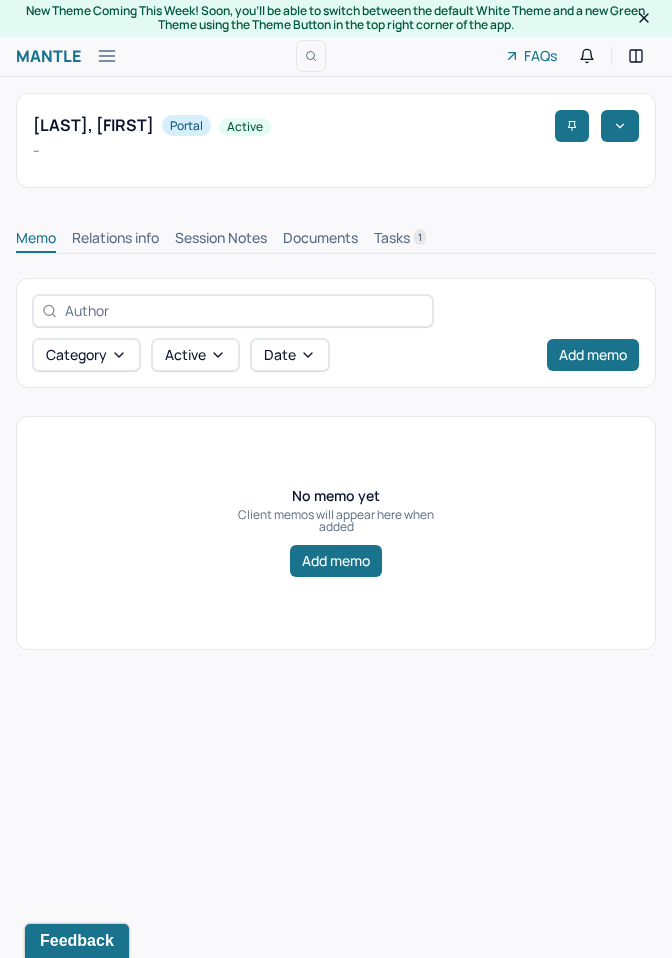 click on "Session Notes" at bounding box center (221, 240) 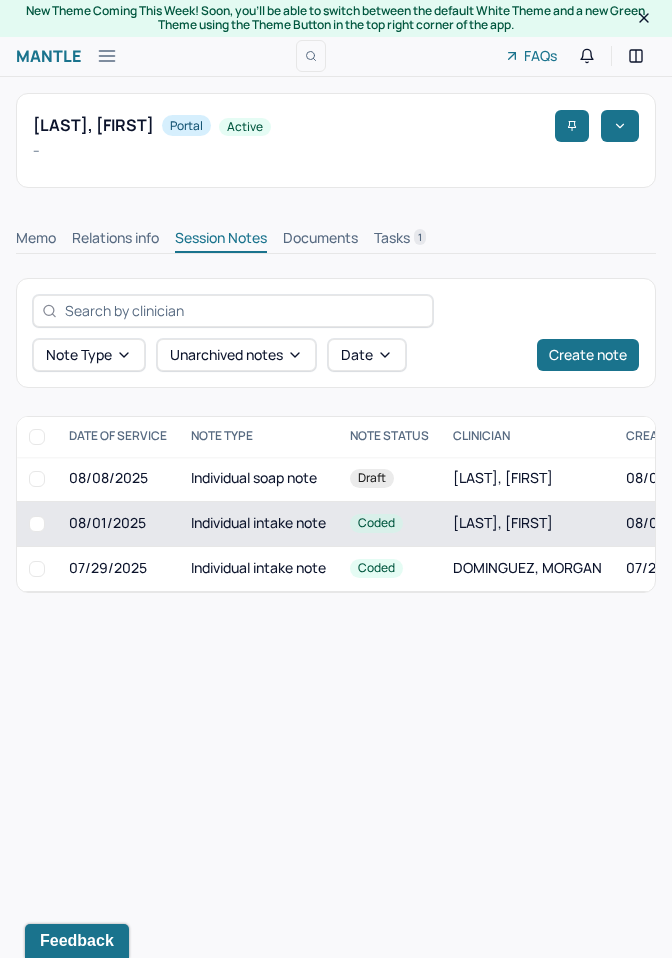 click on "Individual intake note" at bounding box center (258, 523) 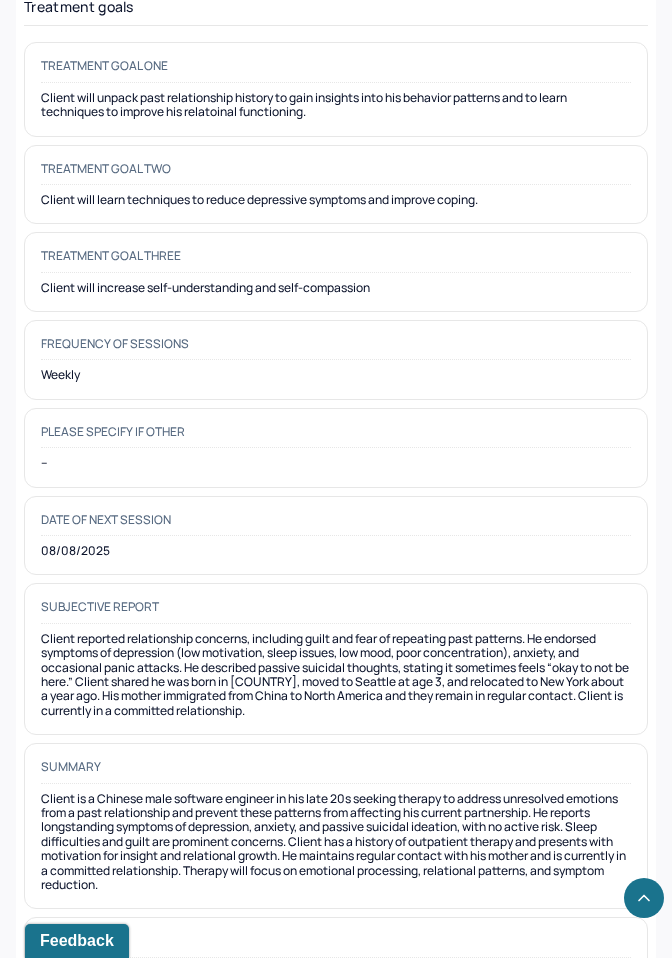 scroll, scrollTop: 9900, scrollLeft: 0, axis: vertical 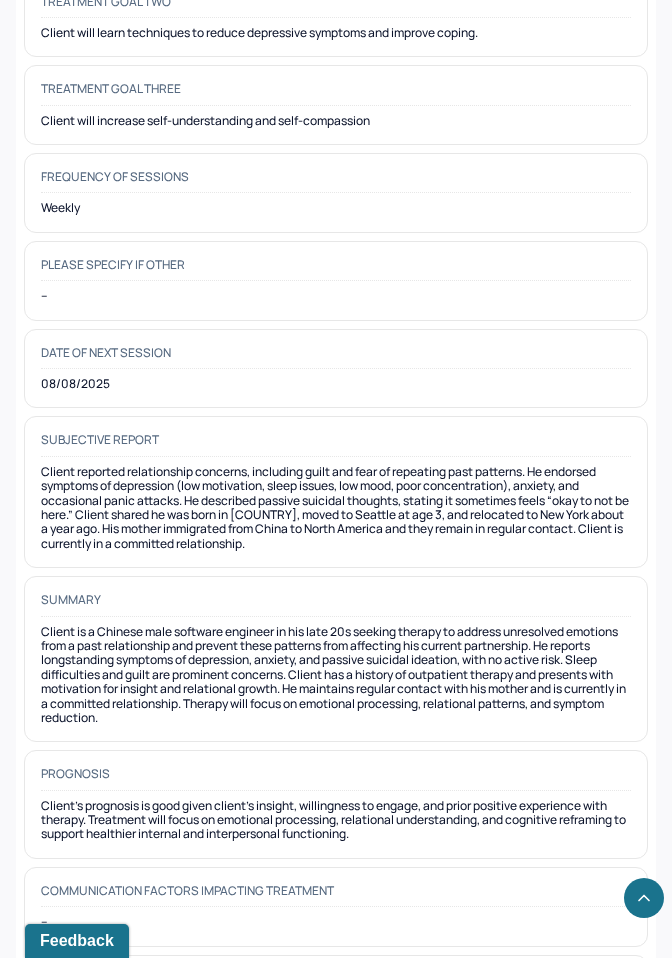click on "Client's prognosis is good given client’s insight, willingness to engage, and prior positive experience with therapy. Treatment will focus on emotional processing, relational understanding, and cognitive reframing to support healthier internal and interpersonal functioning." at bounding box center [336, 820] 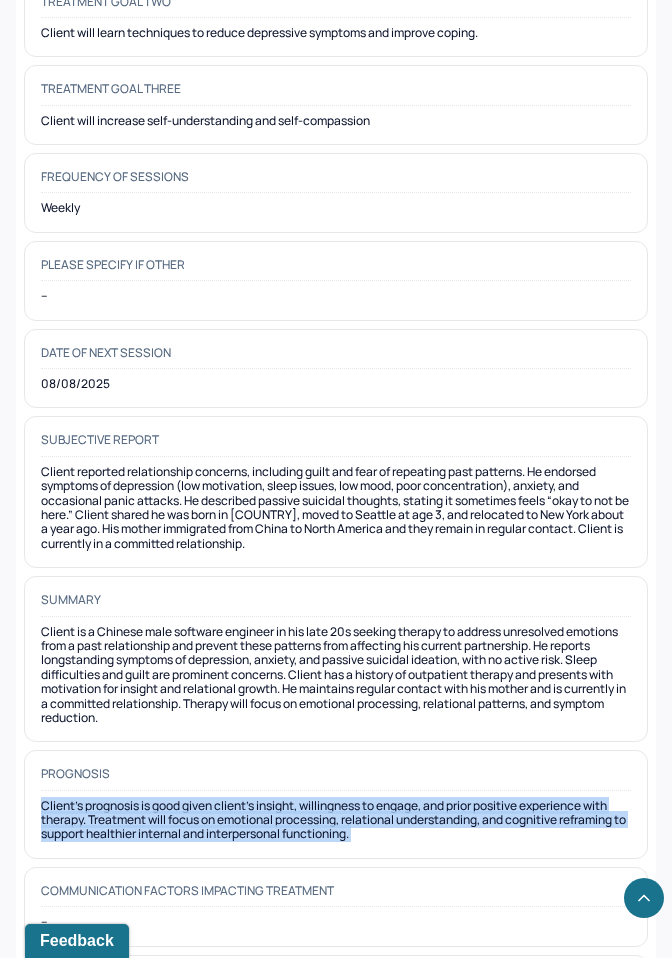 click on "Client's prognosis is good given client’s insight, willingness to engage, and prior positive experience with therapy. Treatment will focus on emotional processing, relational understanding, and cognitive reframing to support healthier internal and interpersonal functioning." at bounding box center (336, 820) 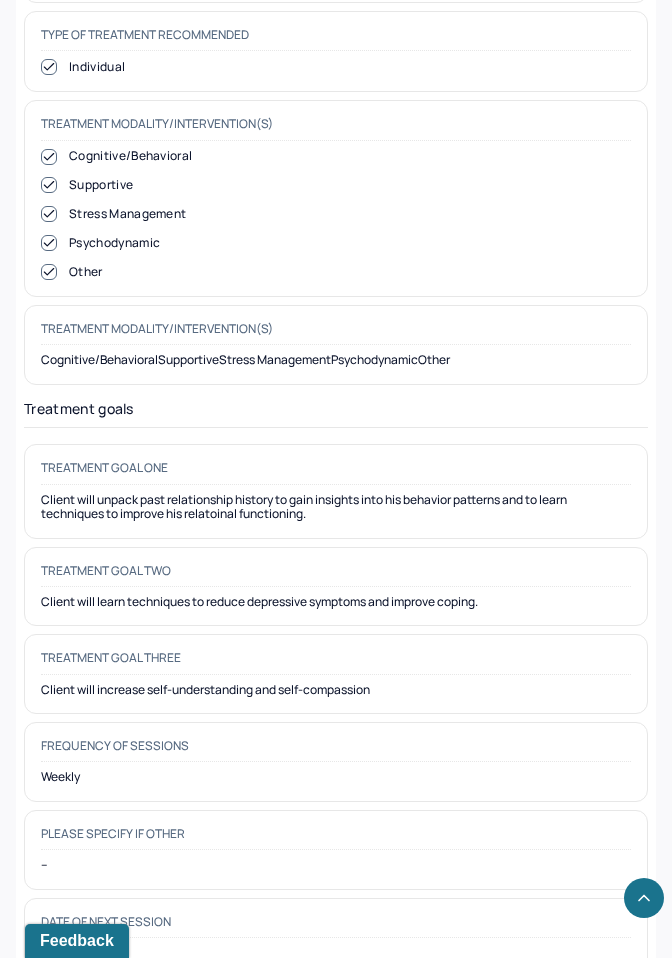 scroll, scrollTop: 9280, scrollLeft: 0, axis: vertical 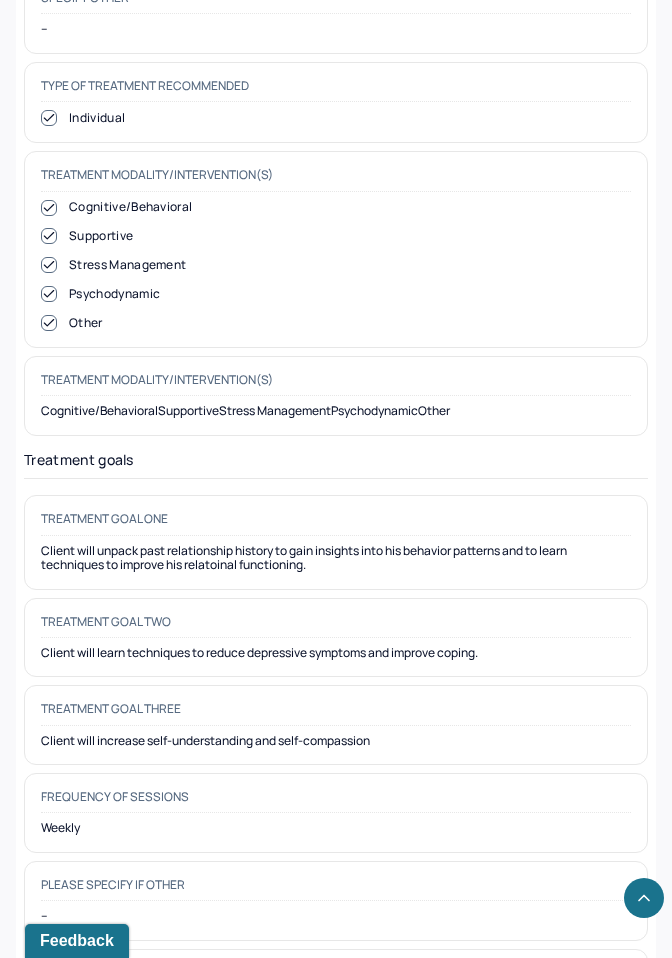 click on "Client will unpack past relationship history to gain insights into his behavior patterns and to learn techniques to improve his relatoinal functioning." at bounding box center (336, 558) 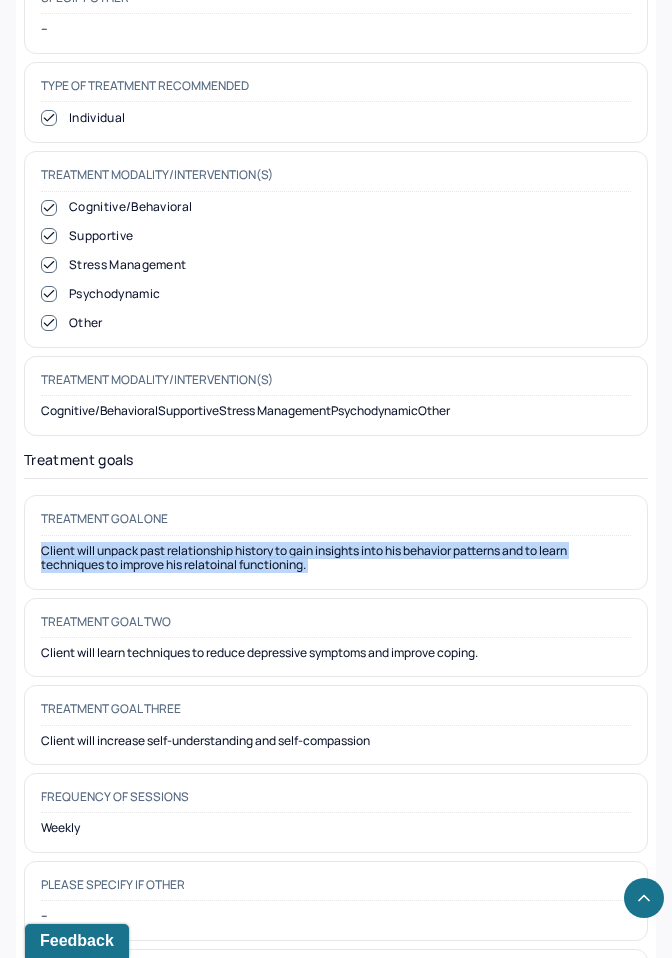 click on "Client will unpack past relationship history to gain insights into his behavior patterns and to learn techniques to improve his relatoinal functioning." at bounding box center [336, 558] 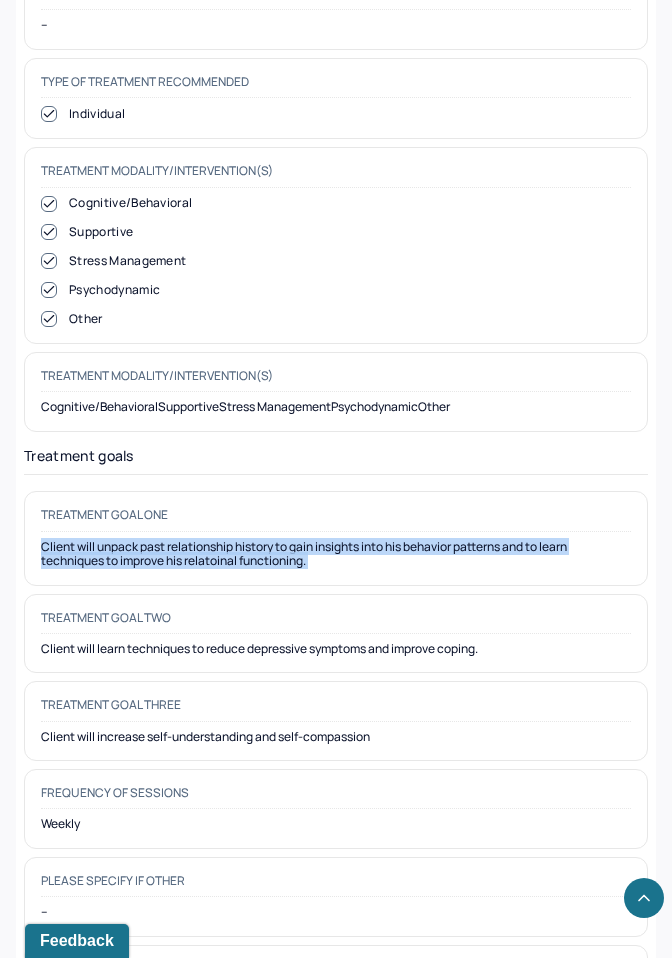 scroll, scrollTop: 9276, scrollLeft: 0, axis: vertical 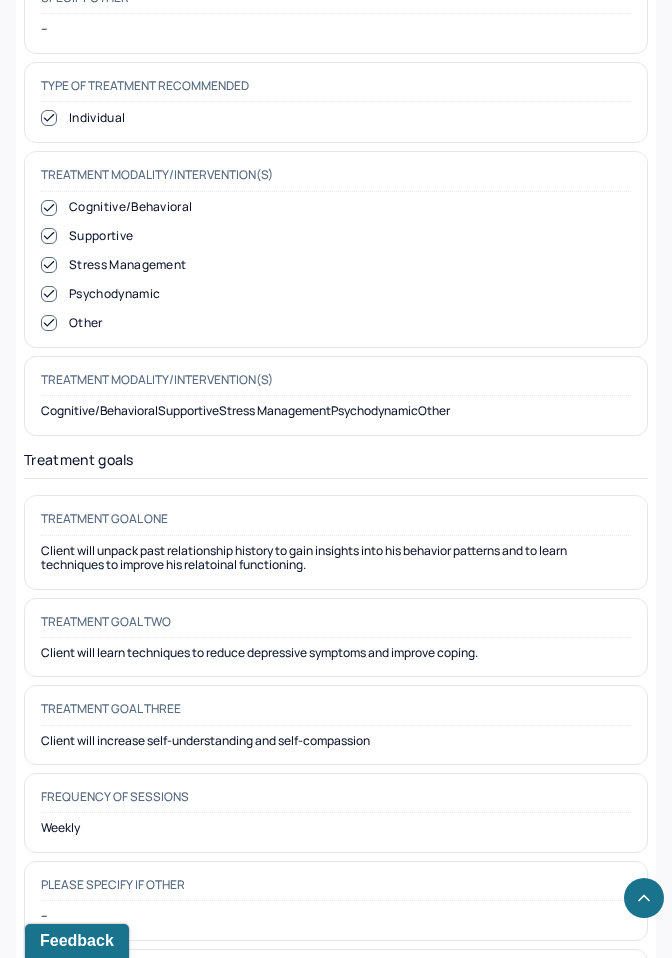 click on "Client will learn techniques to reduce depressive symptoms and improve coping." at bounding box center [336, 653] 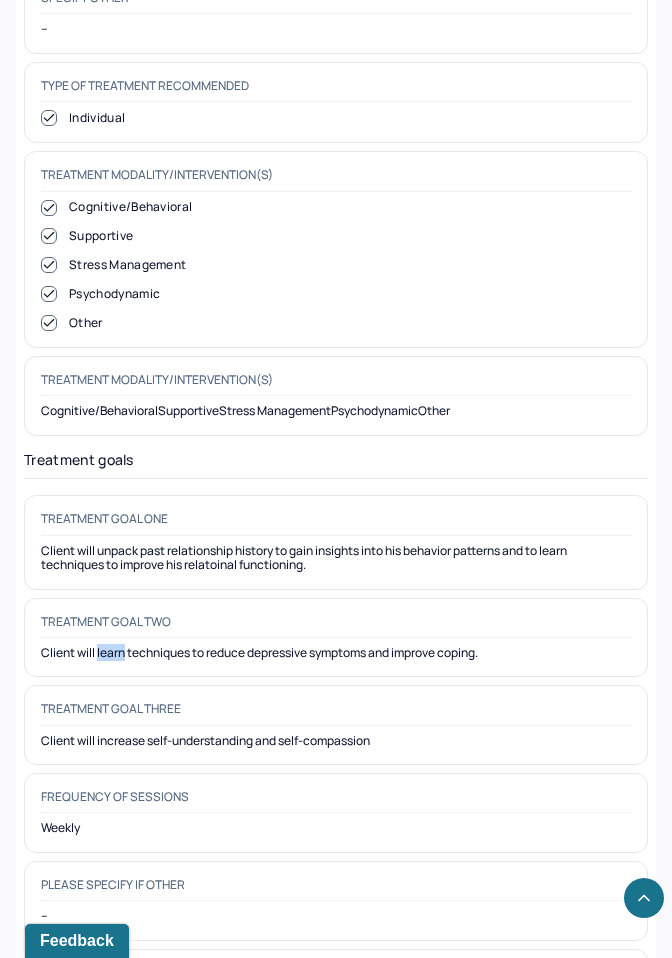 click on "Client will learn techniques to reduce depressive symptoms and improve coping." at bounding box center [336, 653] 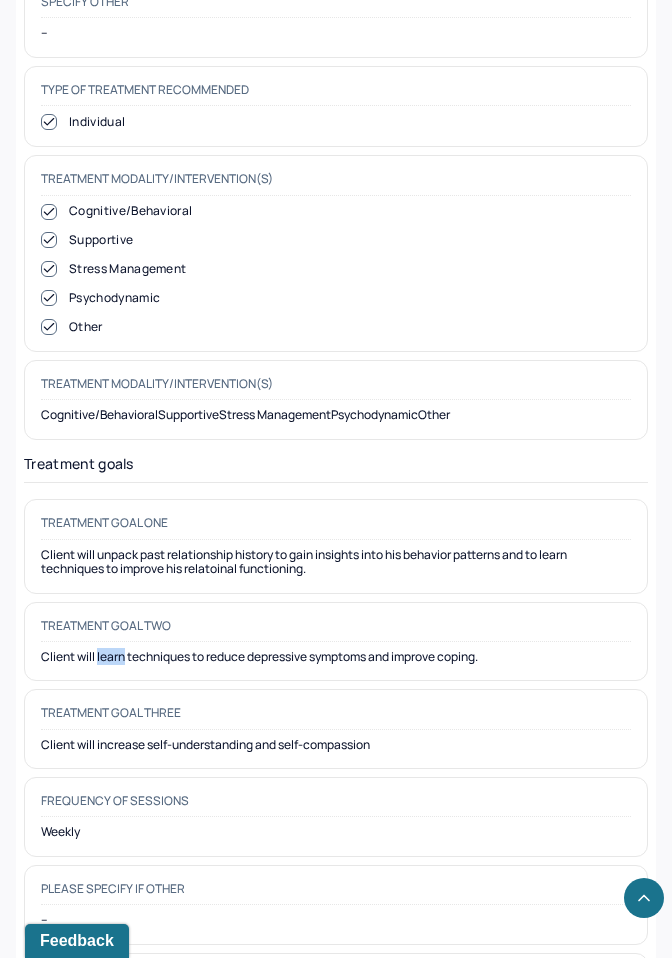 scroll, scrollTop: 9280, scrollLeft: 0, axis: vertical 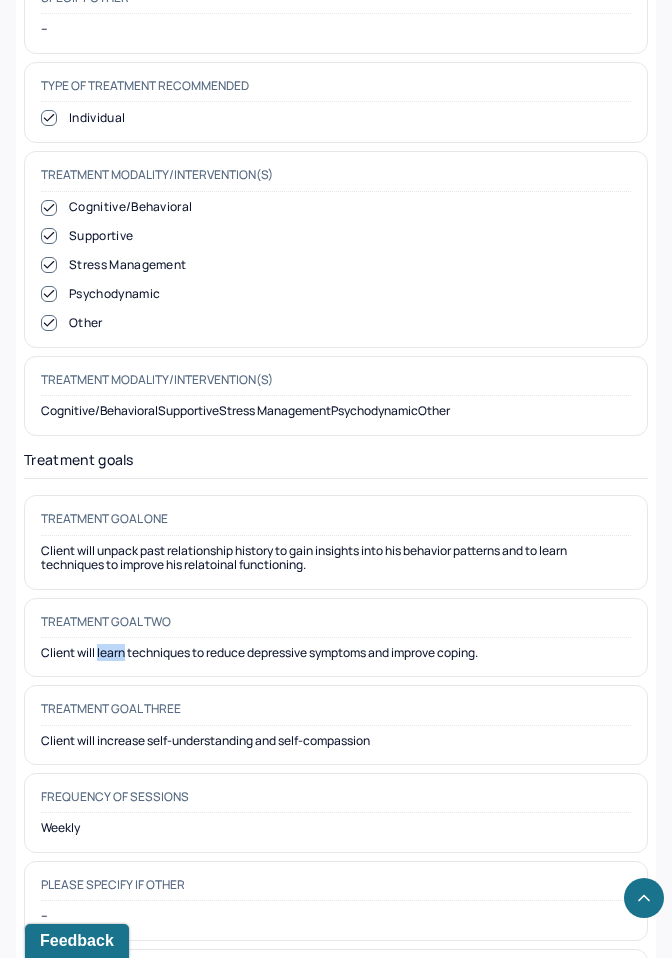 click on "Client will learn techniques to reduce depressive symptoms and improve coping." at bounding box center [336, 653] 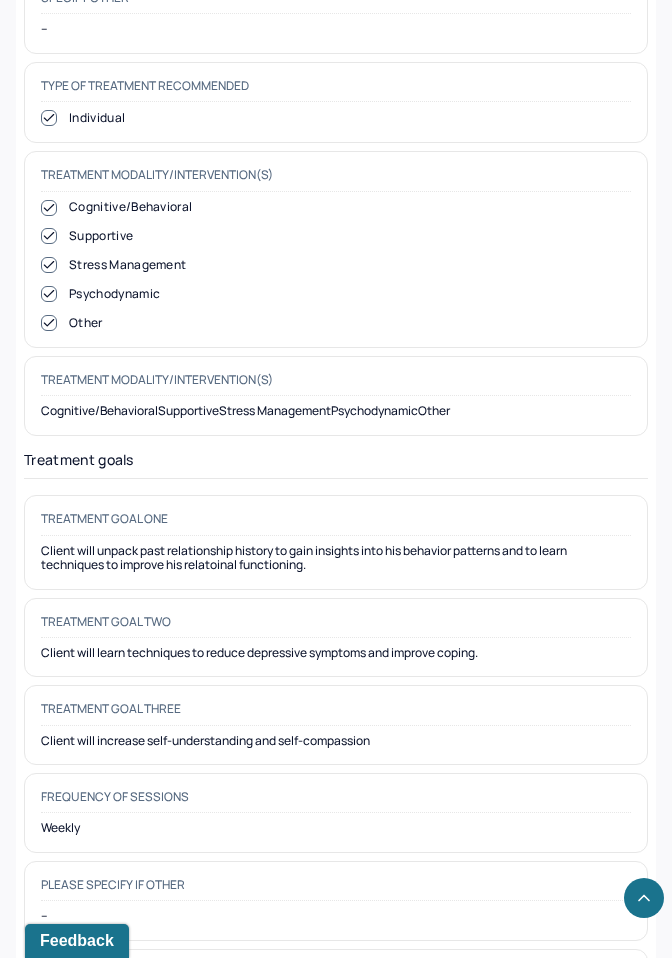 click on "Client will learn techniques to reduce depressive symptoms and improve coping." at bounding box center (336, 653) 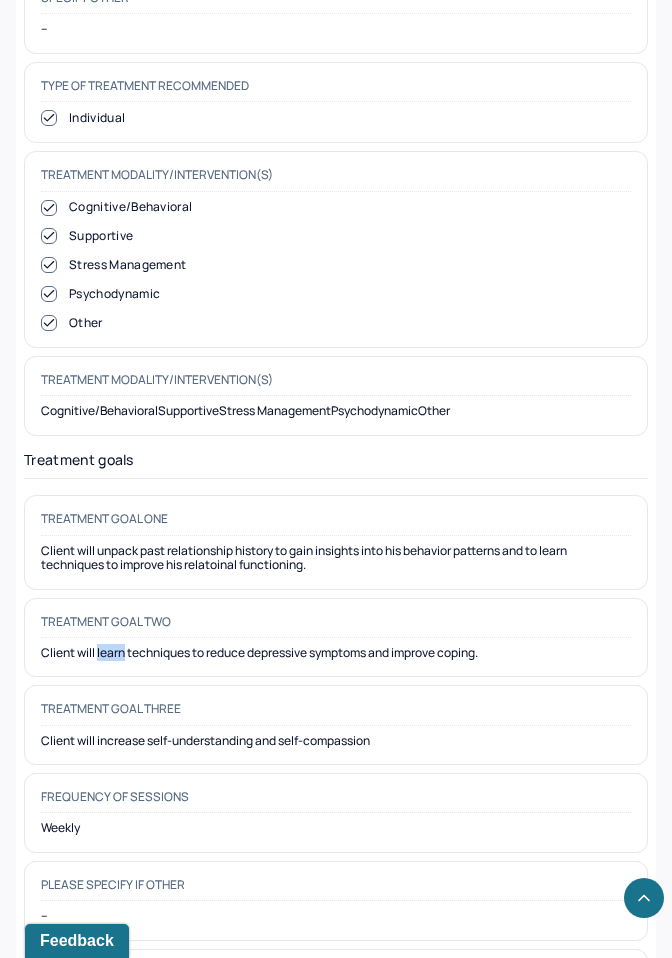 click on "Client will learn techniques to reduce depressive symptoms and improve coping." at bounding box center (336, 653) 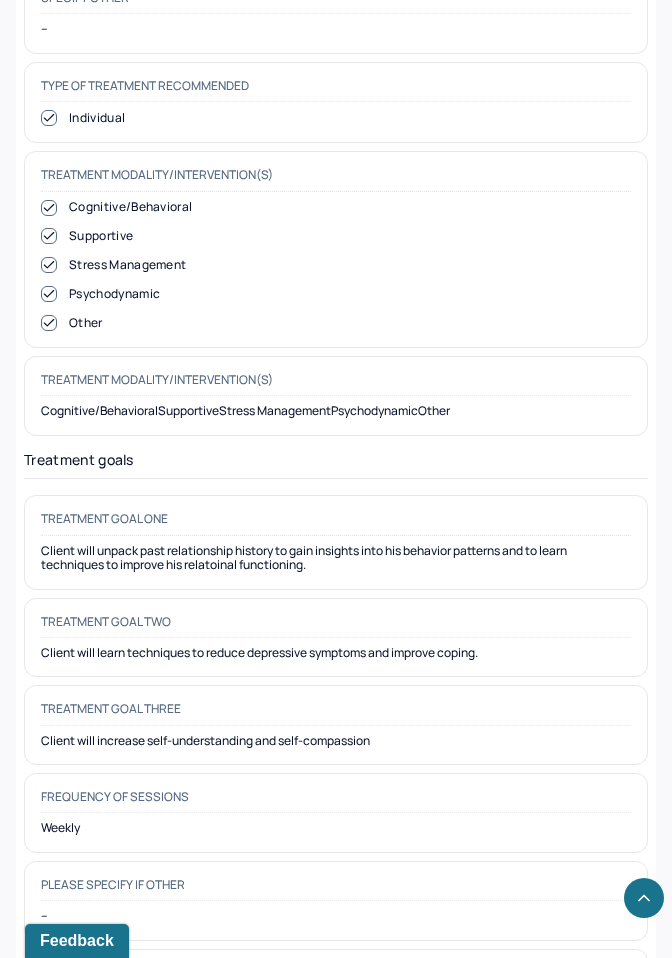click on "Client will learn techniques to reduce depressive symptoms and improve coping." at bounding box center [336, 653] 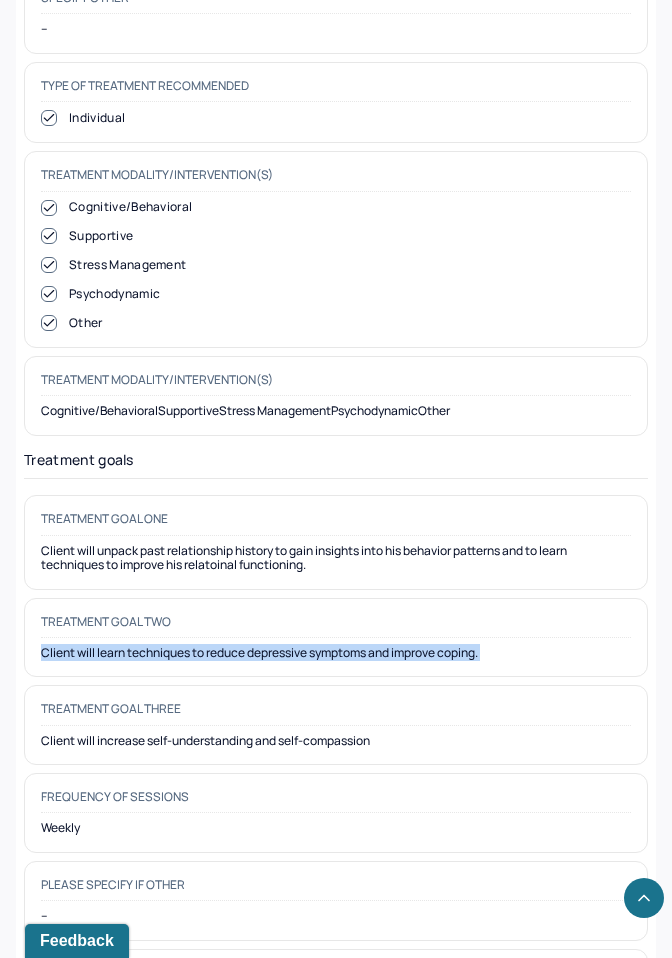 click on "Client will learn techniques to reduce depressive symptoms and improve coping." at bounding box center [336, 653] 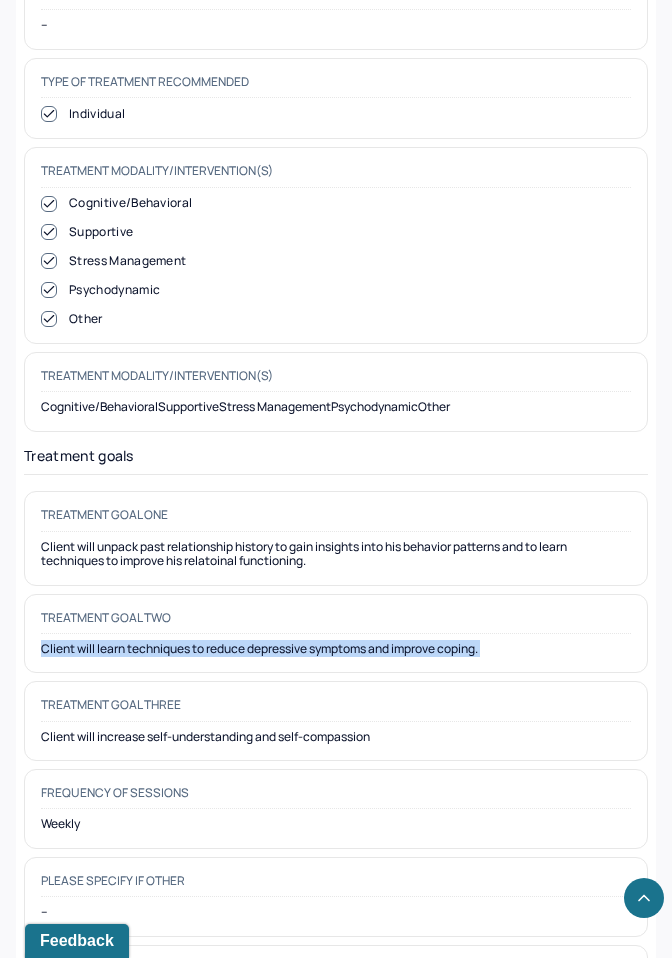 scroll, scrollTop: 9276, scrollLeft: 0, axis: vertical 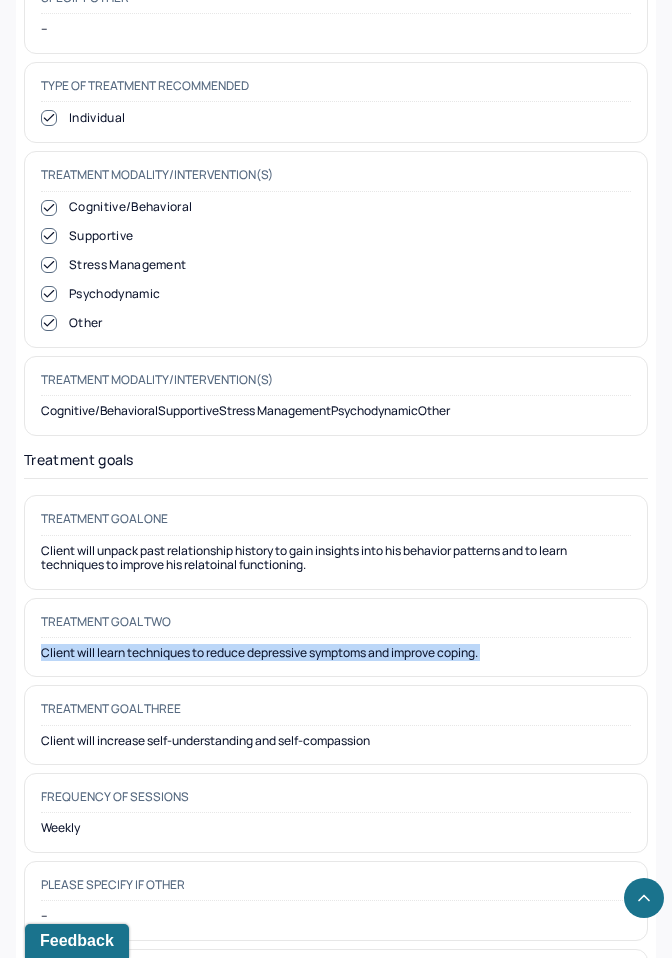 click on "Client will increase self-understanding and self-compassion" at bounding box center (336, 741) 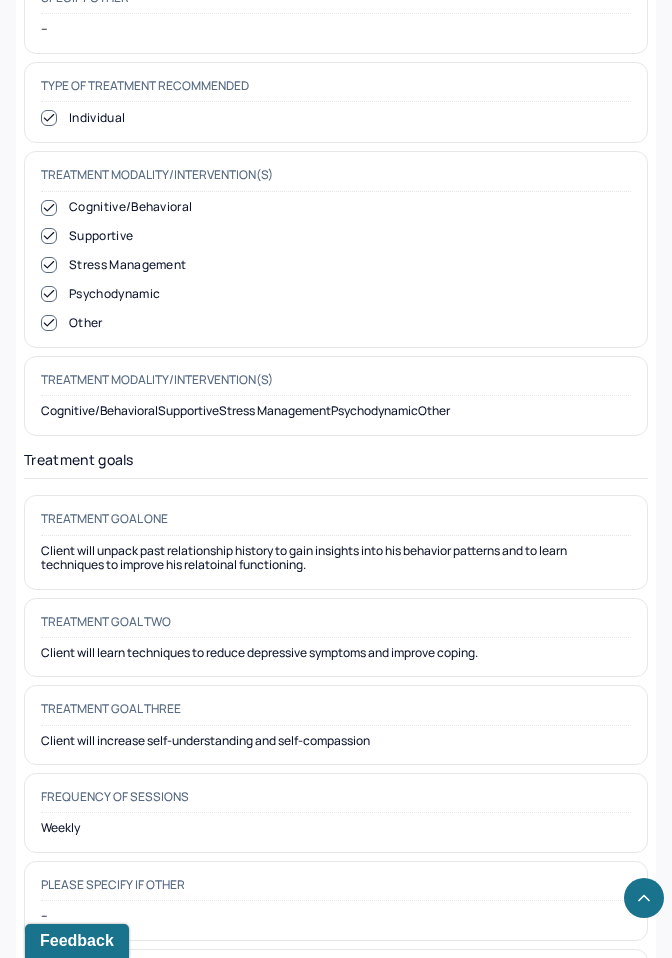 click on "Client will increase self-understanding and self-compassion" at bounding box center (336, 741) 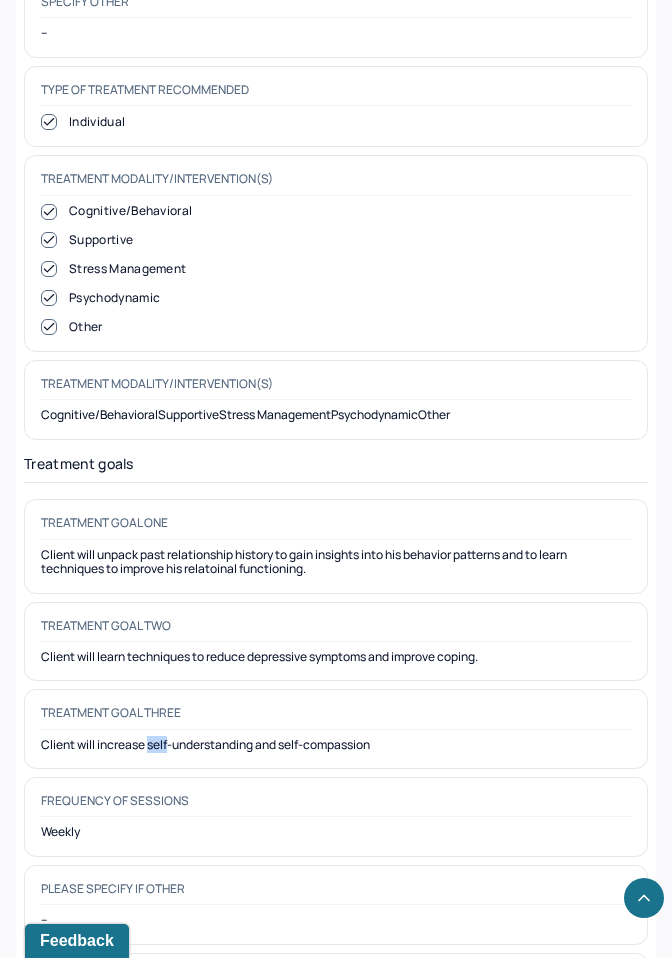 scroll, scrollTop: 9280, scrollLeft: 0, axis: vertical 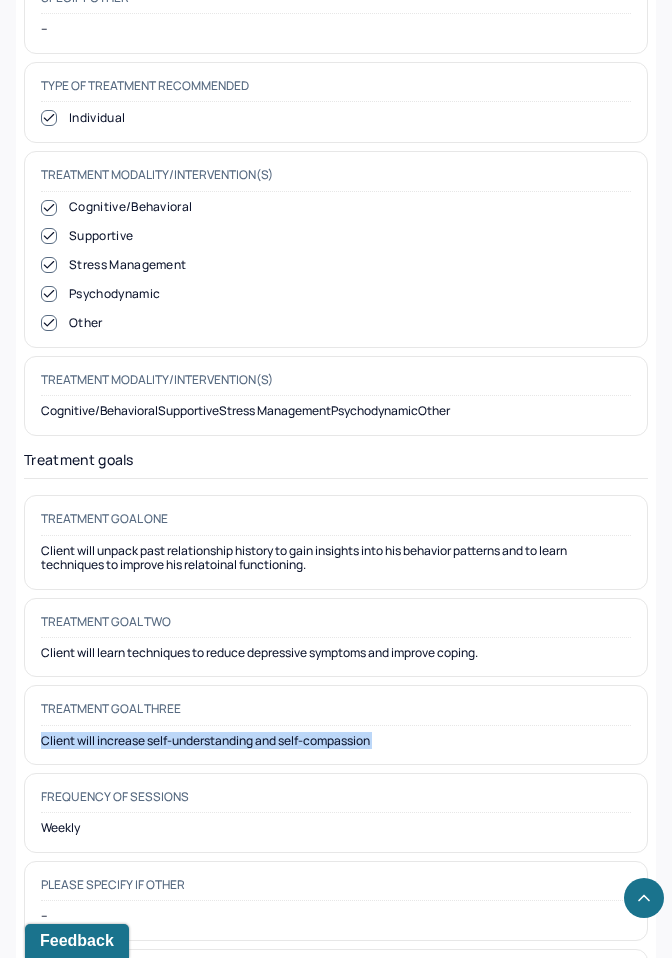 click on "Client will increase self-understanding and self-compassion" at bounding box center [336, 741] 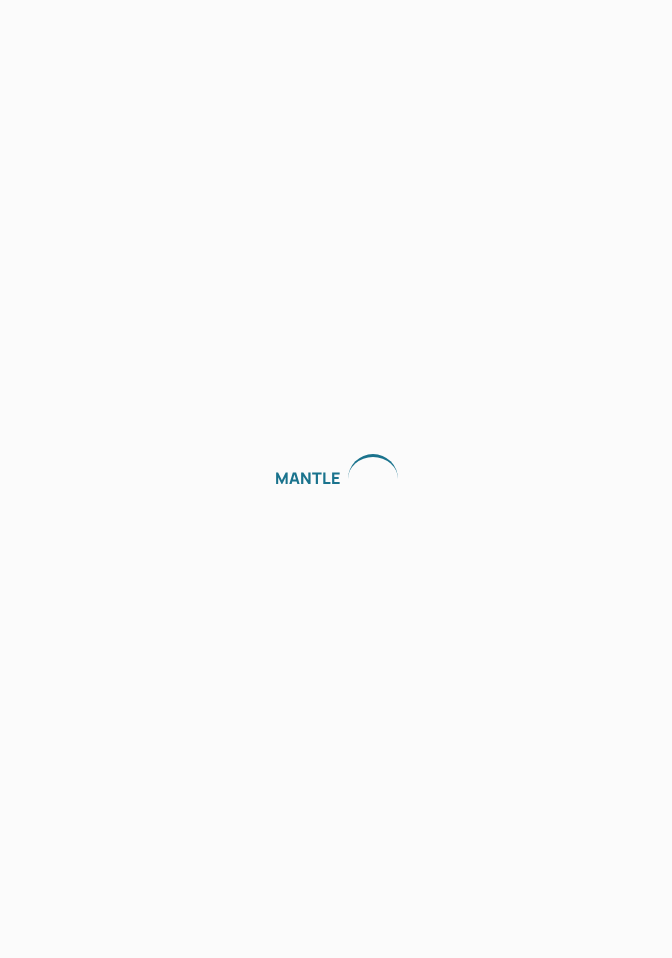scroll, scrollTop: 0, scrollLeft: 0, axis: both 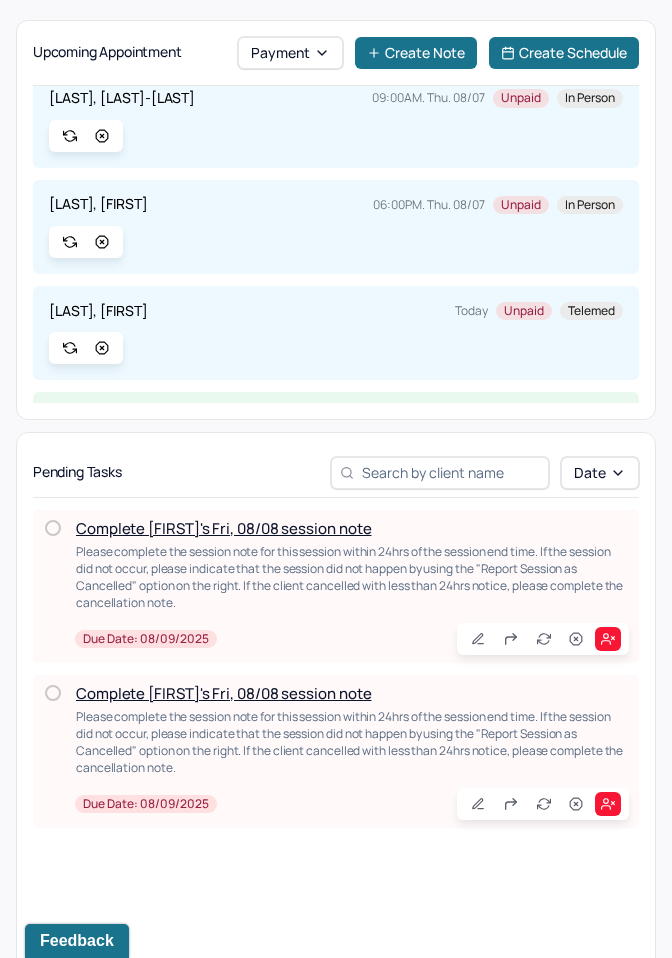 click on "Complete Elissa's Fri, 08/08 session note" at bounding box center (223, 528) 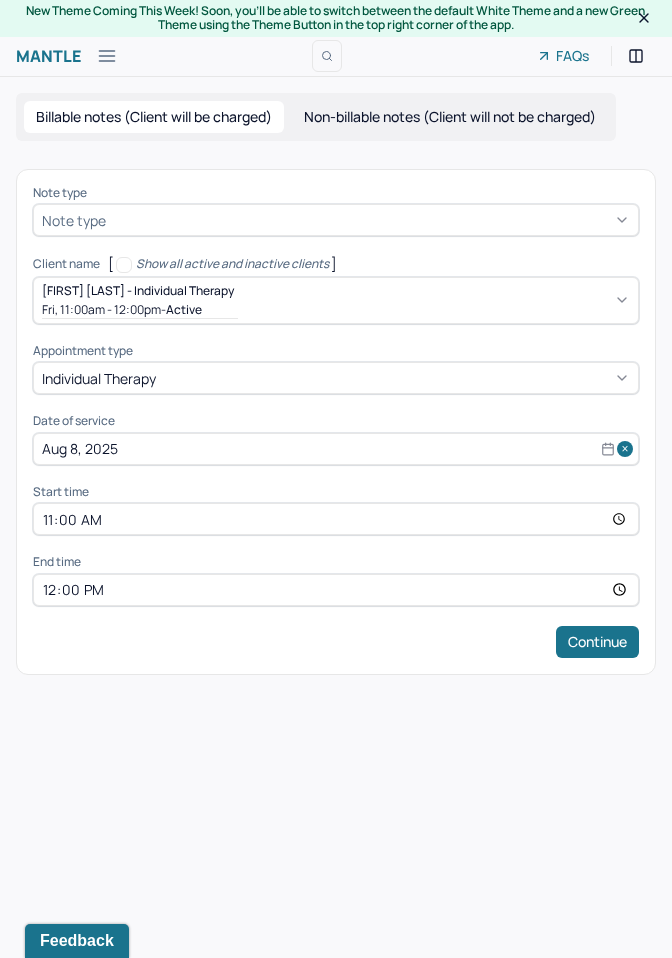 click at bounding box center [370, 220] 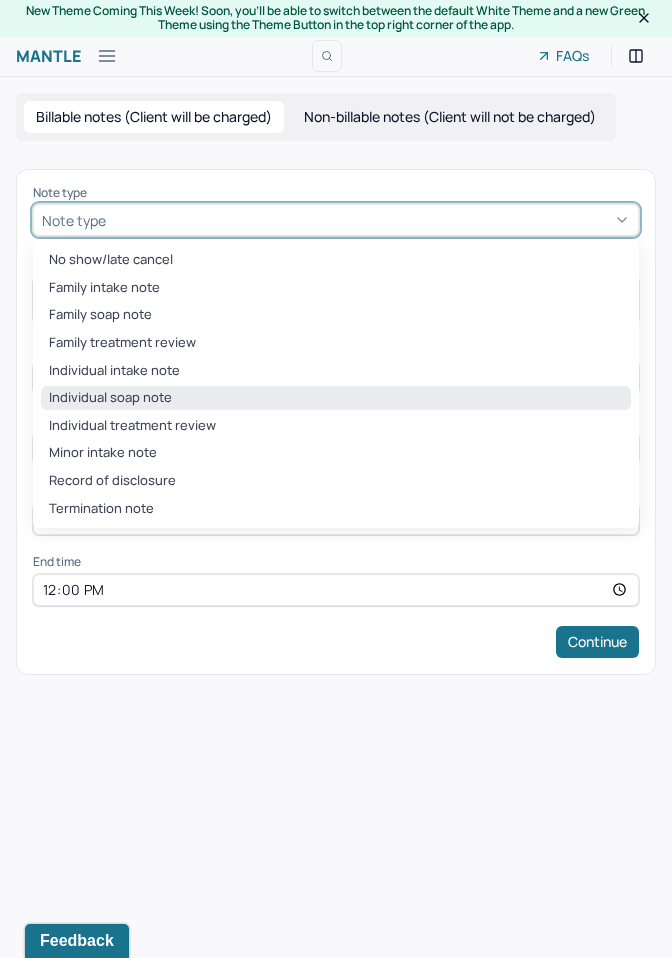 click on "Individual soap note" at bounding box center [336, 398] 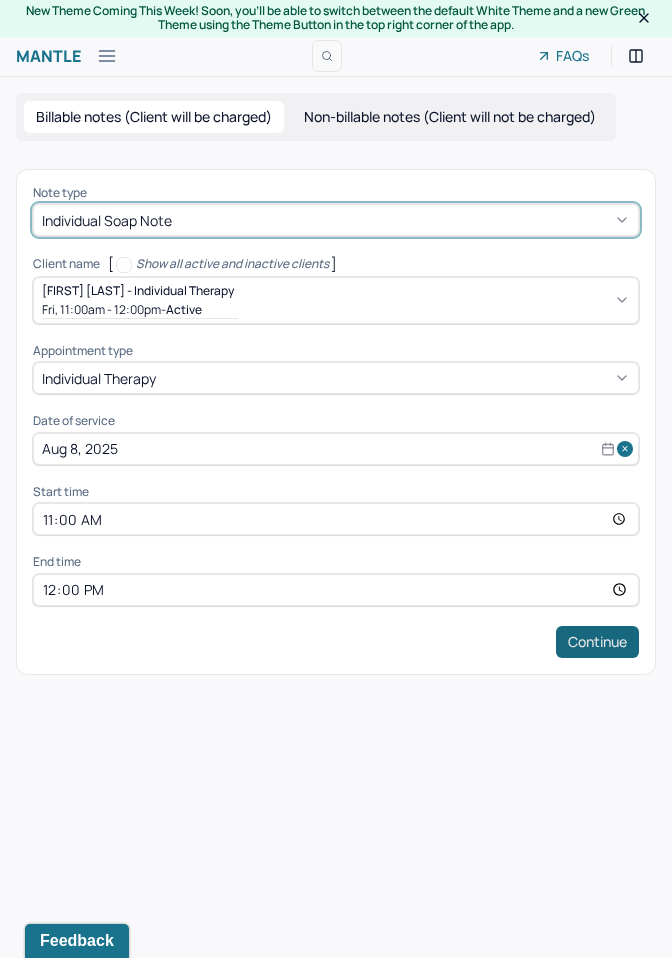 click on "Continue" at bounding box center [597, 642] 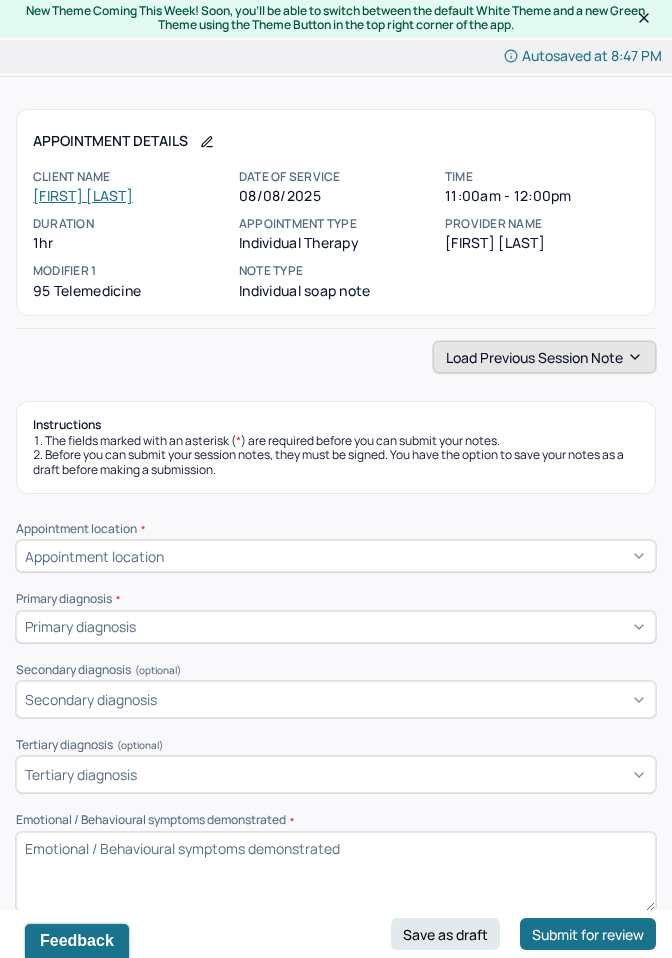 click on "Load previous session note" at bounding box center (544, 357) 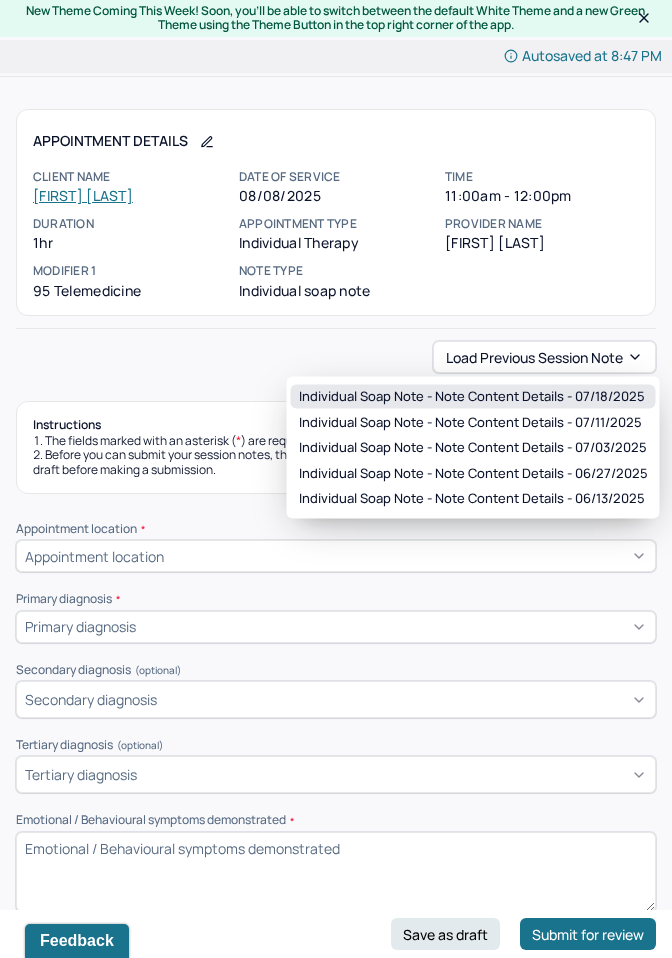 click on "Individual soap note   - Note content Details -   07/18/2025" at bounding box center (472, 397) 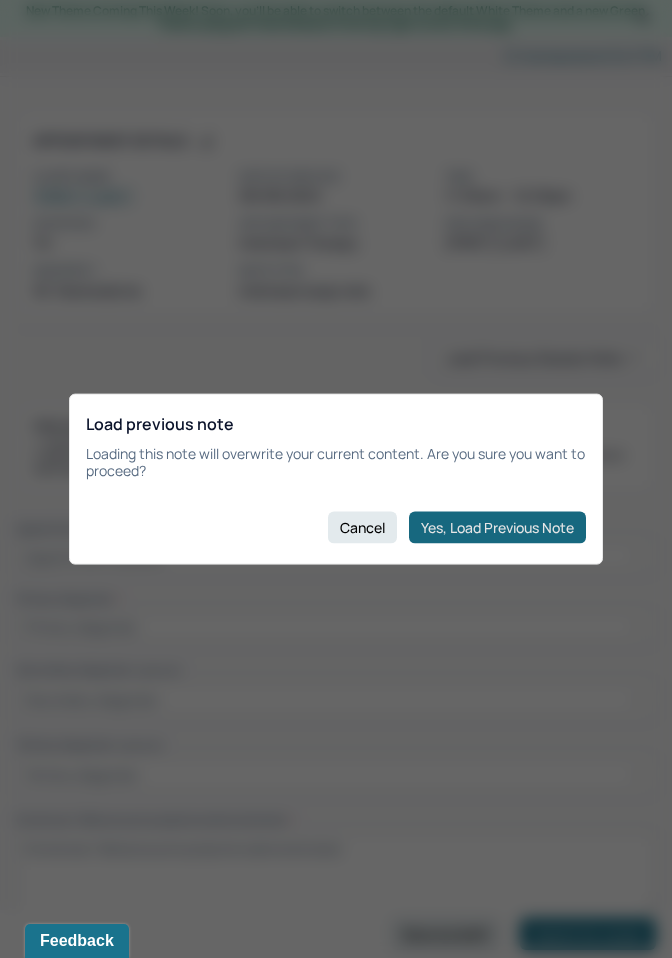 click on "Yes, Load Previous Note" at bounding box center (497, 527) 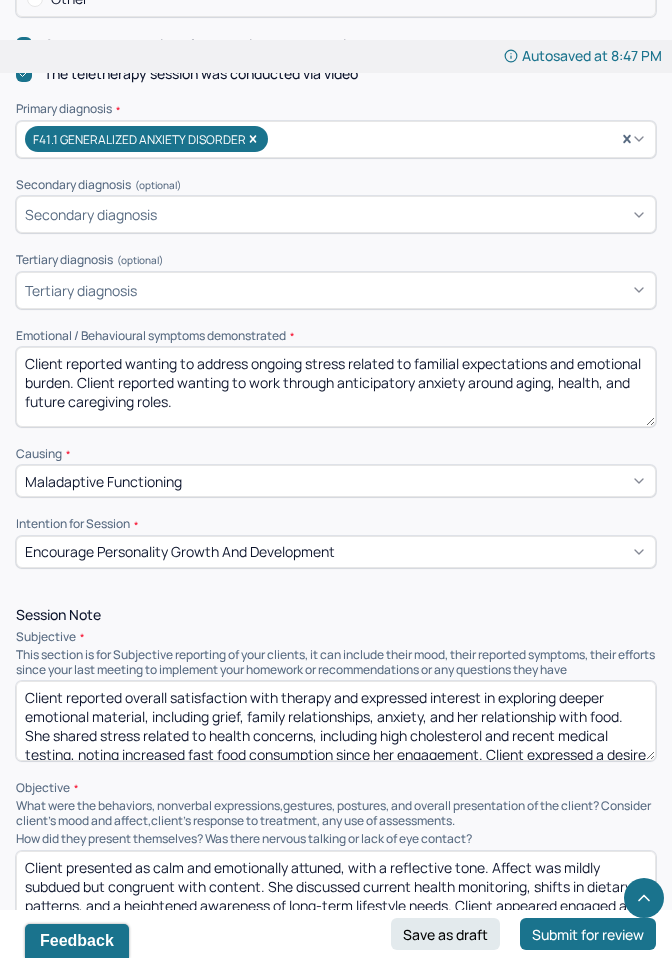 scroll, scrollTop: 968, scrollLeft: 0, axis: vertical 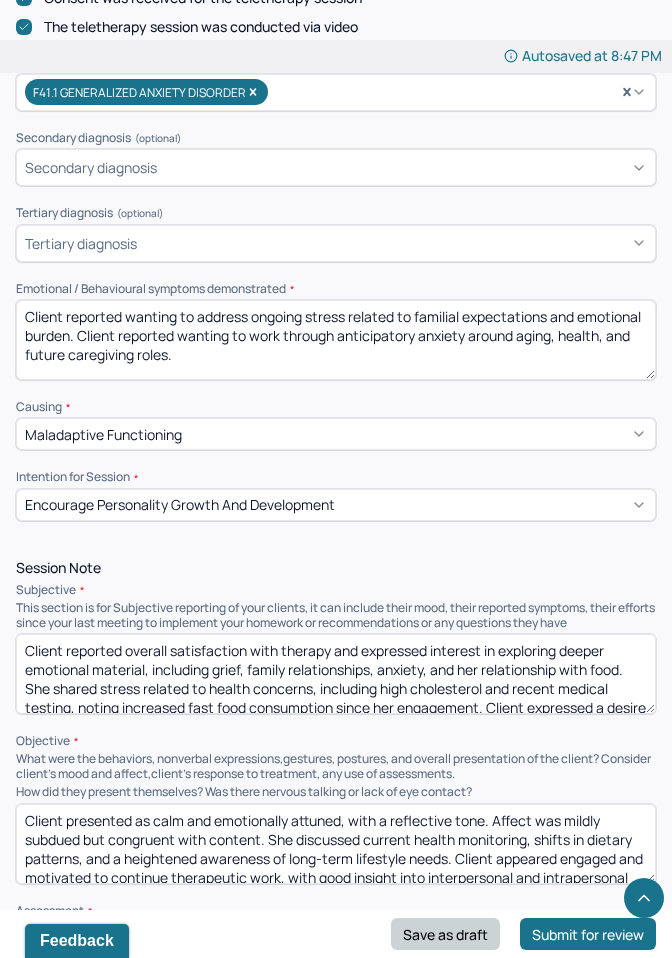click on "Save as draft" at bounding box center [445, 934] 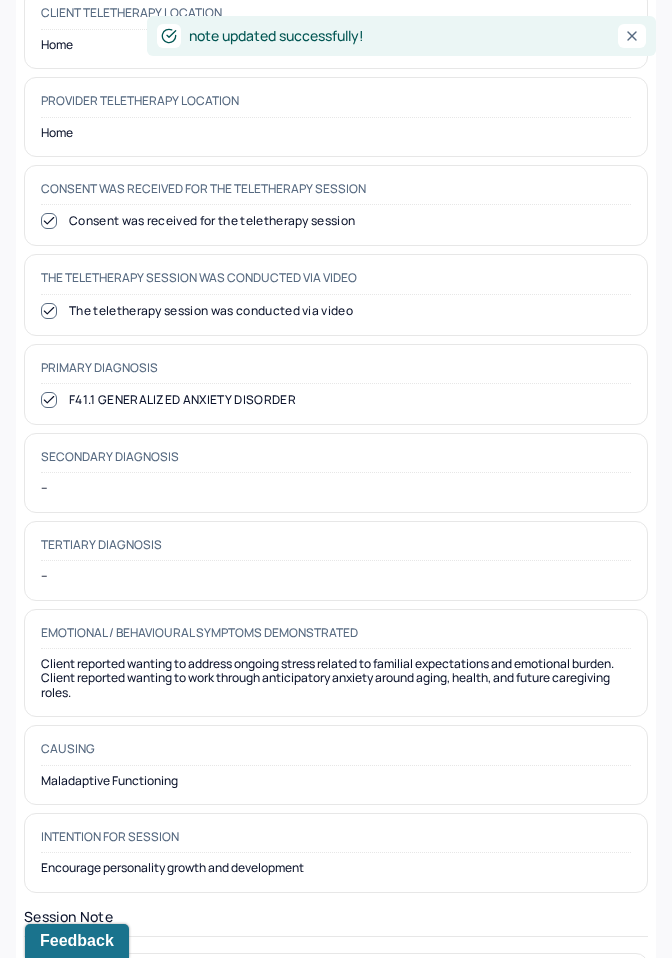 scroll, scrollTop: 0, scrollLeft: 0, axis: both 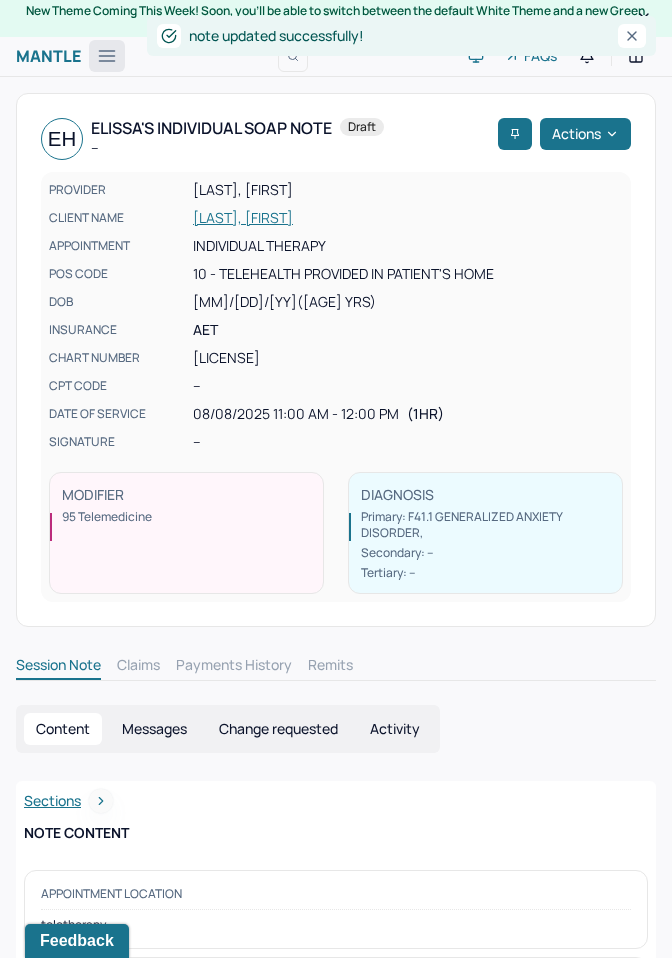 click 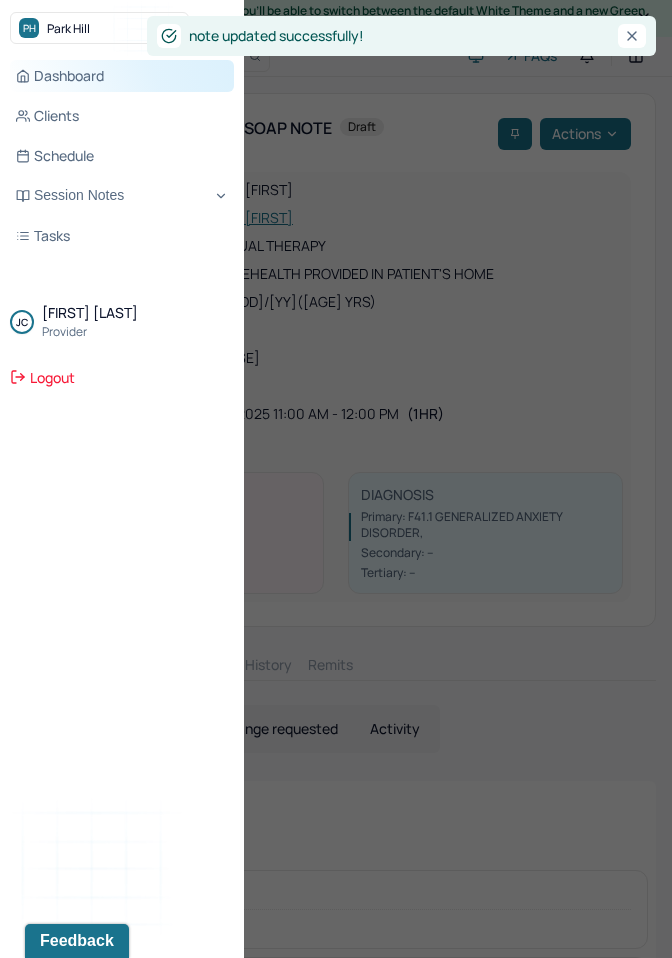 click on "Dashboard" at bounding box center (122, 76) 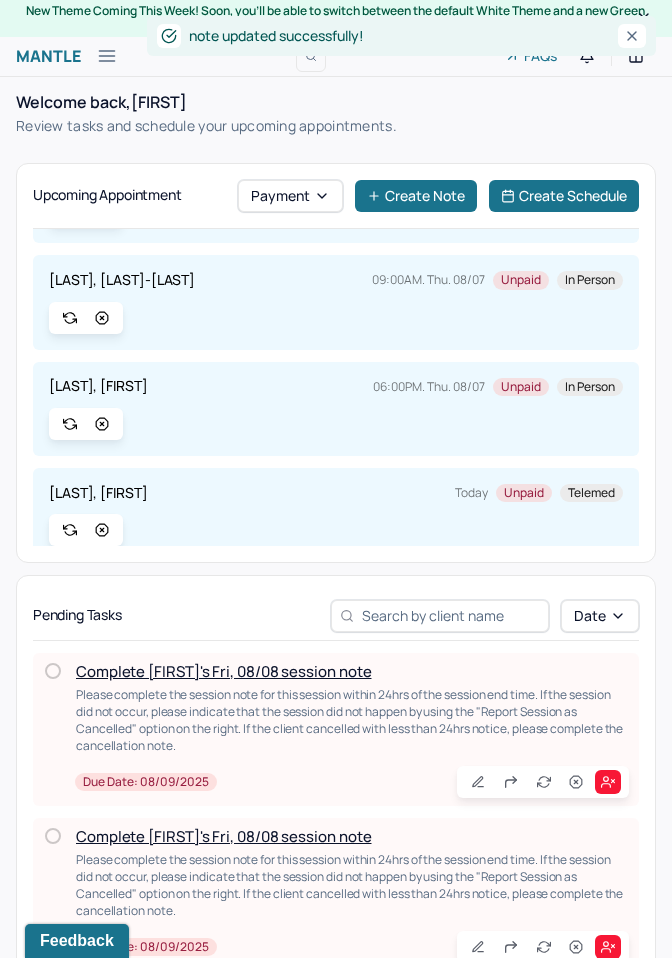 scroll, scrollTop: 336, scrollLeft: 0, axis: vertical 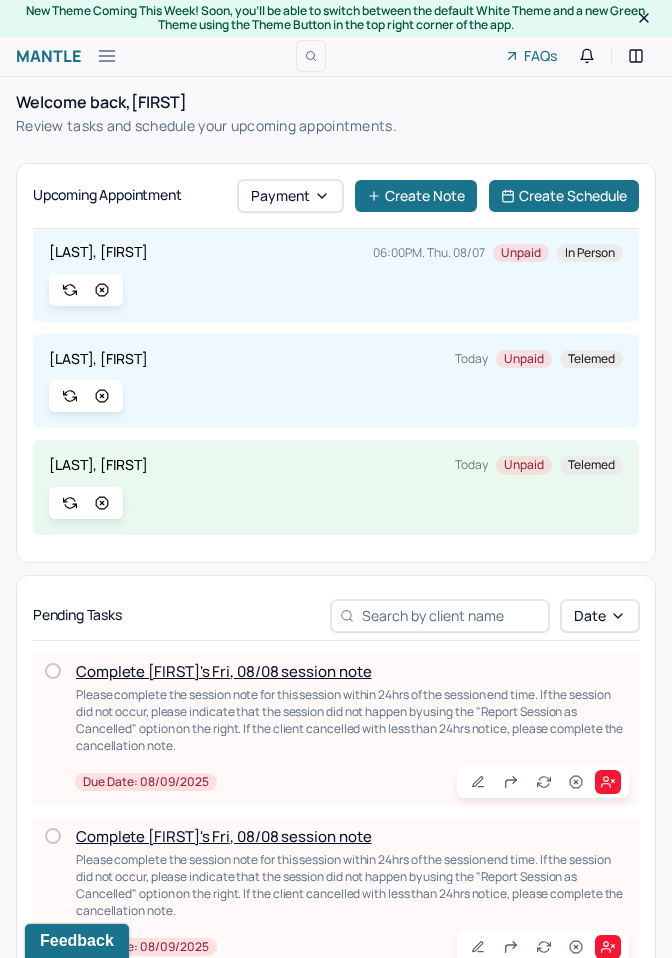 click on "Complete Christopher's Fri, 08/08 session note" at bounding box center [223, 836] 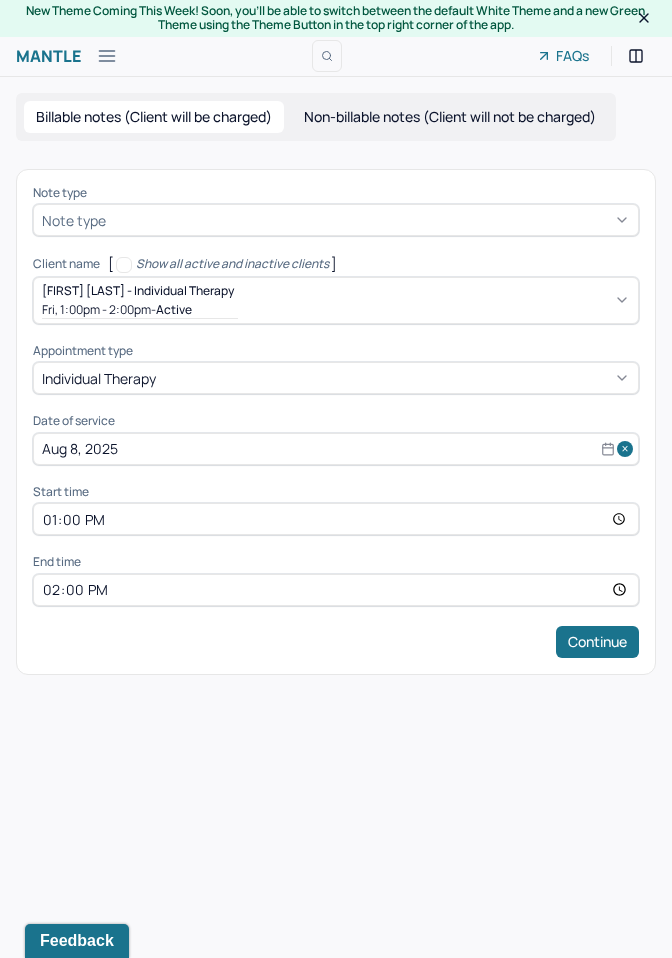 click at bounding box center [370, 220] 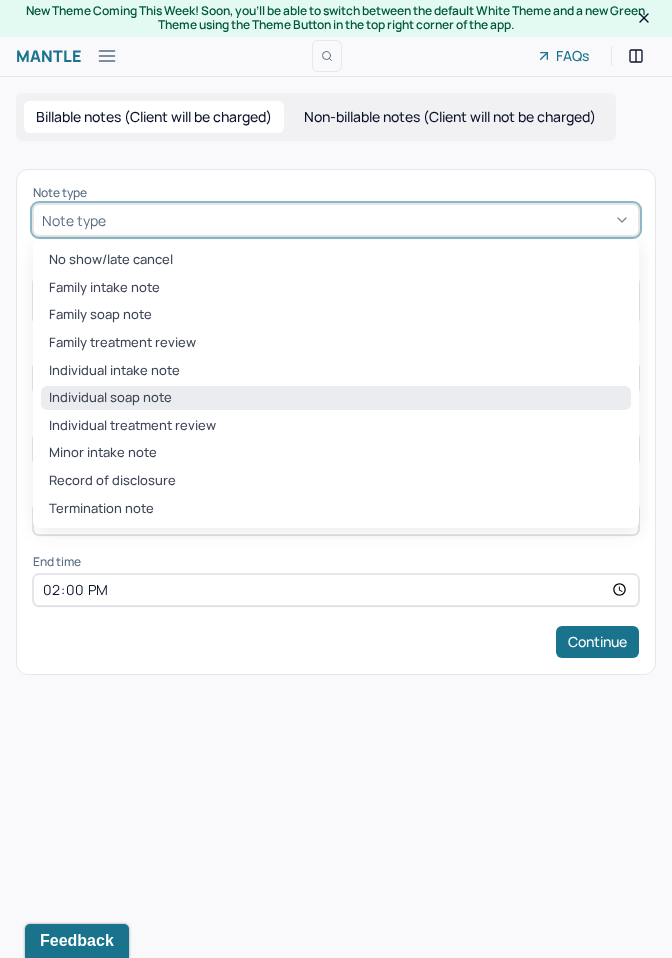 click on "Individual soap note" at bounding box center [336, 398] 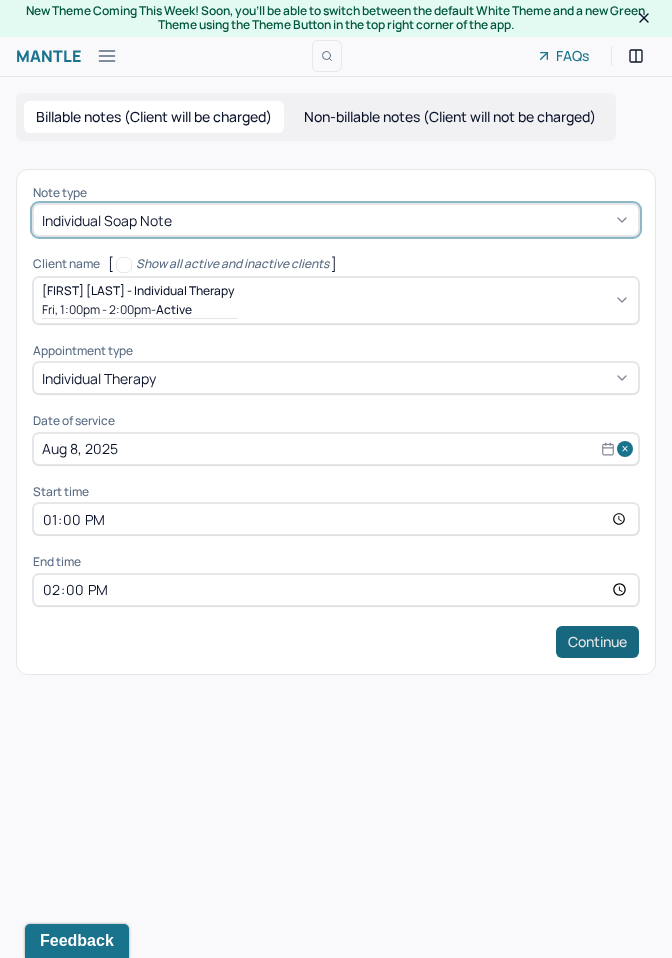 click on "Continue" at bounding box center (597, 642) 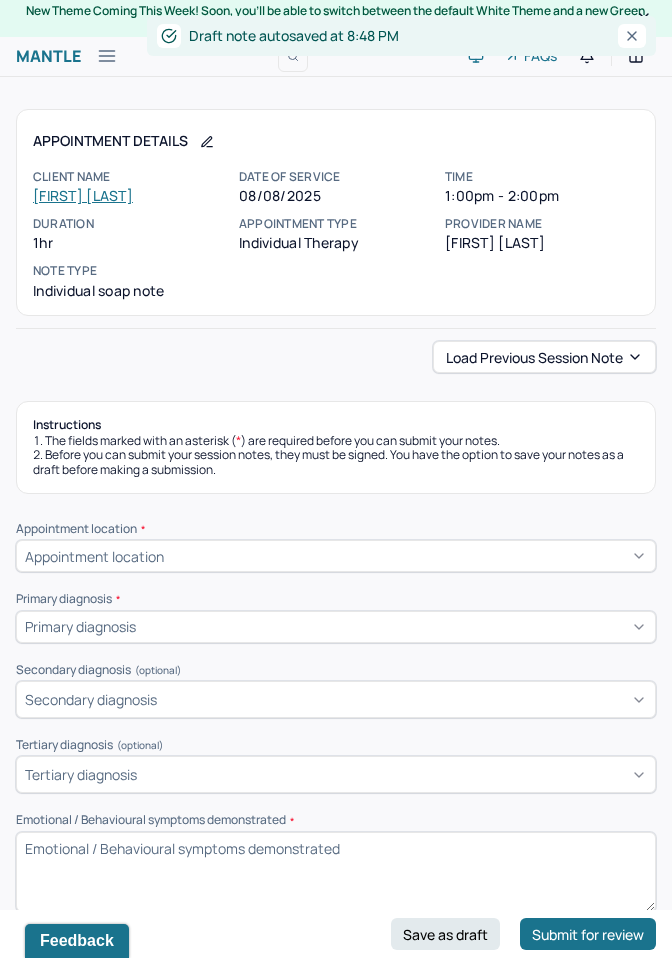 click on "Appointment Details Client name Christopher Napolitano Date of service 08/08/2025 Time 1:00pm - 2:00pm Duration 1hr Appointment type individual therapy Provider name Jacklyn Cheng Note type Individual soap note Load previous session note Instructions The fields marked with an asterisk ( * ) are required before you can submit your notes. Before you can submit your session notes, they must be signed. You have the option to save your notes as a draft before making a submission. Appointment location * Appointment location Primary diagnosis * Primary diagnosis Secondary diagnosis (optional) Secondary diagnosis Tertiary diagnosis (optional) Tertiary diagnosis Emotional / Behavioural symptoms demonstrated * Causing * Causing Intention for Session * Intention for Session Session Note Subjective This section is for Subjective reporting of your clients, it can include their mood, their reported symptoms, their efforts since your last meeting to implement your homework or recommendations or any questions they have EDMR" at bounding box center (336, 2059) 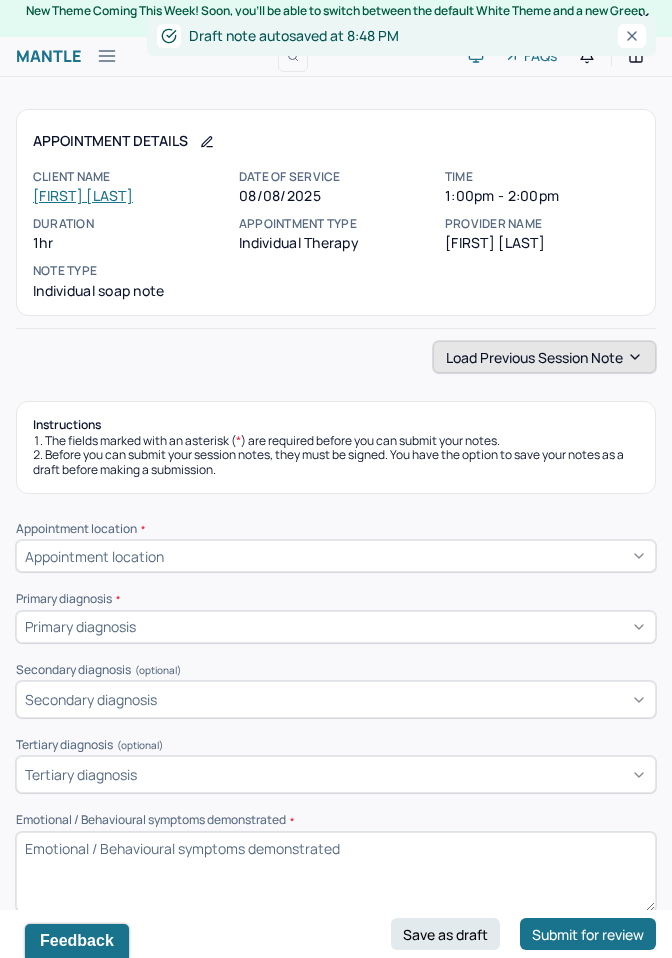 click on "Load previous session note" at bounding box center (544, 357) 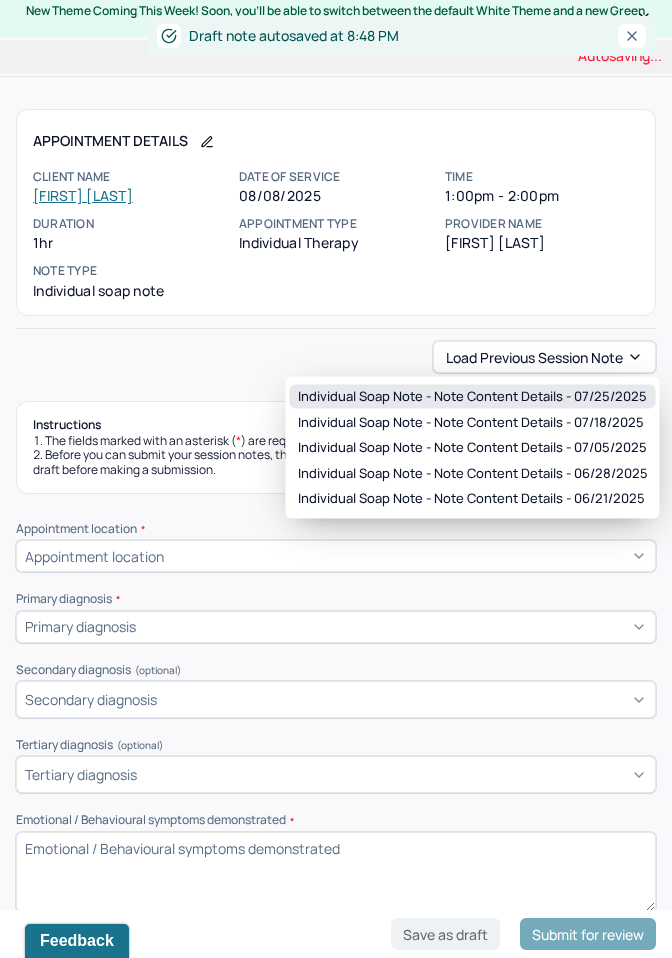 click on "Individual soap note   - Note content Details -   07/25/2025" at bounding box center [472, 397] 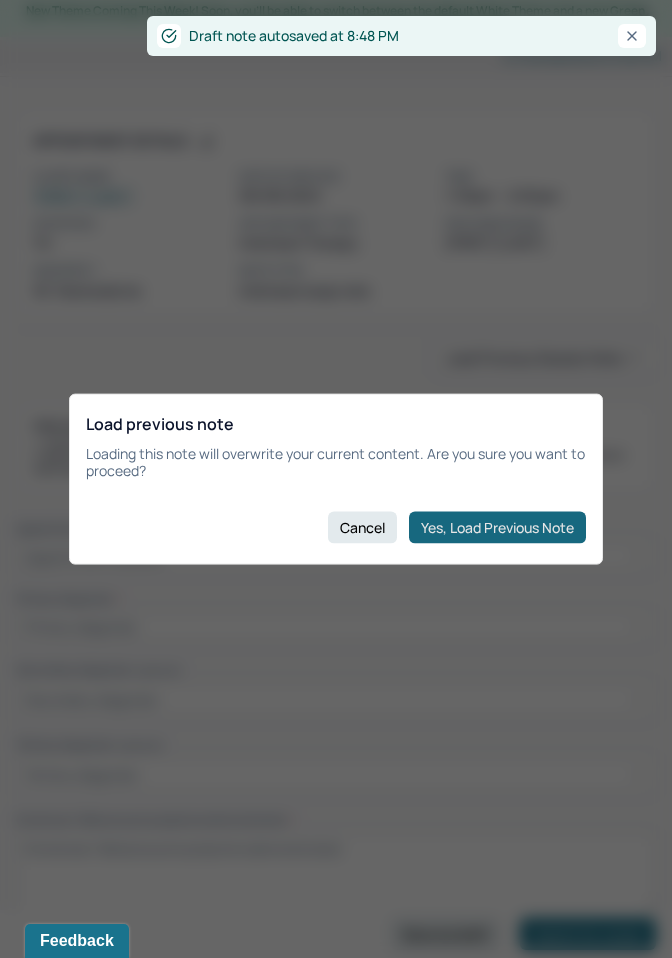 click on "Yes, Load Previous Note" at bounding box center [497, 527] 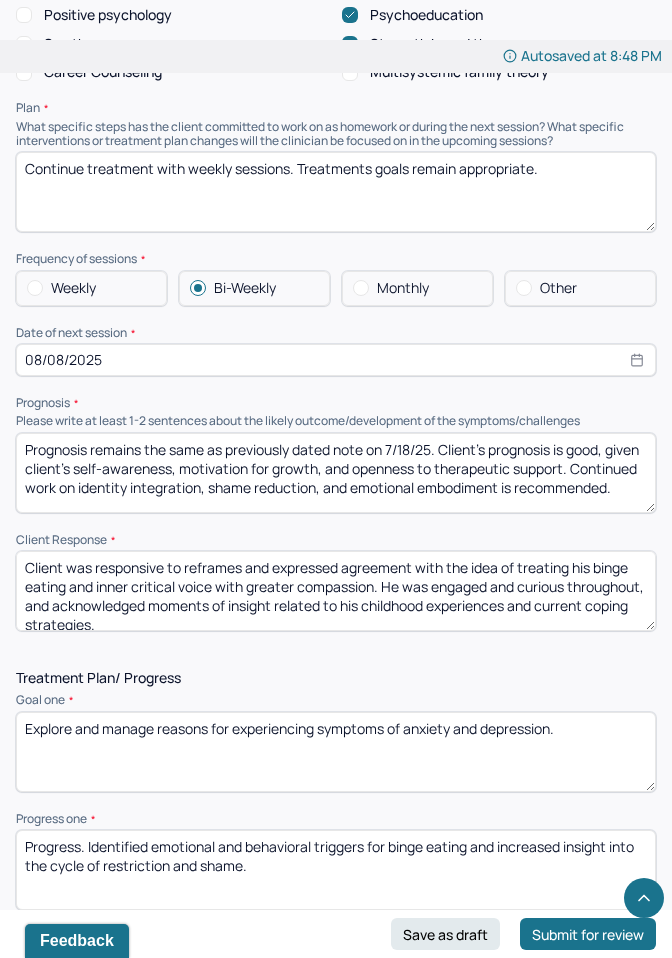 scroll, scrollTop: 2494, scrollLeft: 0, axis: vertical 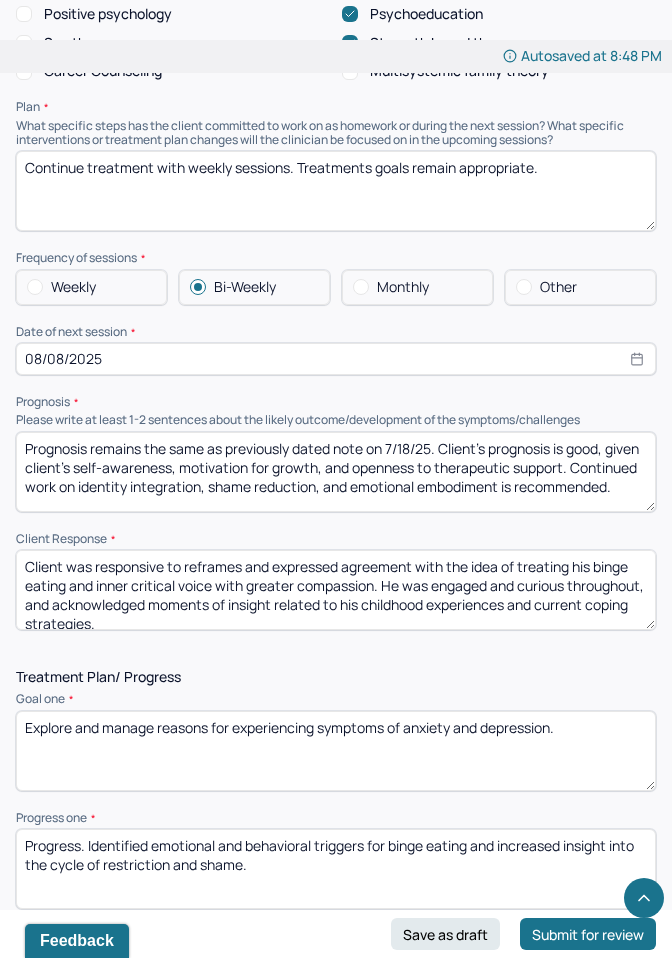 click on "08/08/2025" at bounding box center [336, 359] 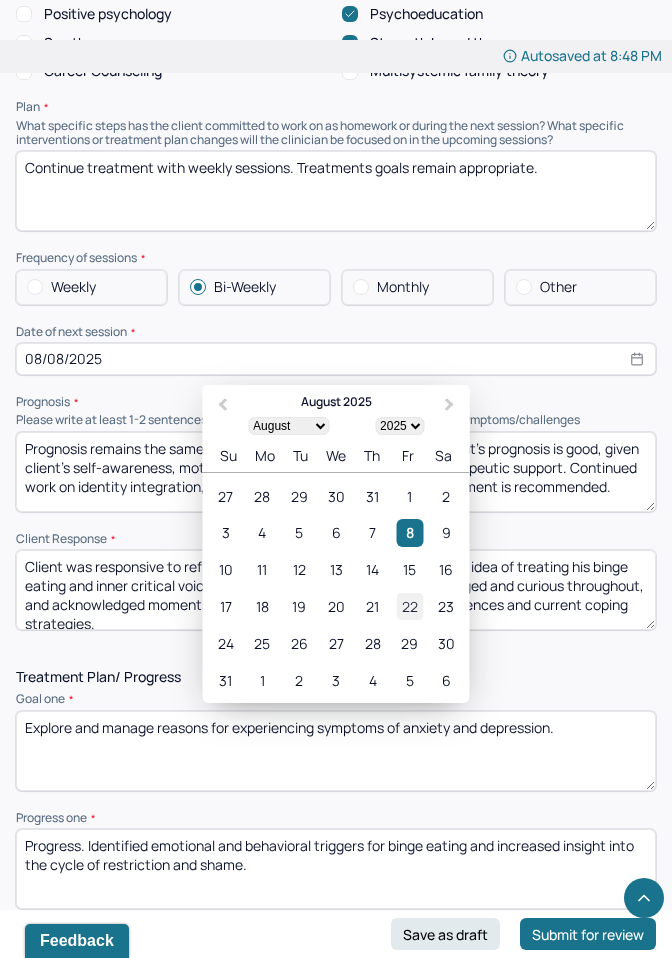 click on "22" at bounding box center (409, 606) 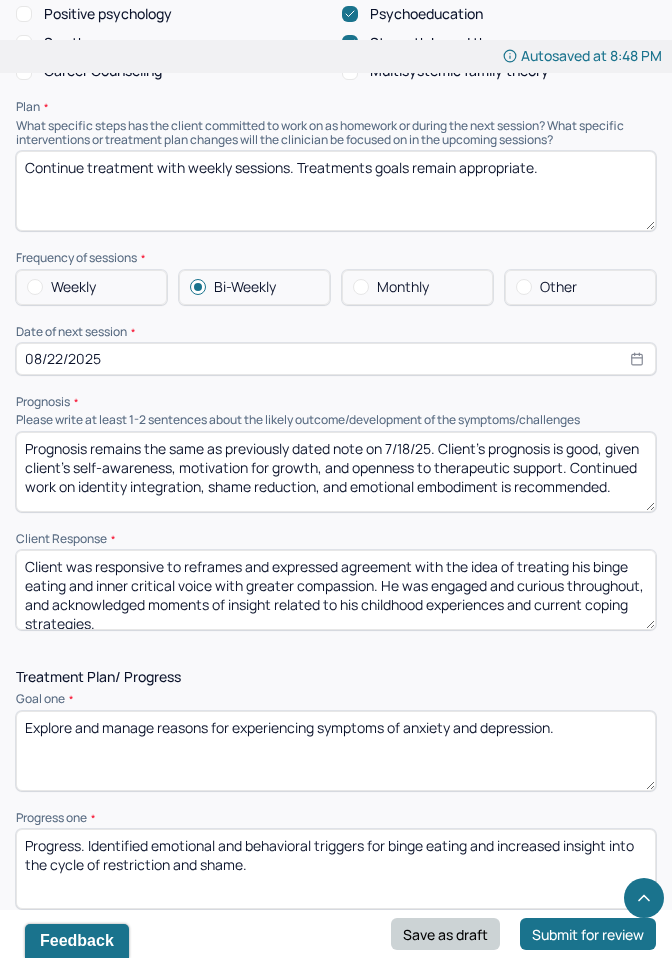 click on "Save as draft" at bounding box center (445, 934) 